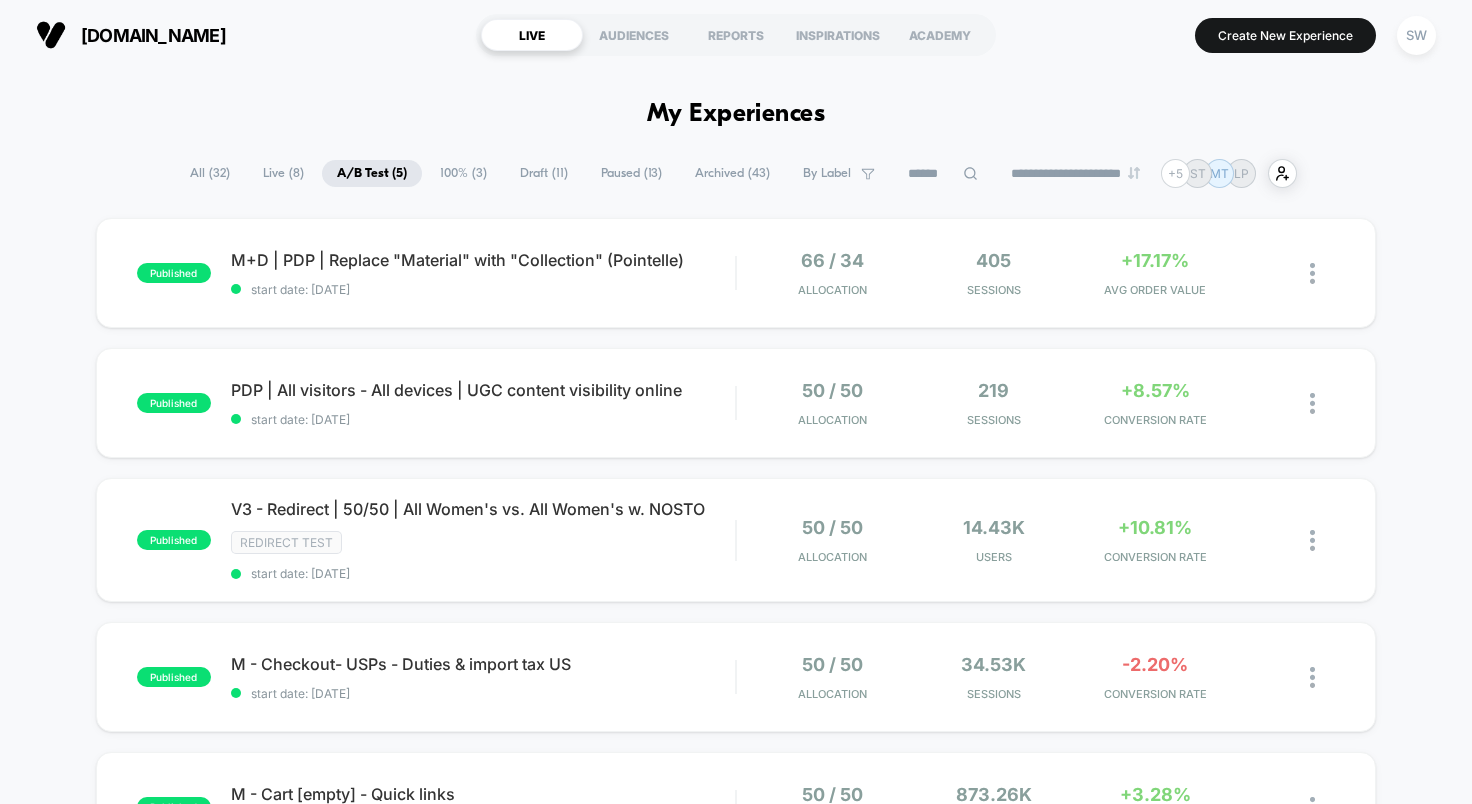 scroll, scrollTop: 0, scrollLeft: 0, axis: both 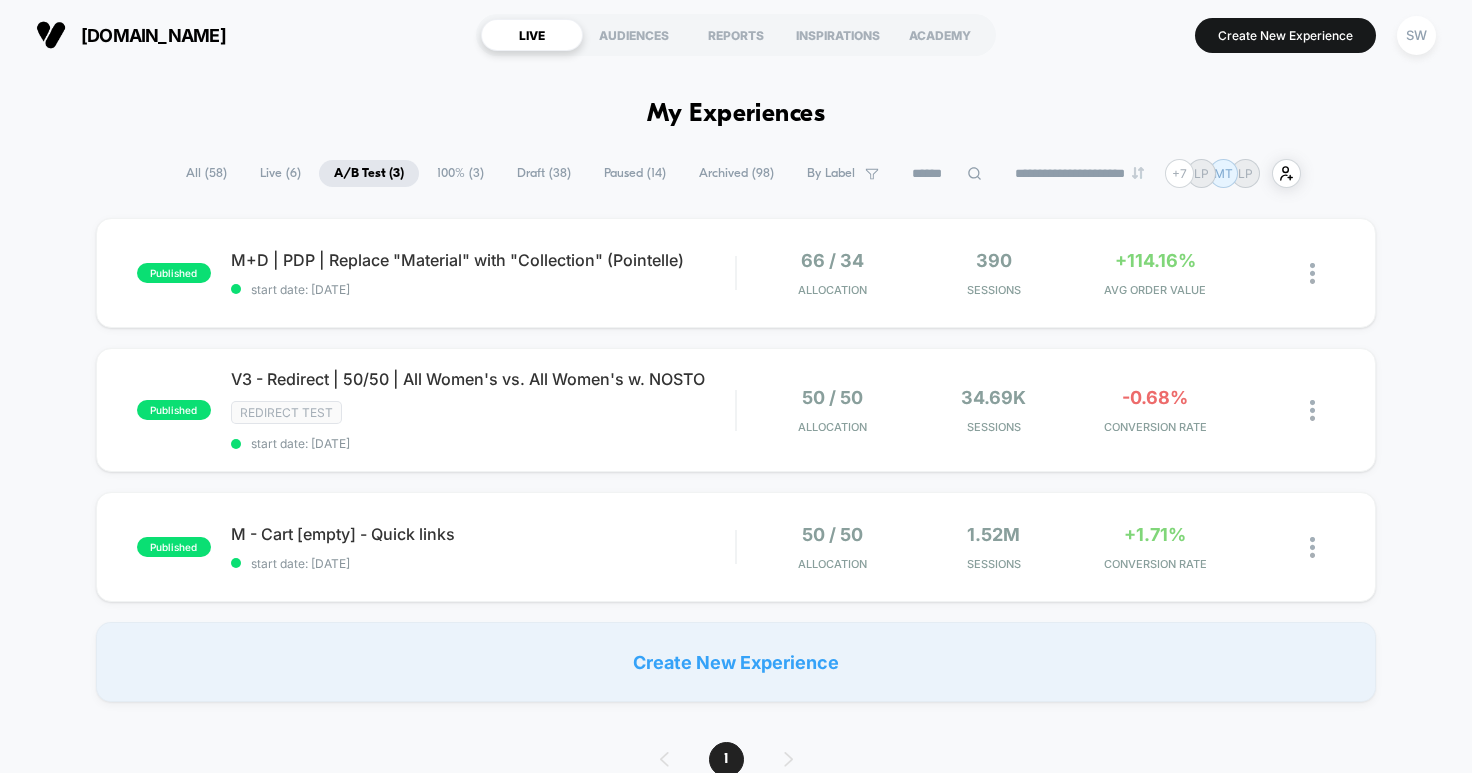 click on "Paused ( 14 )" at bounding box center (635, 173) 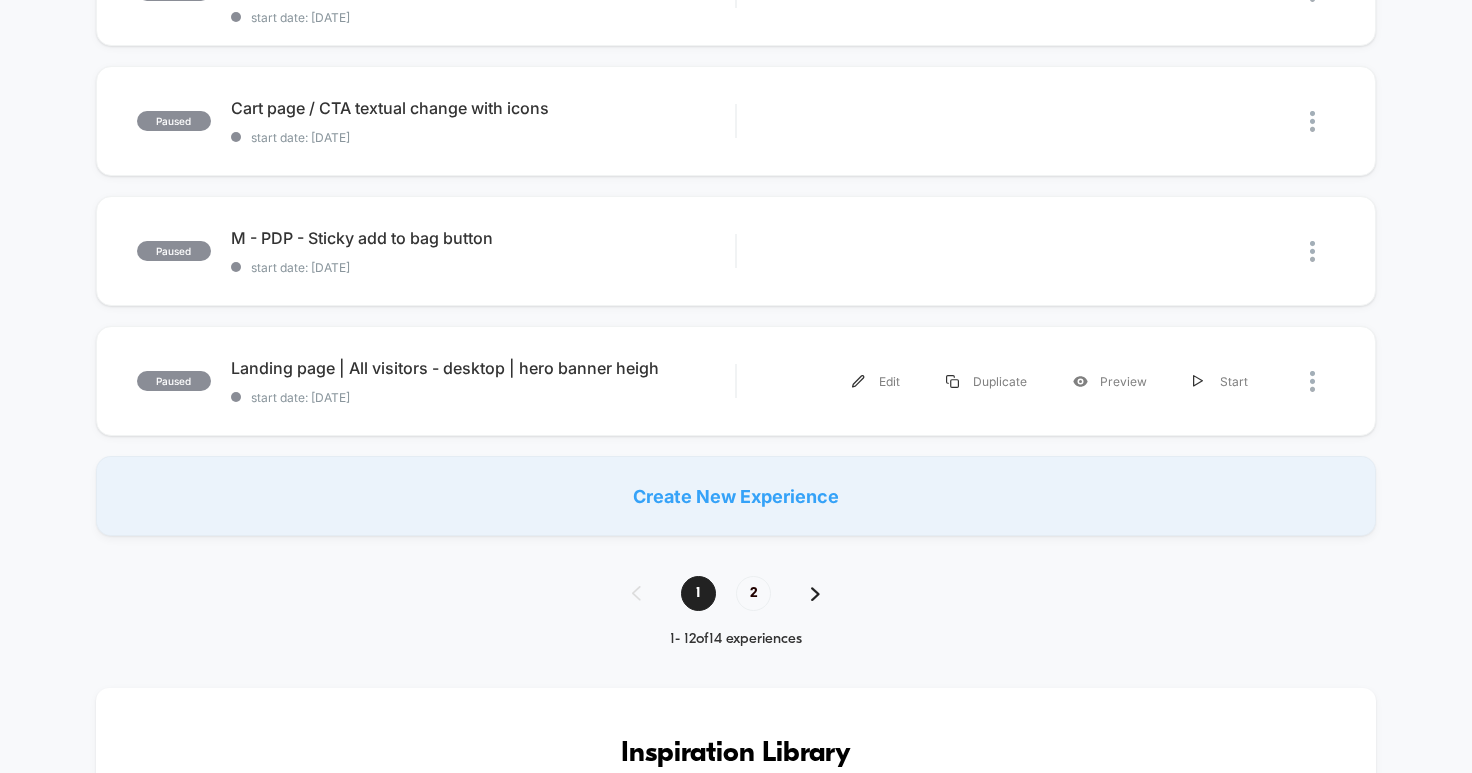 scroll, scrollTop: 1353, scrollLeft: 0, axis: vertical 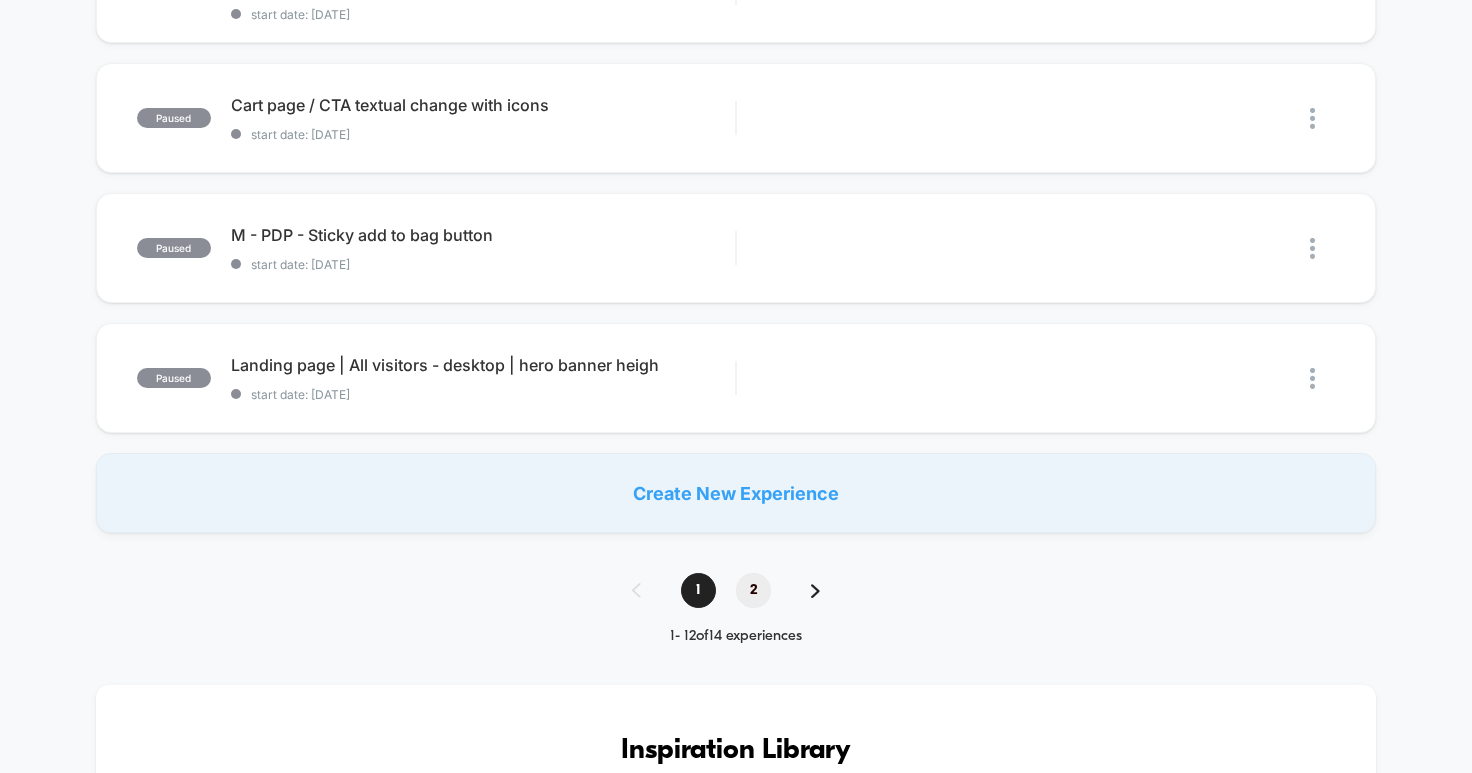 click on "2" at bounding box center (753, 590) 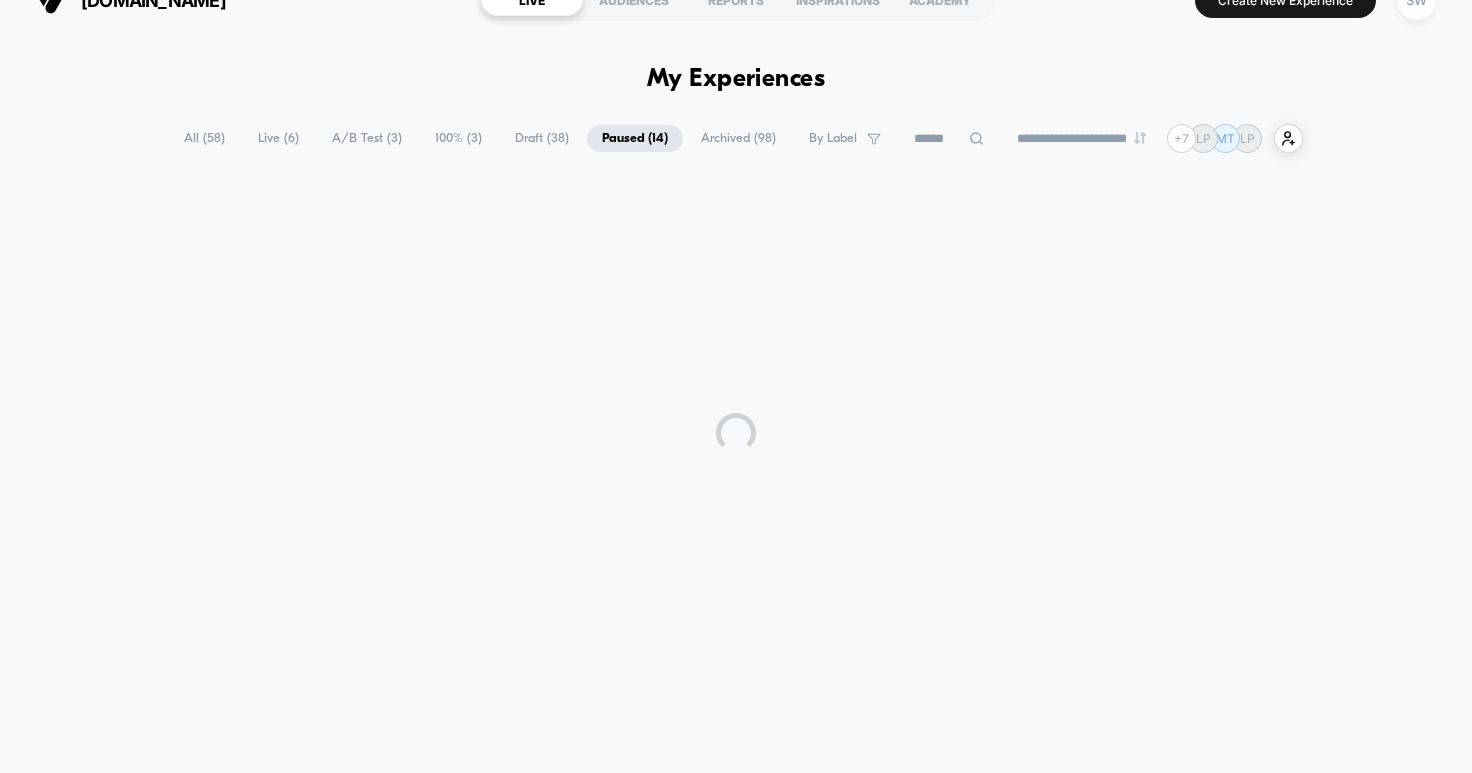 scroll, scrollTop: 28, scrollLeft: 0, axis: vertical 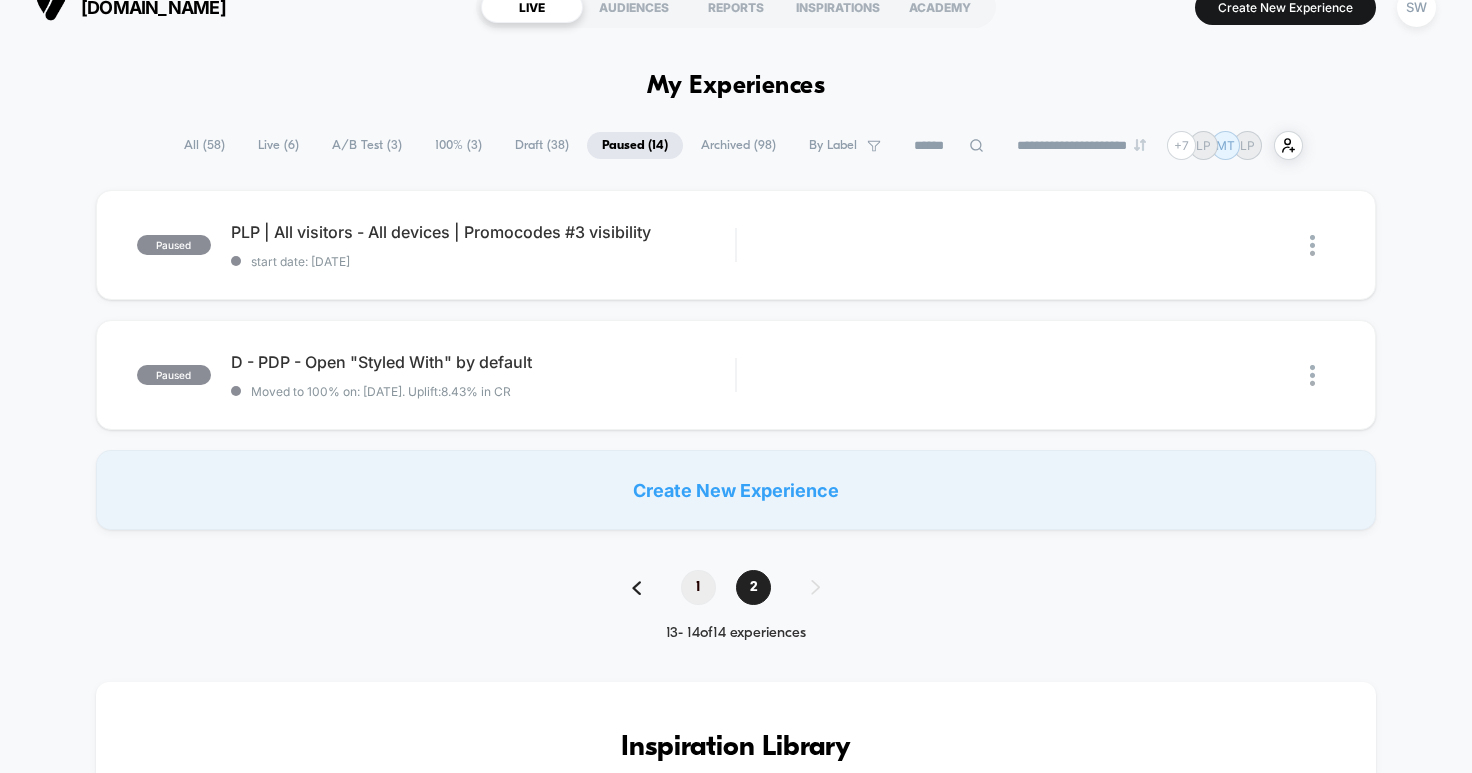 click on "1" at bounding box center (698, 587) 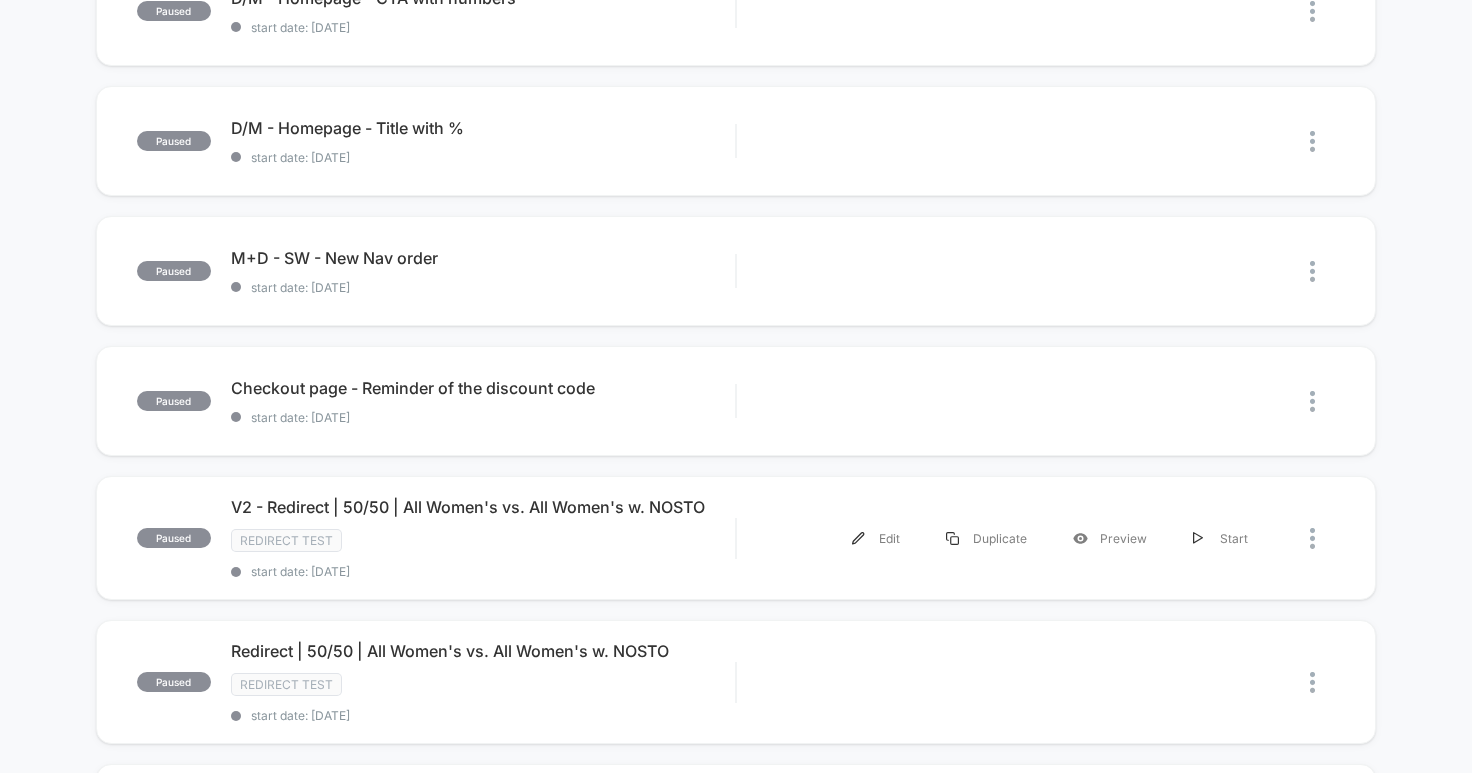 scroll, scrollTop: 0, scrollLeft: 0, axis: both 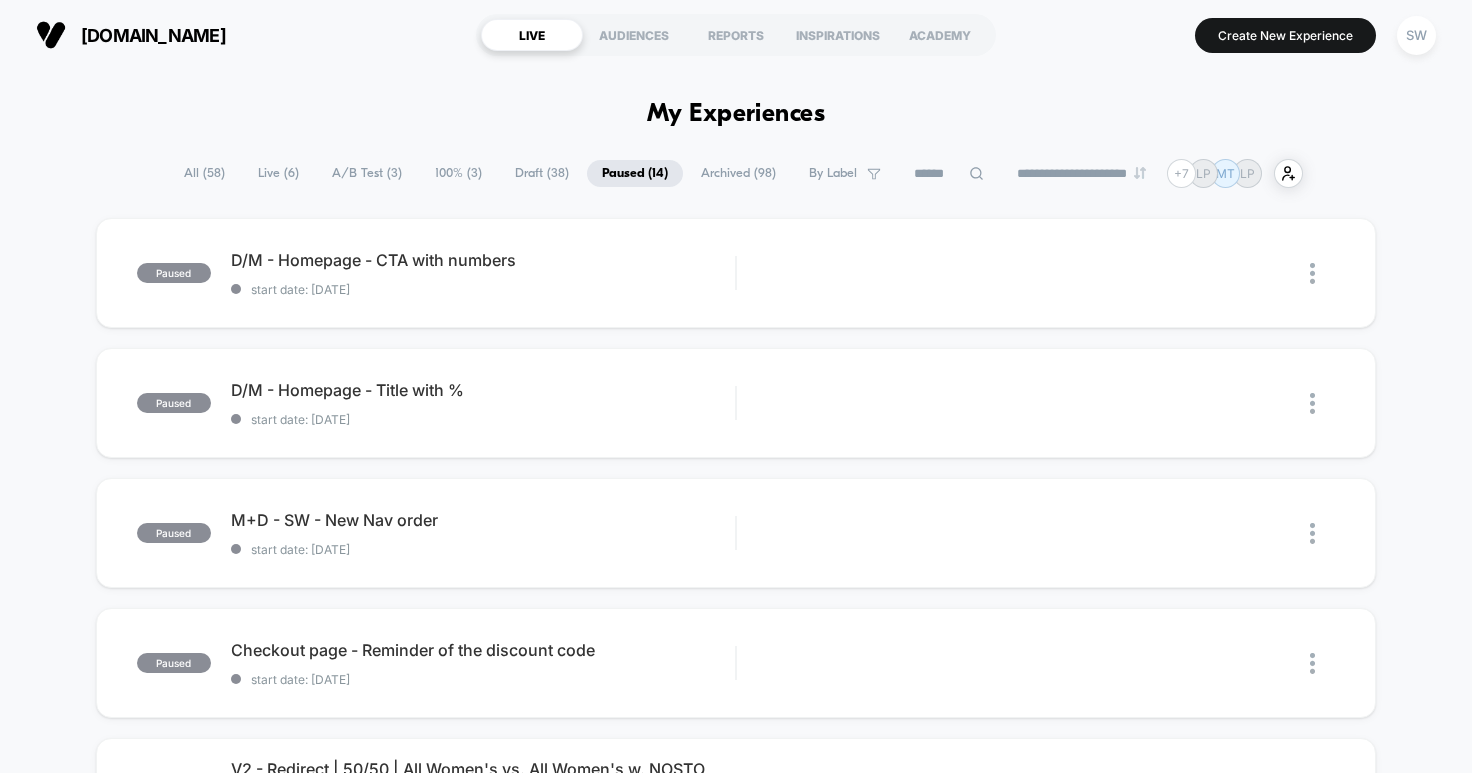 click on "Archived ( 98 )" at bounding box center [738, 173] 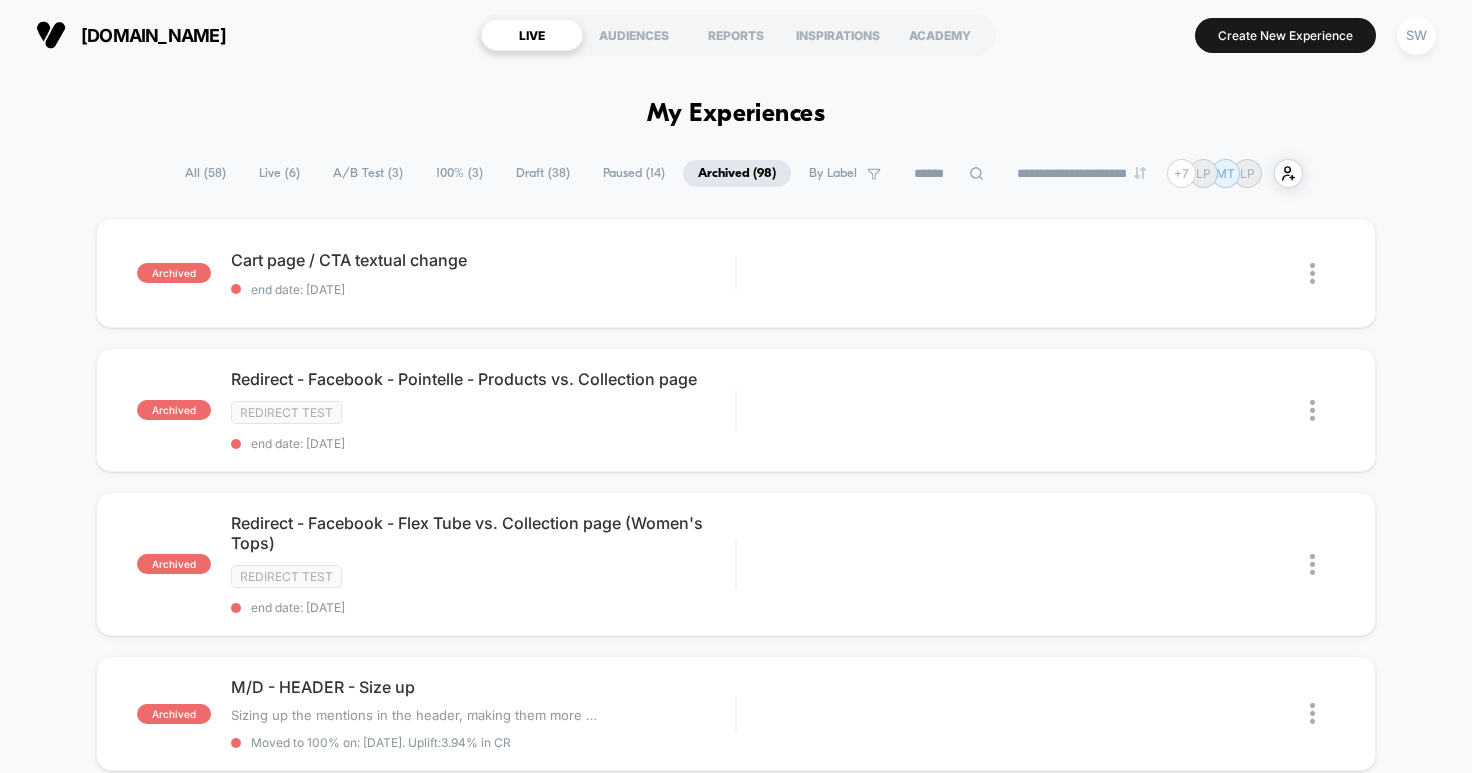 click at bounding box center [949, 174] 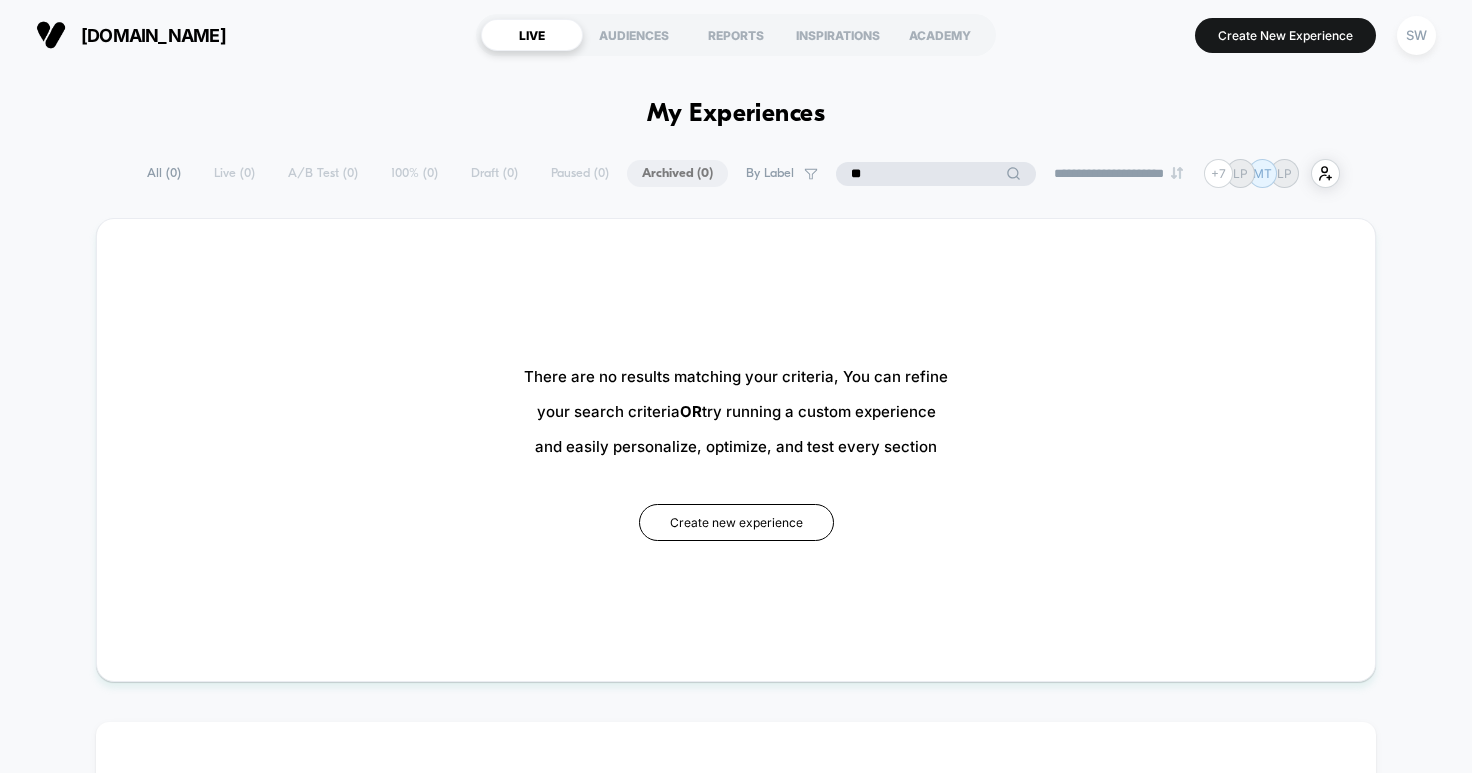 type on "*" 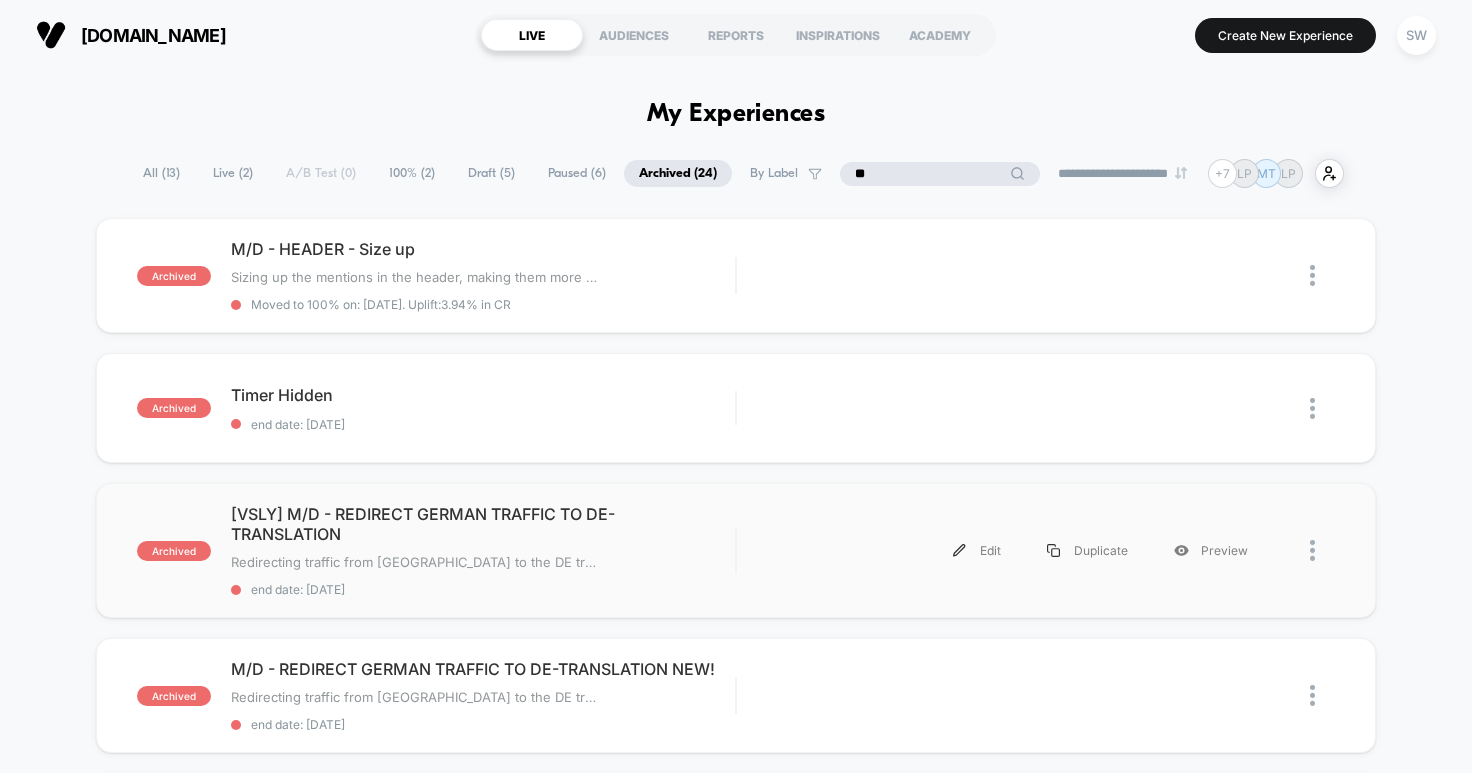 type on "**" 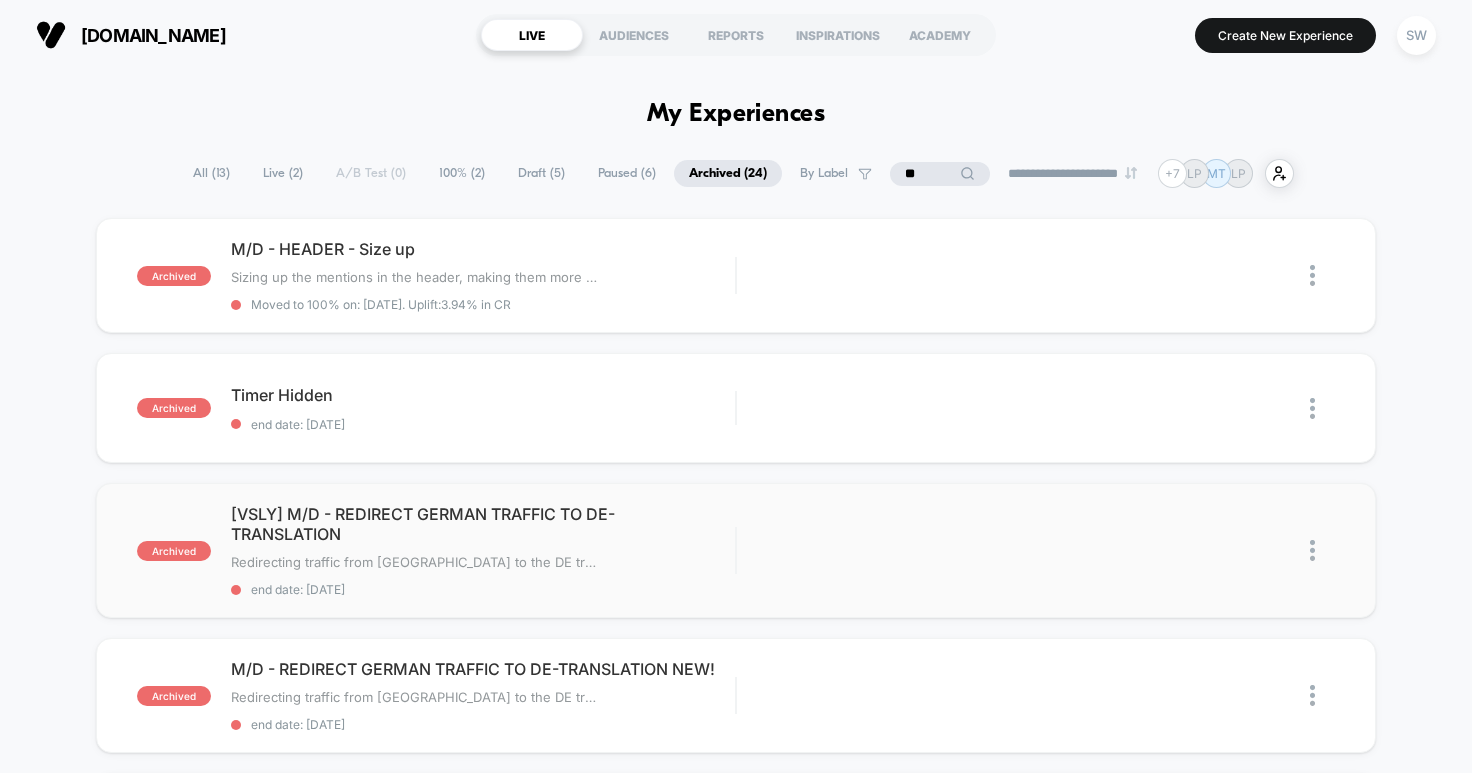 click at bounding box center (1312, 550) 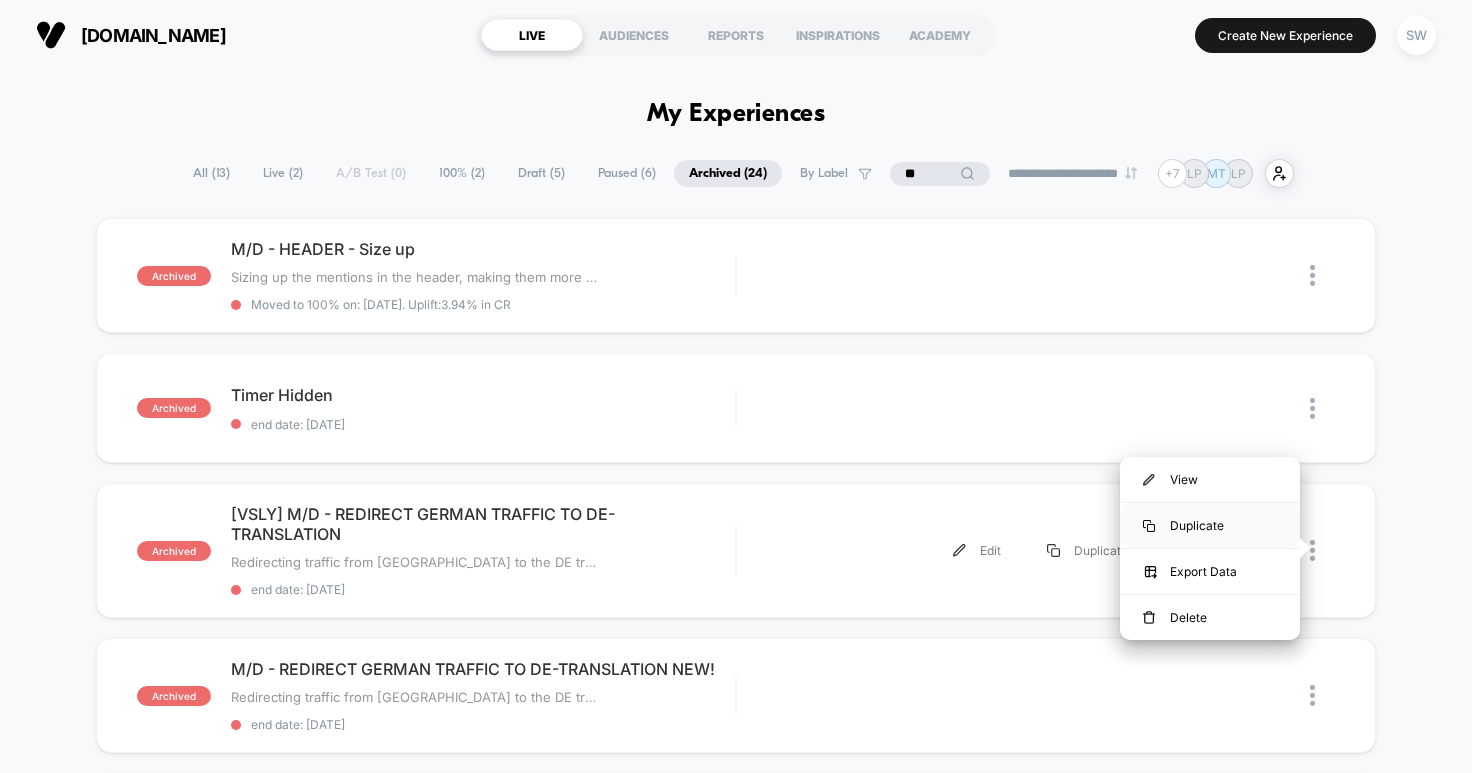 click on "Duplicate" at bounding box center (1210, 525) 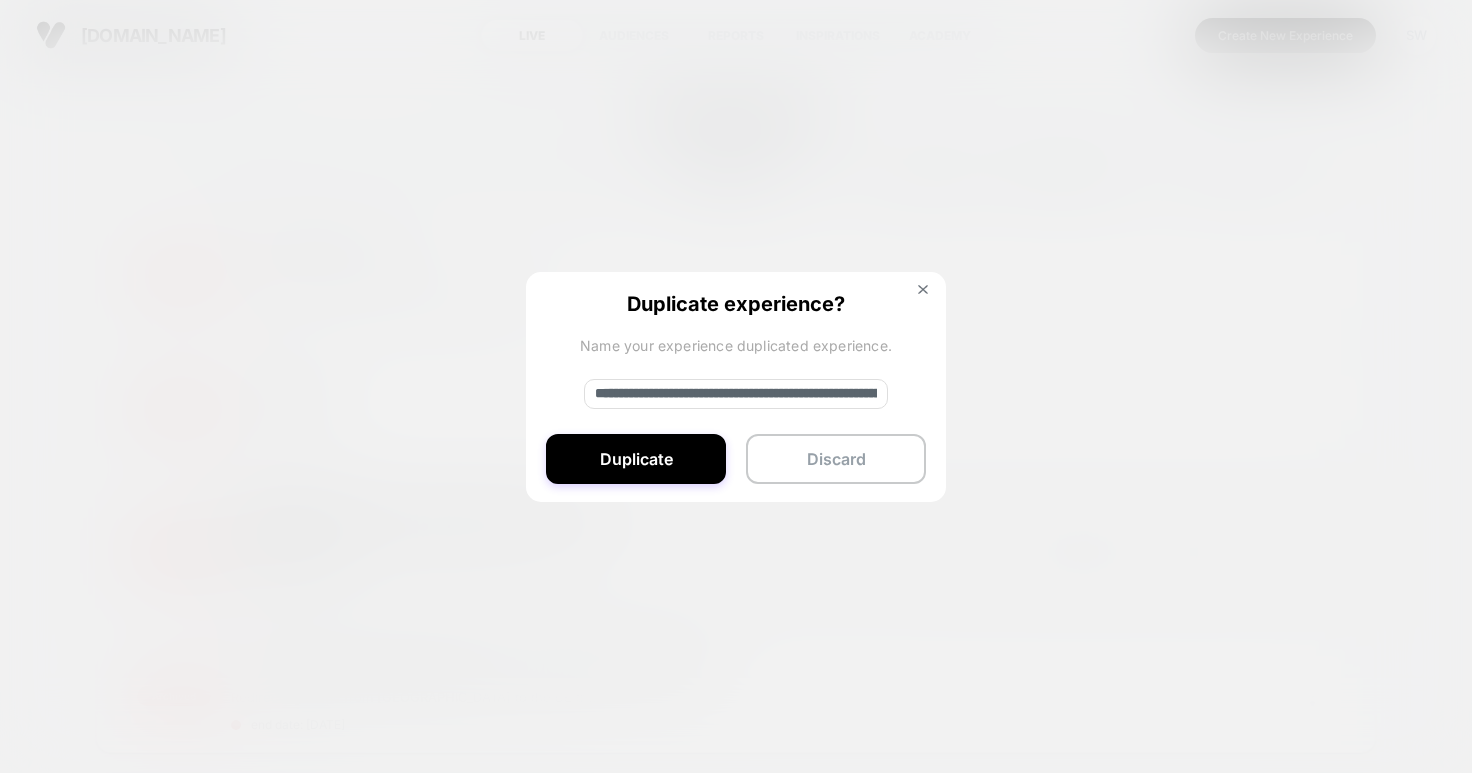 click on "**********" at bounding box center [736, 394] 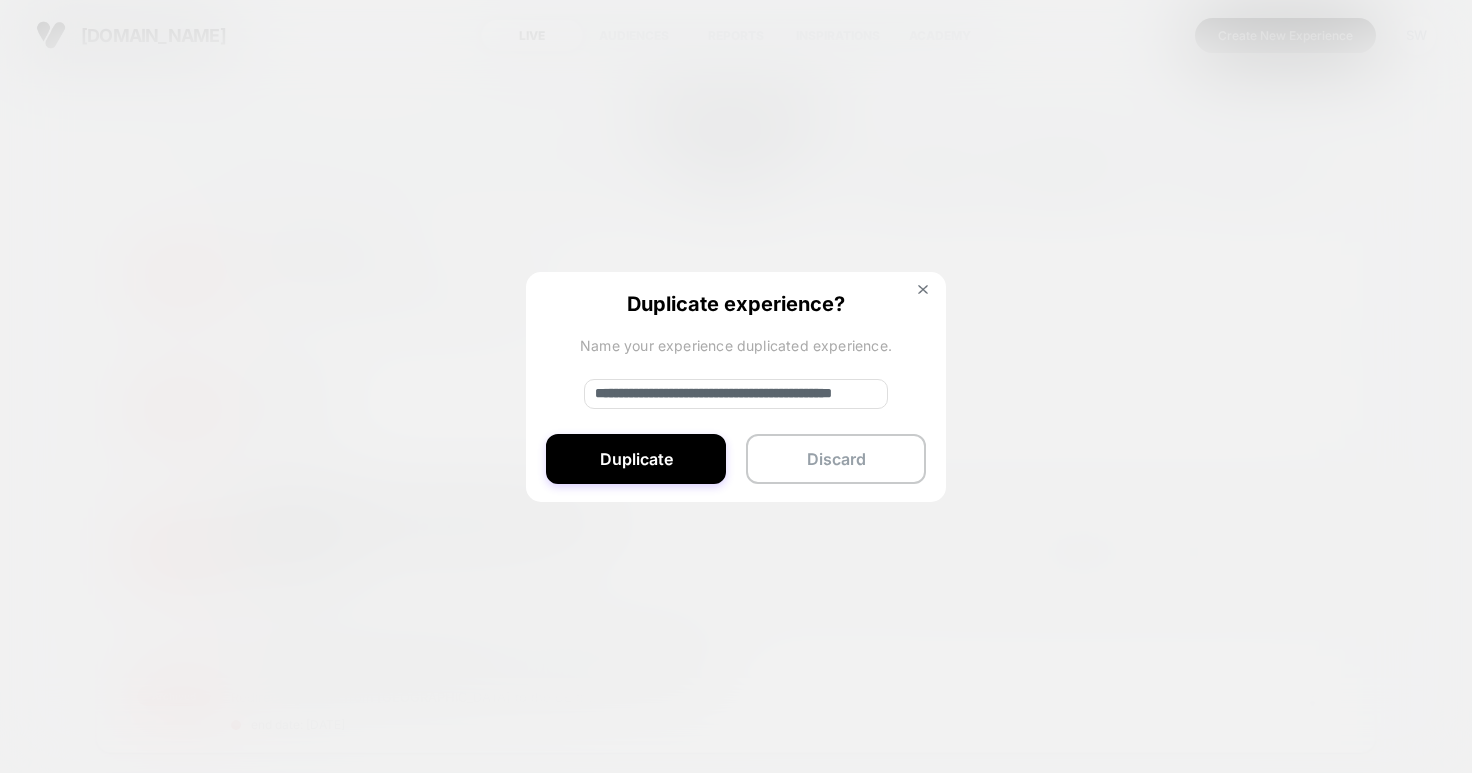 click on "**********" at bounding box center [736, 394] 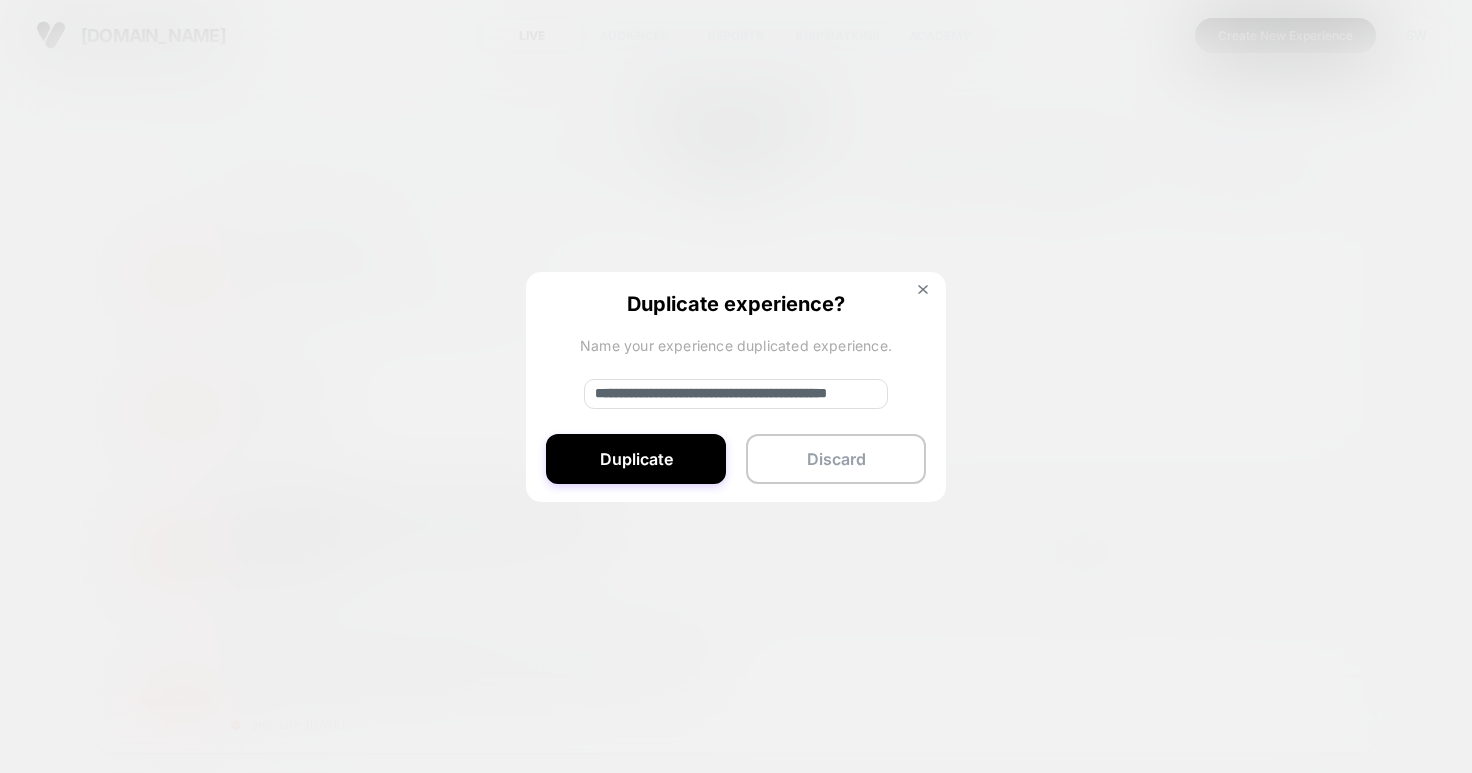 scroll, scrollTop: 0, scrollLeft: 97, axis: horizontal 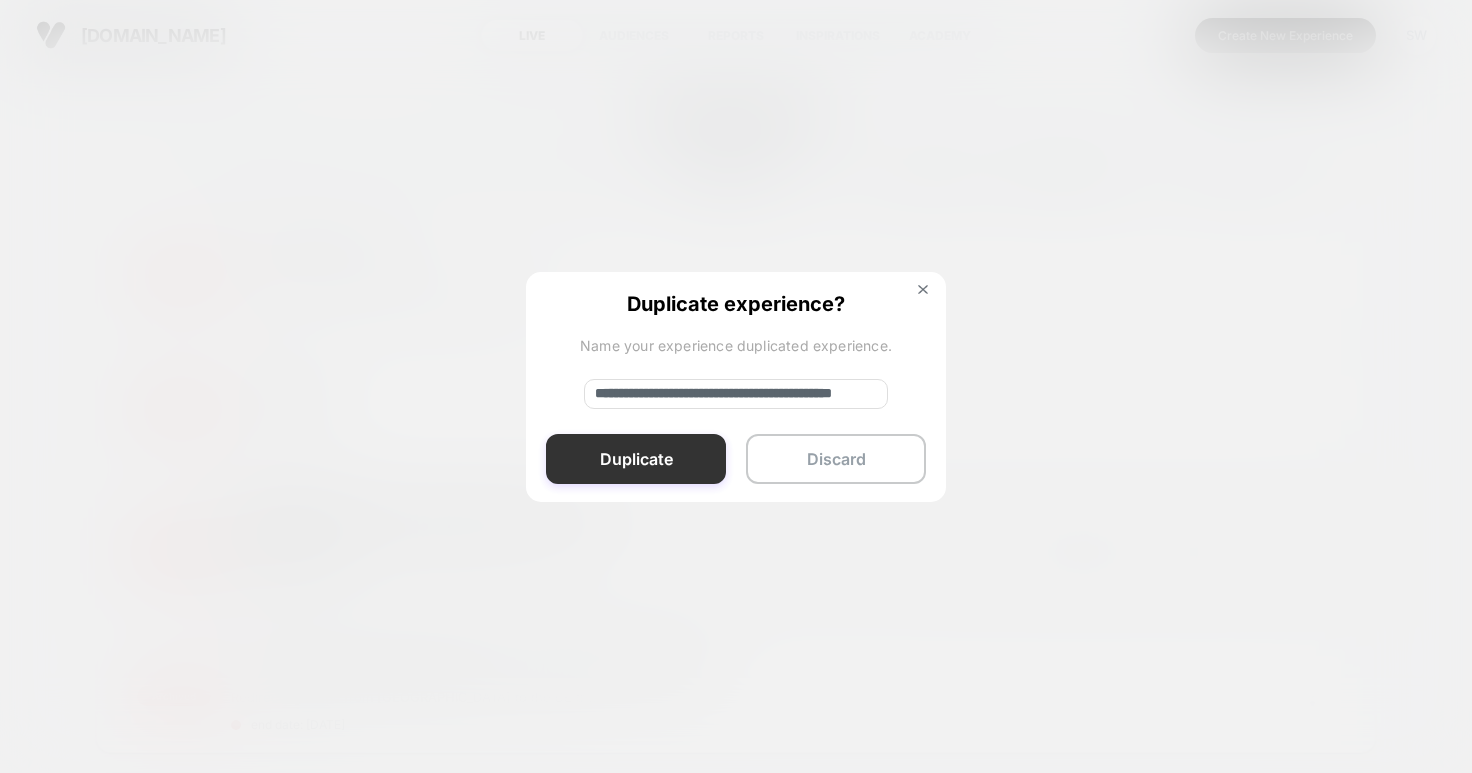 type on "**********" 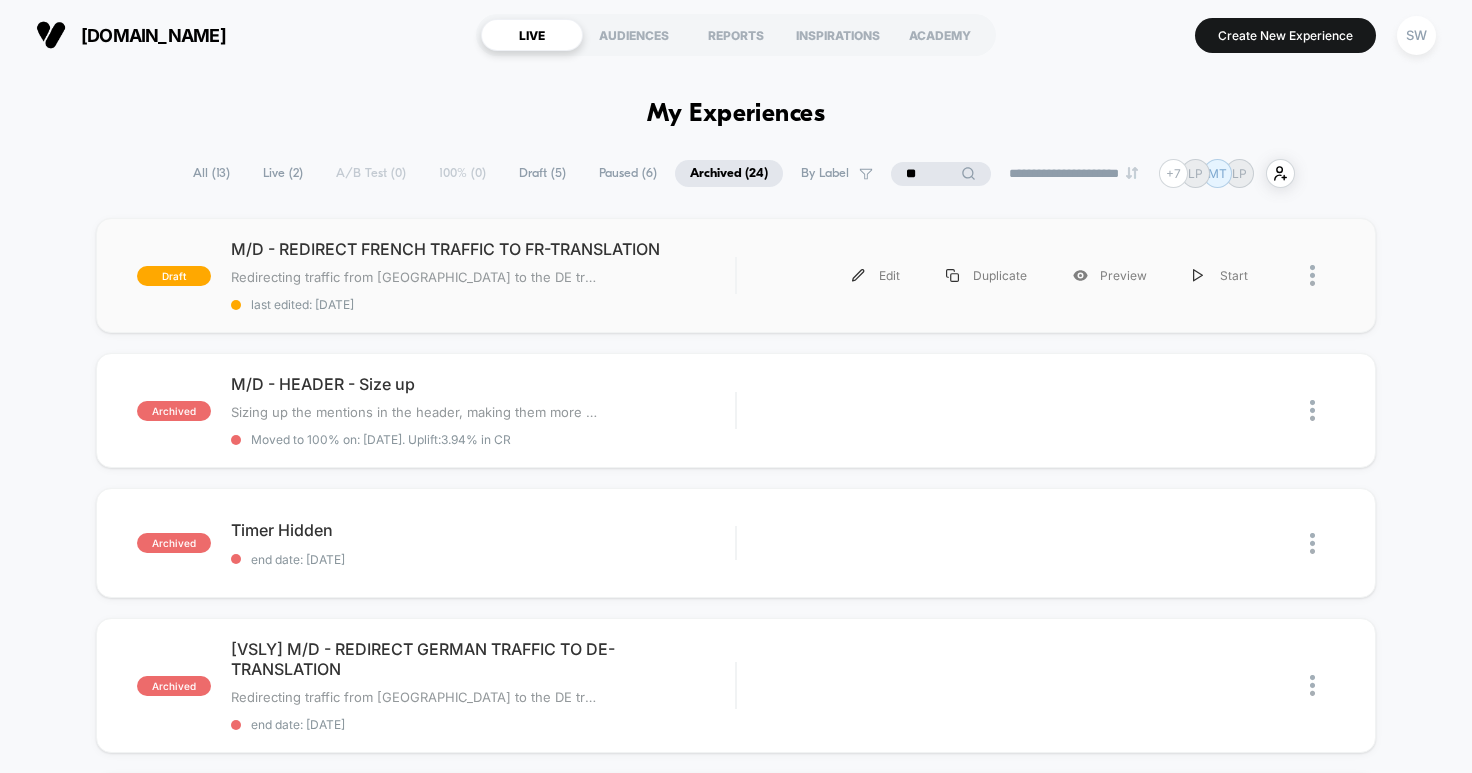 click on "Edit Duplicate Preview Start" at bounding box center [1014, 275] 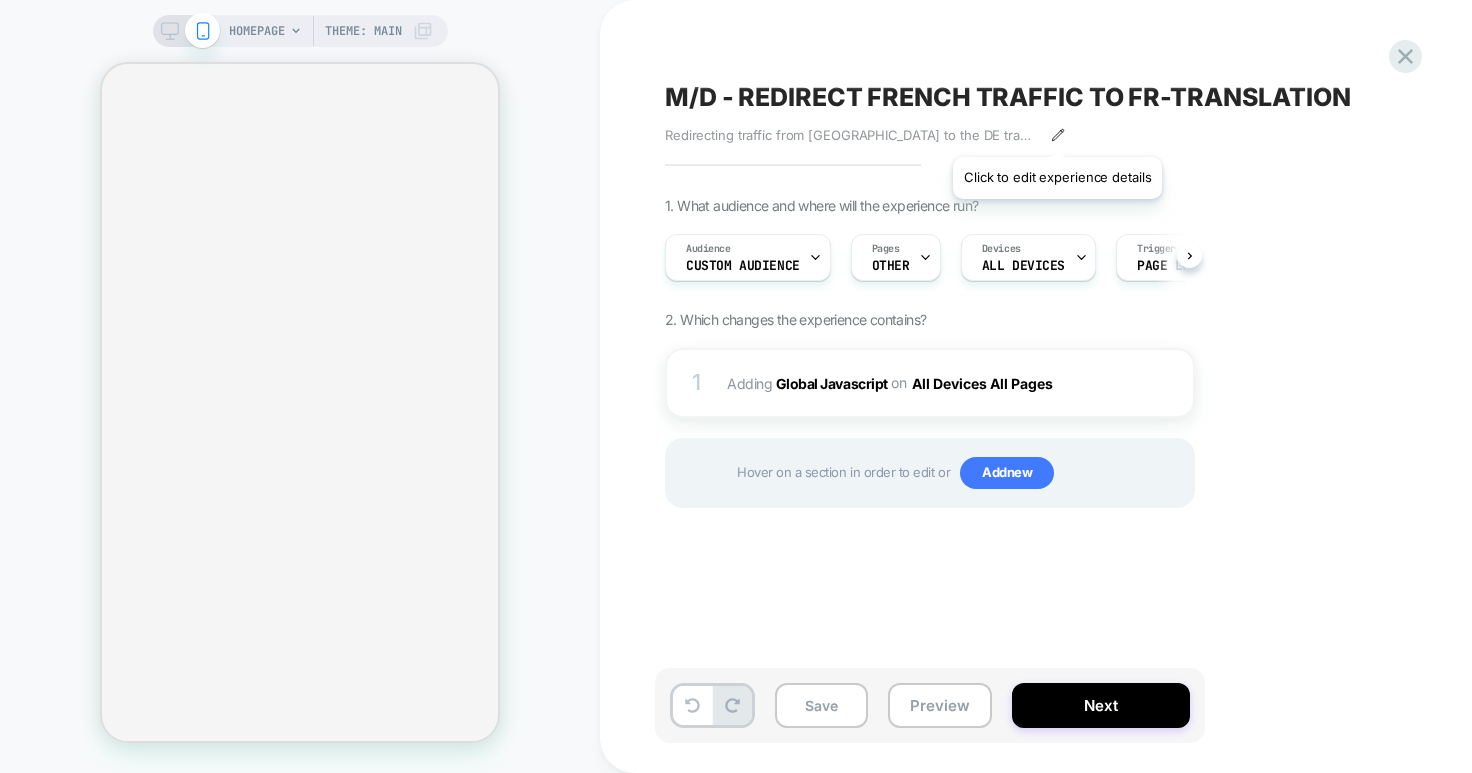 click 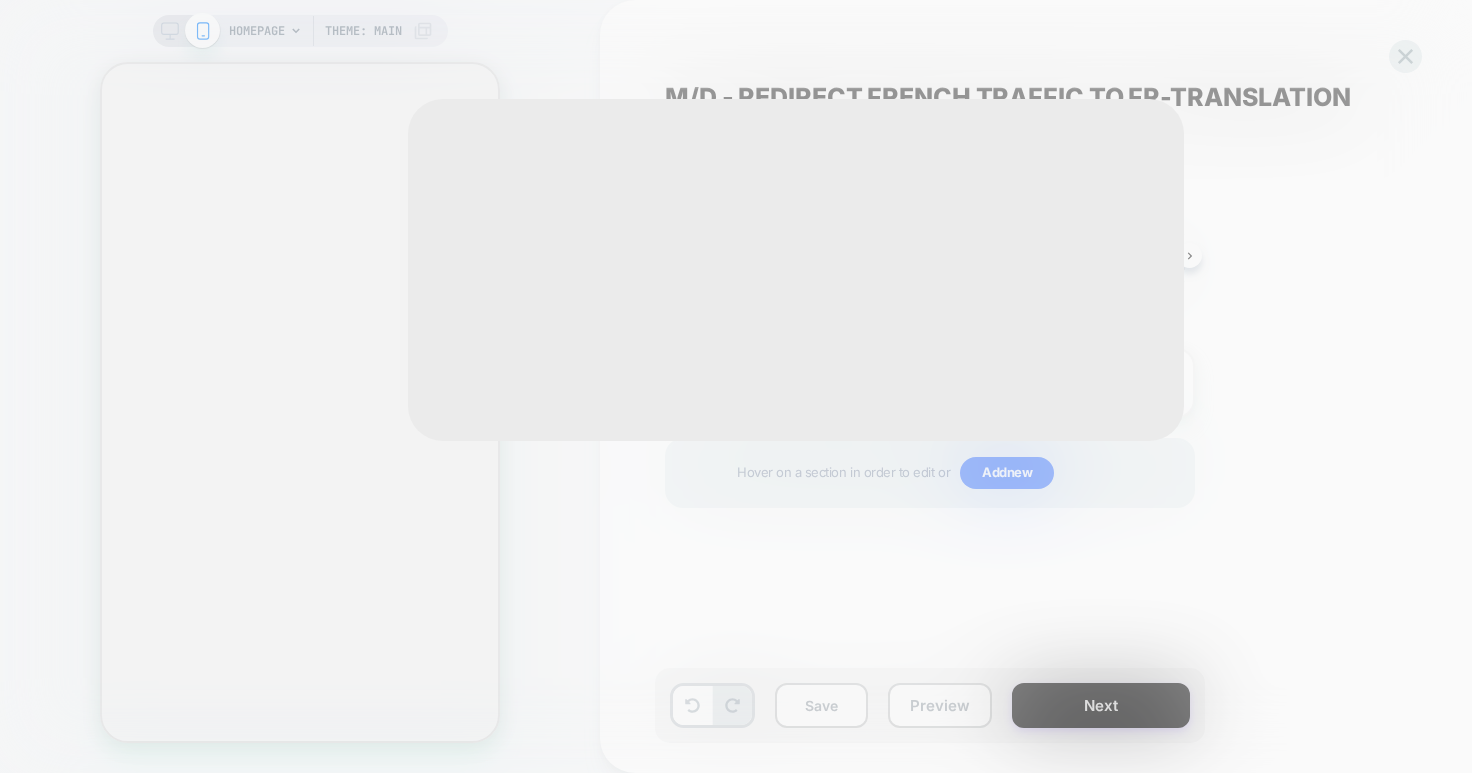 scroll, scrollTop: 0, scrollLeft: 1, axis: horizontal 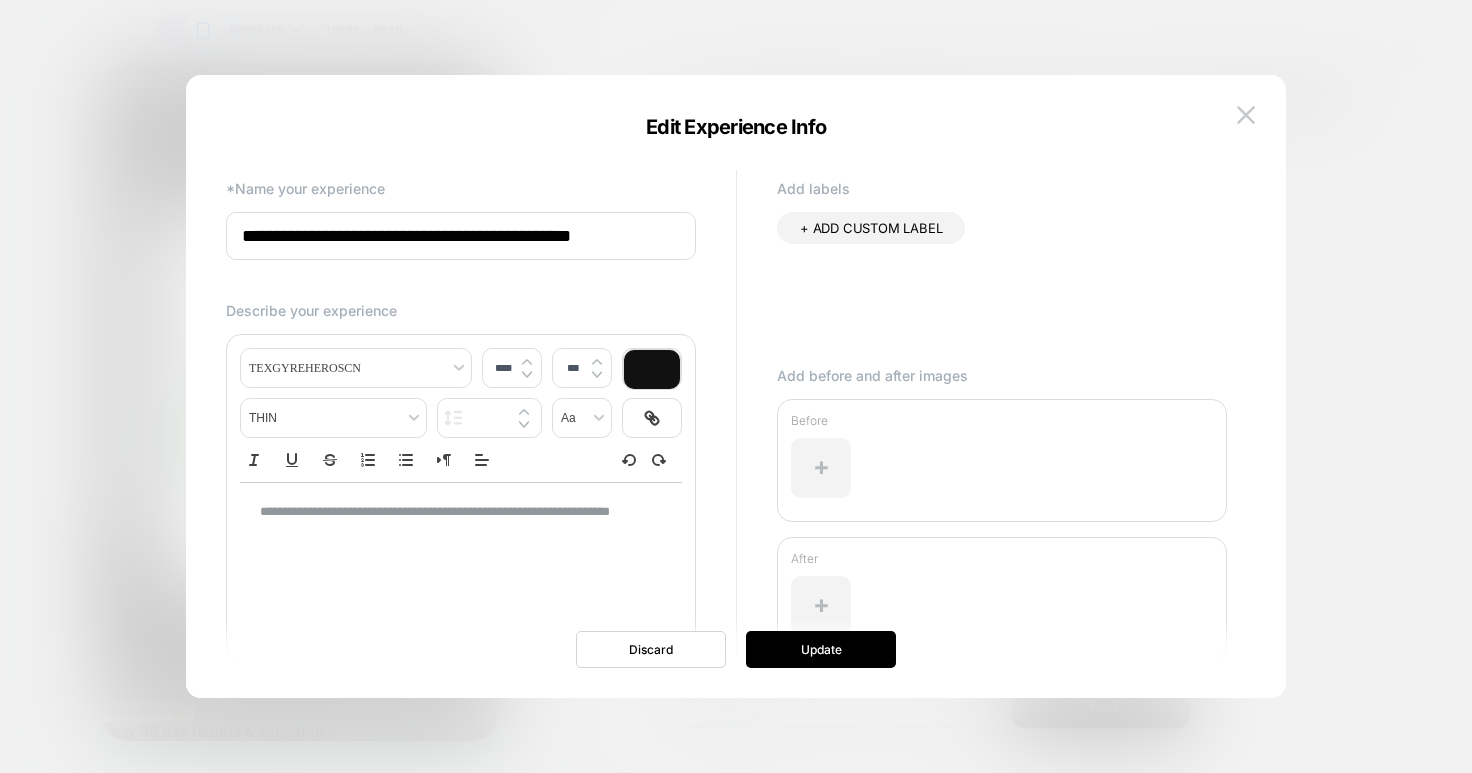 type on "****" 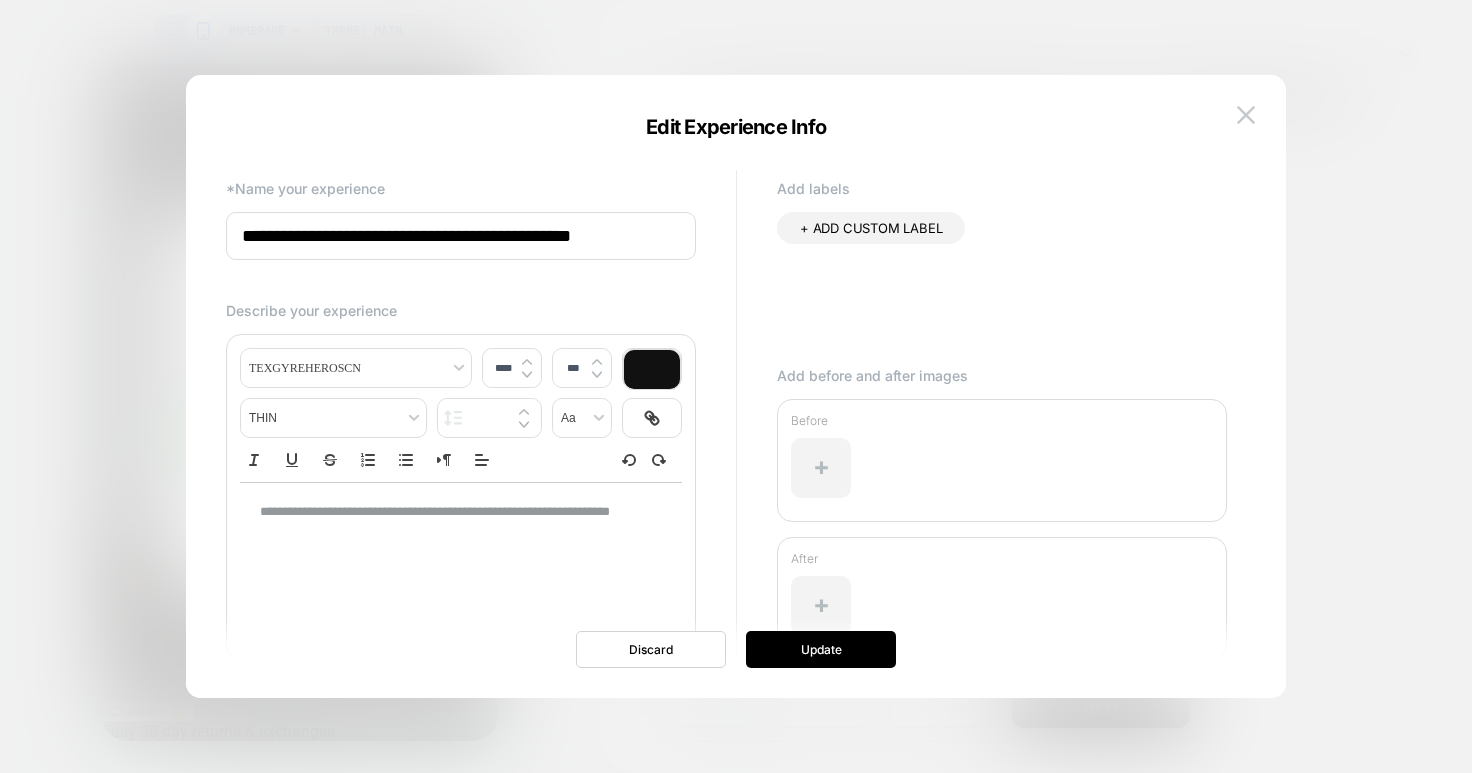scroll, scrollTop: 0, scrollLeft: 0, axis: both 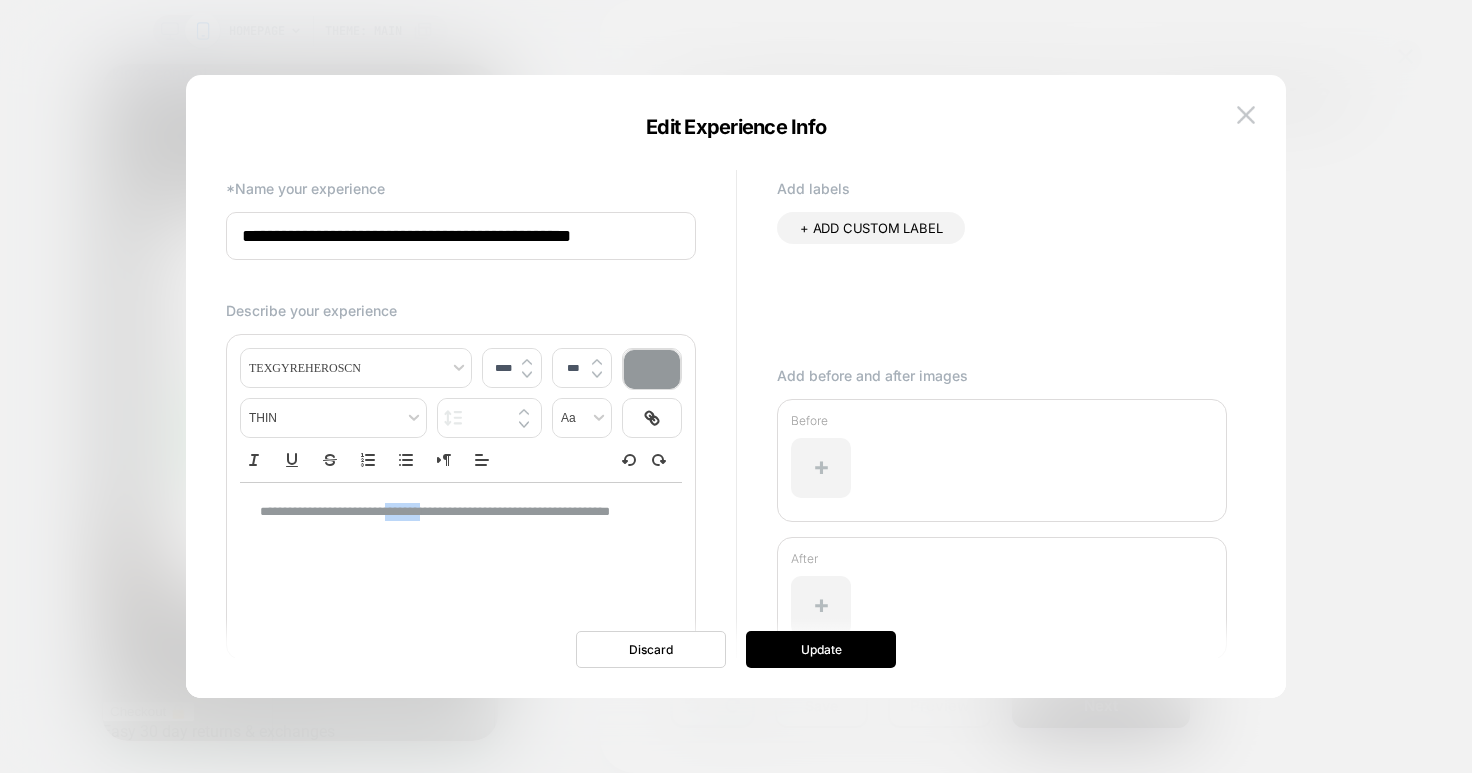 click on "**********" at bounding box center (435, 511) 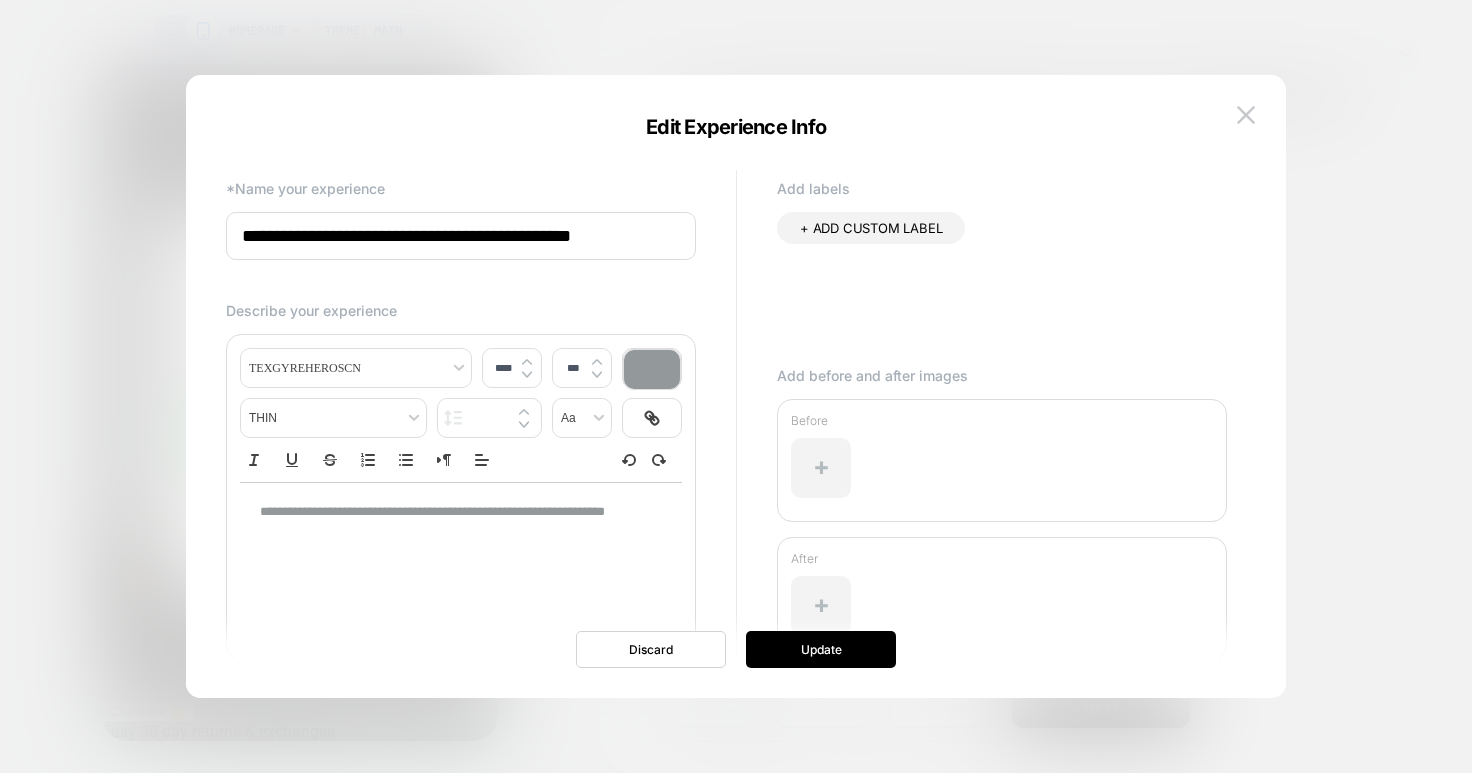 scroll, scrollTop: 0, scrollLeft: 0, axis: both 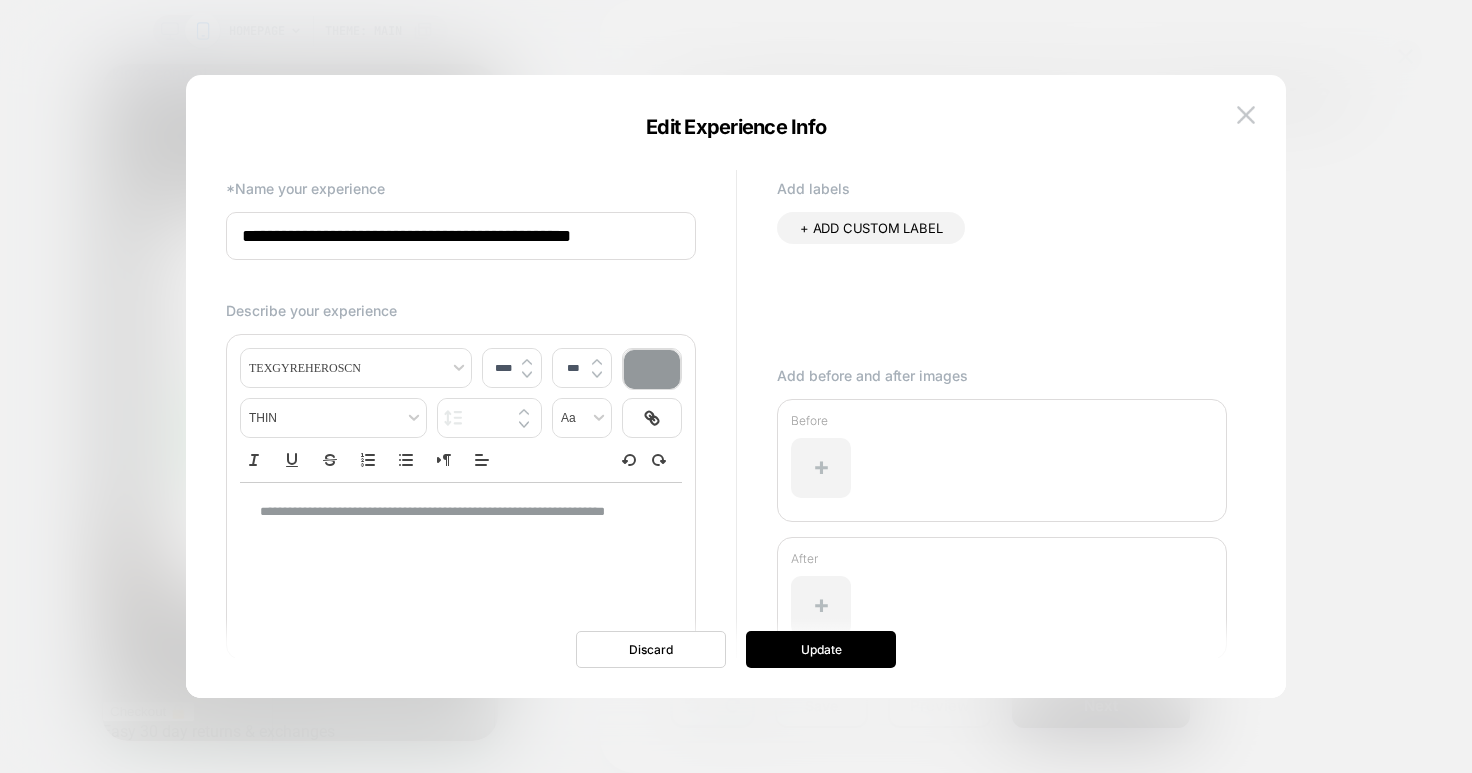 click on "**********" at bounding box center (432, 511) 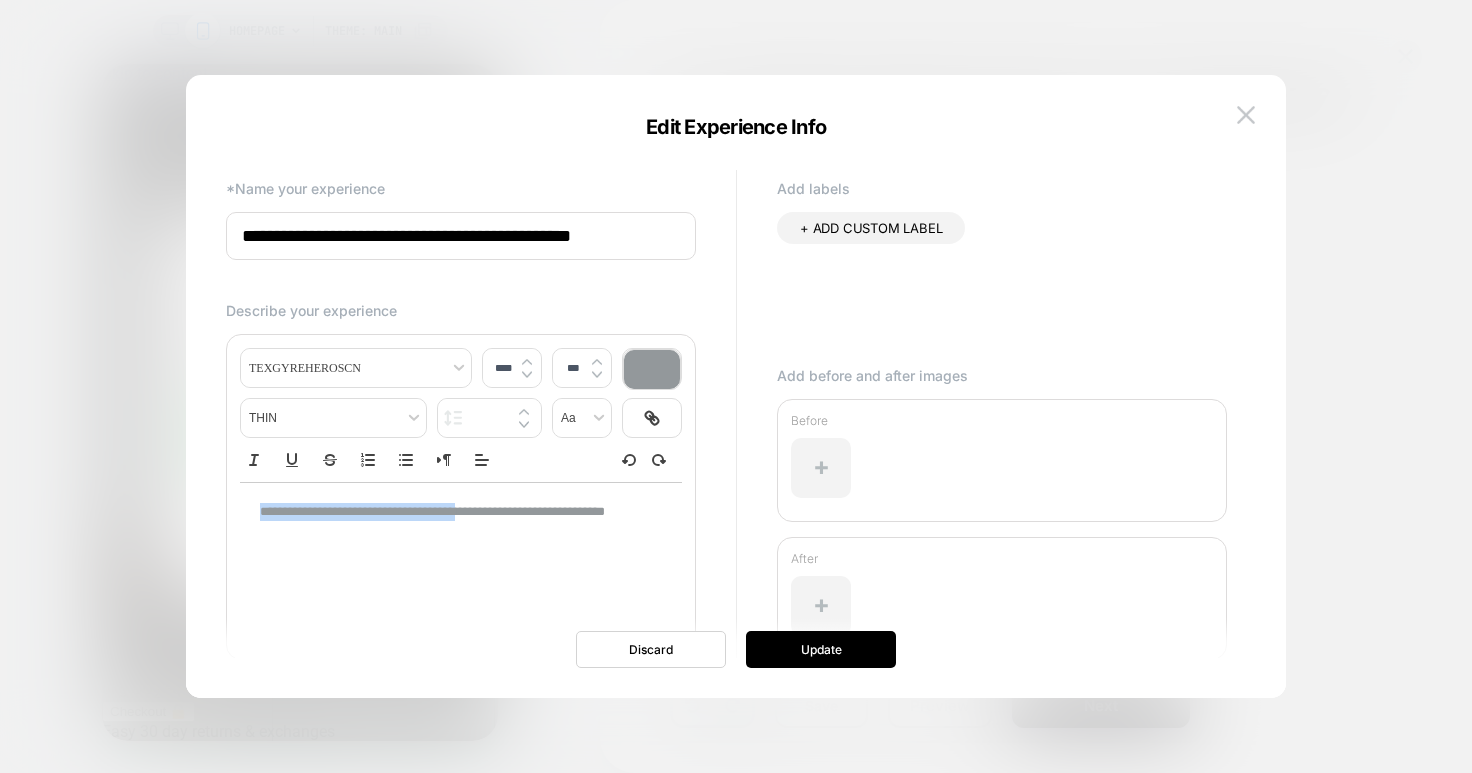click on "**********" at bounding box center [453, 512] 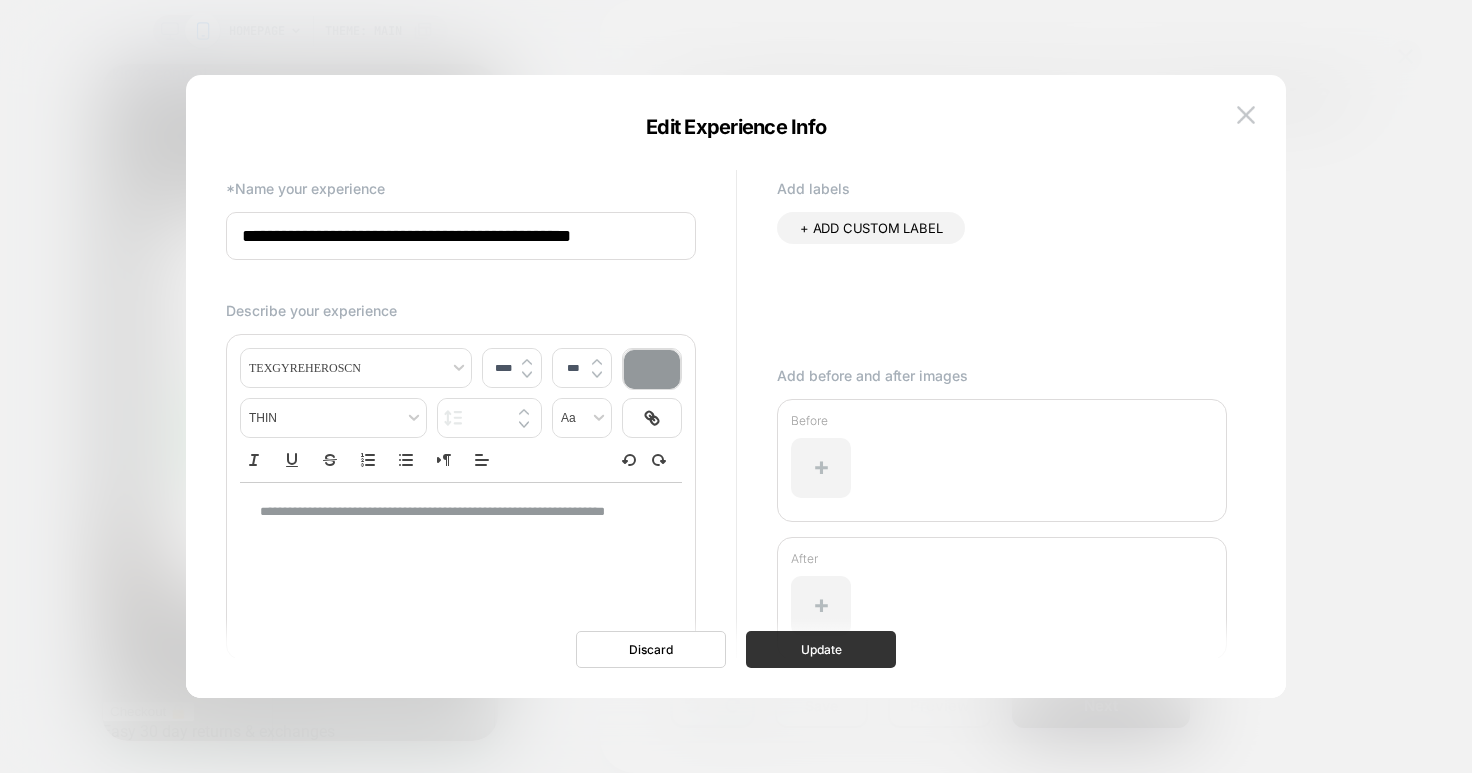 click on "Update" at bounding box center [821, 649] 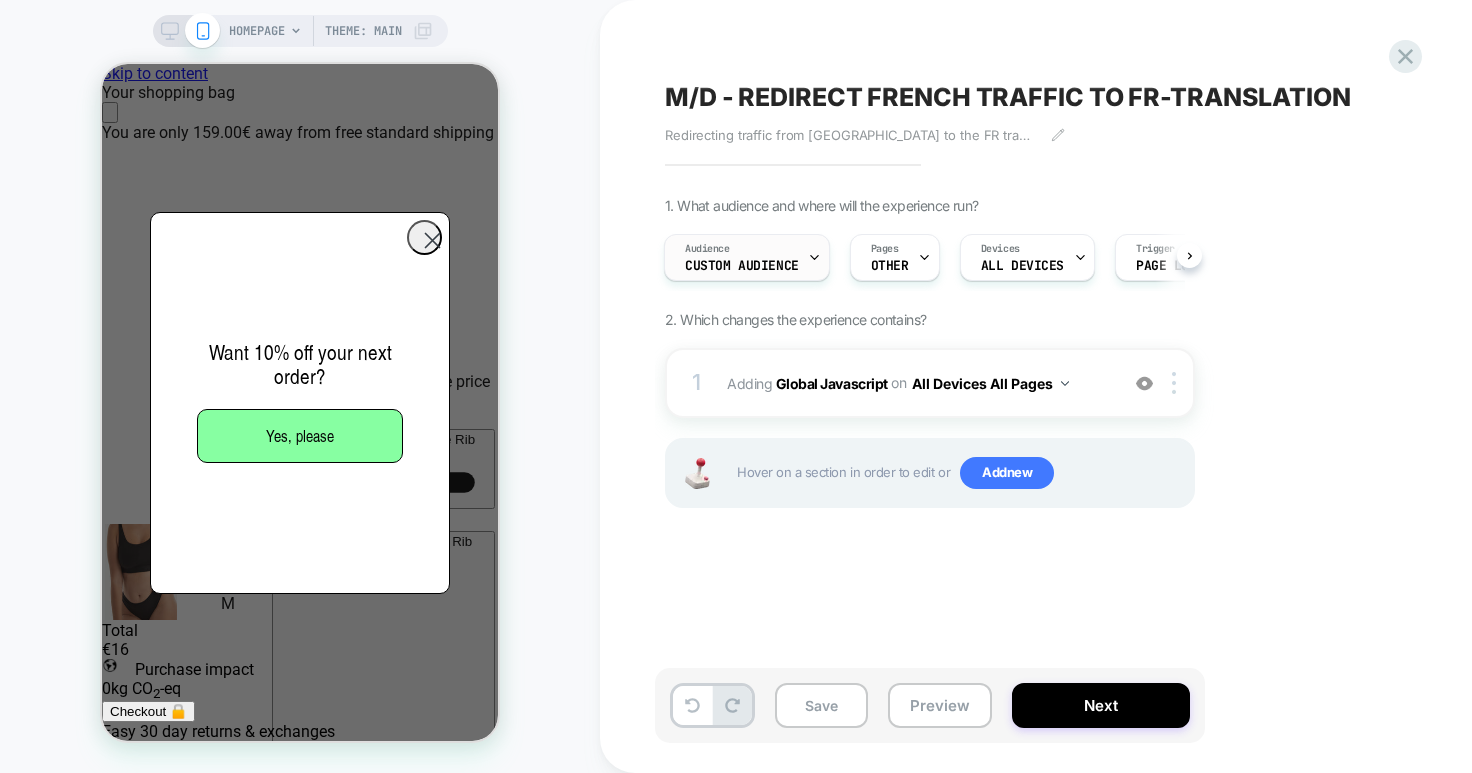 click on "Audience Custom Audience" at bounding box center (742, 257) 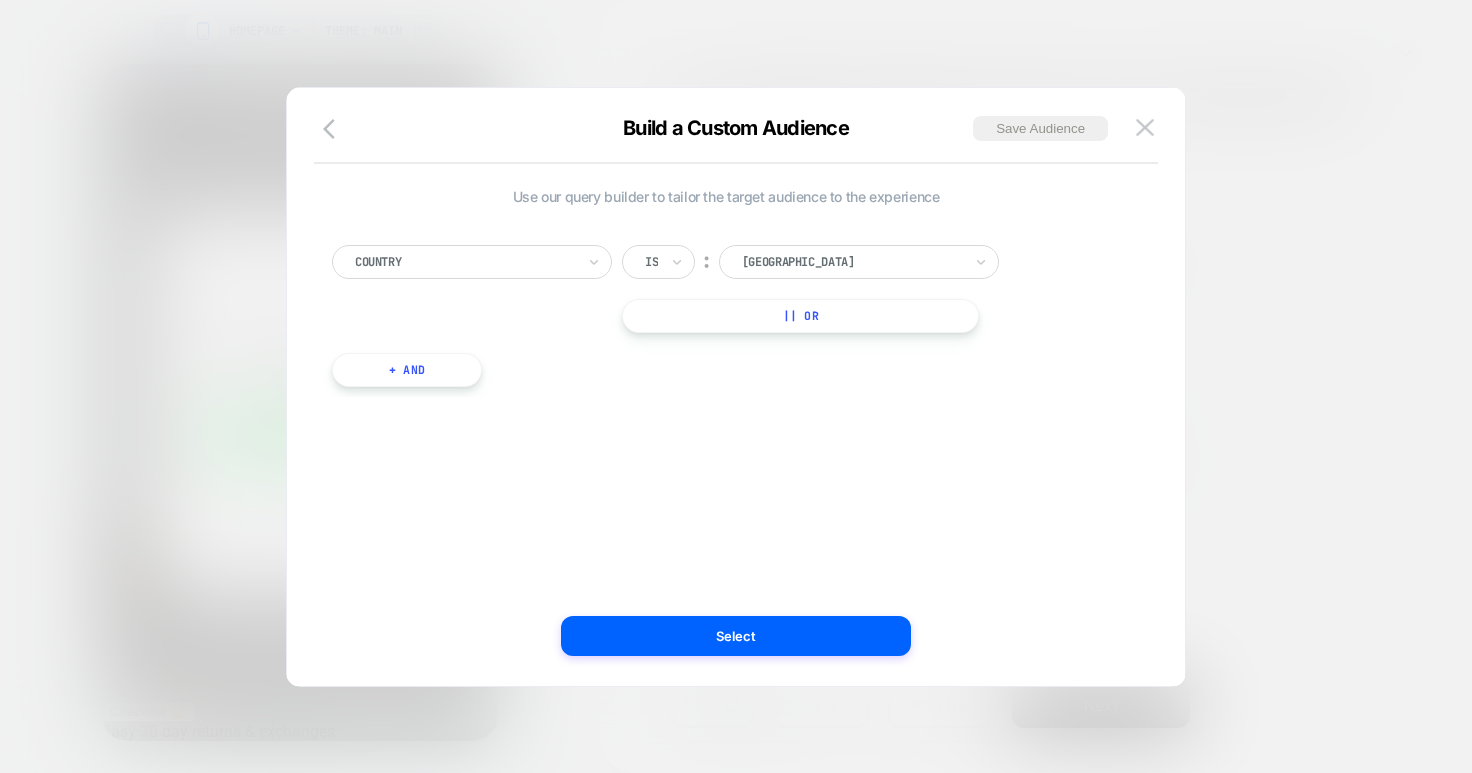 click at bounding box center [852, 262] 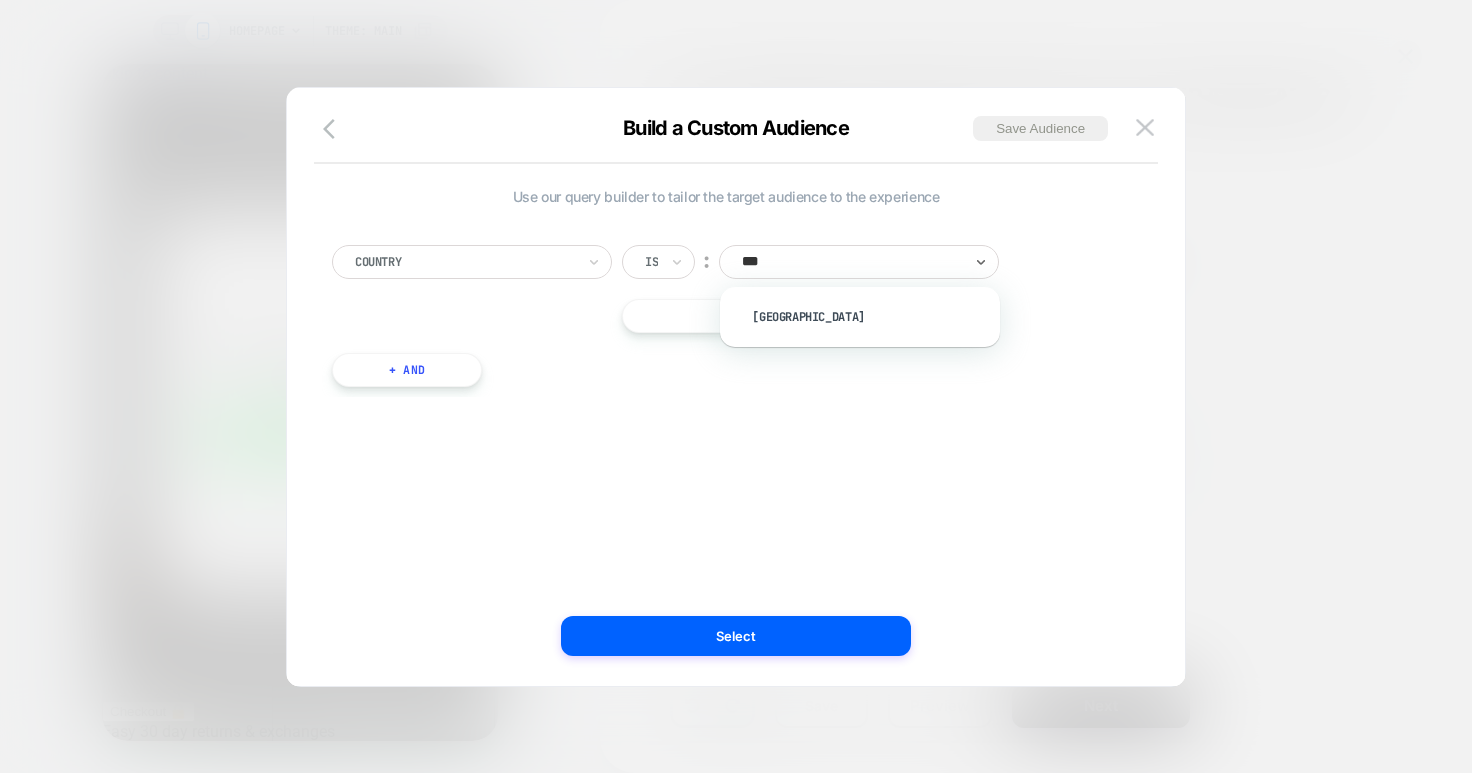 type on "****" 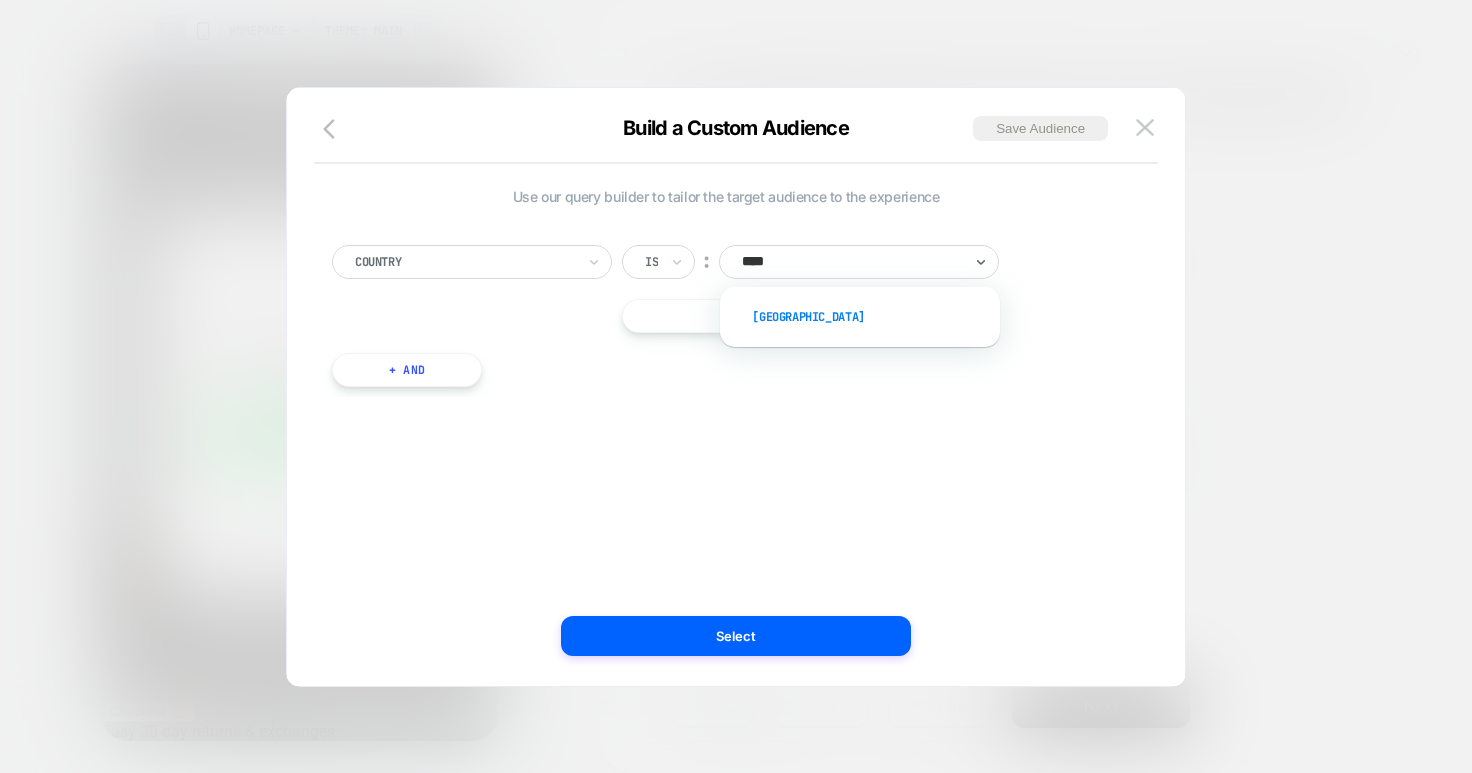 click on "[GEOGRAPHIC_DATA]" at bounding box center (870, 317) 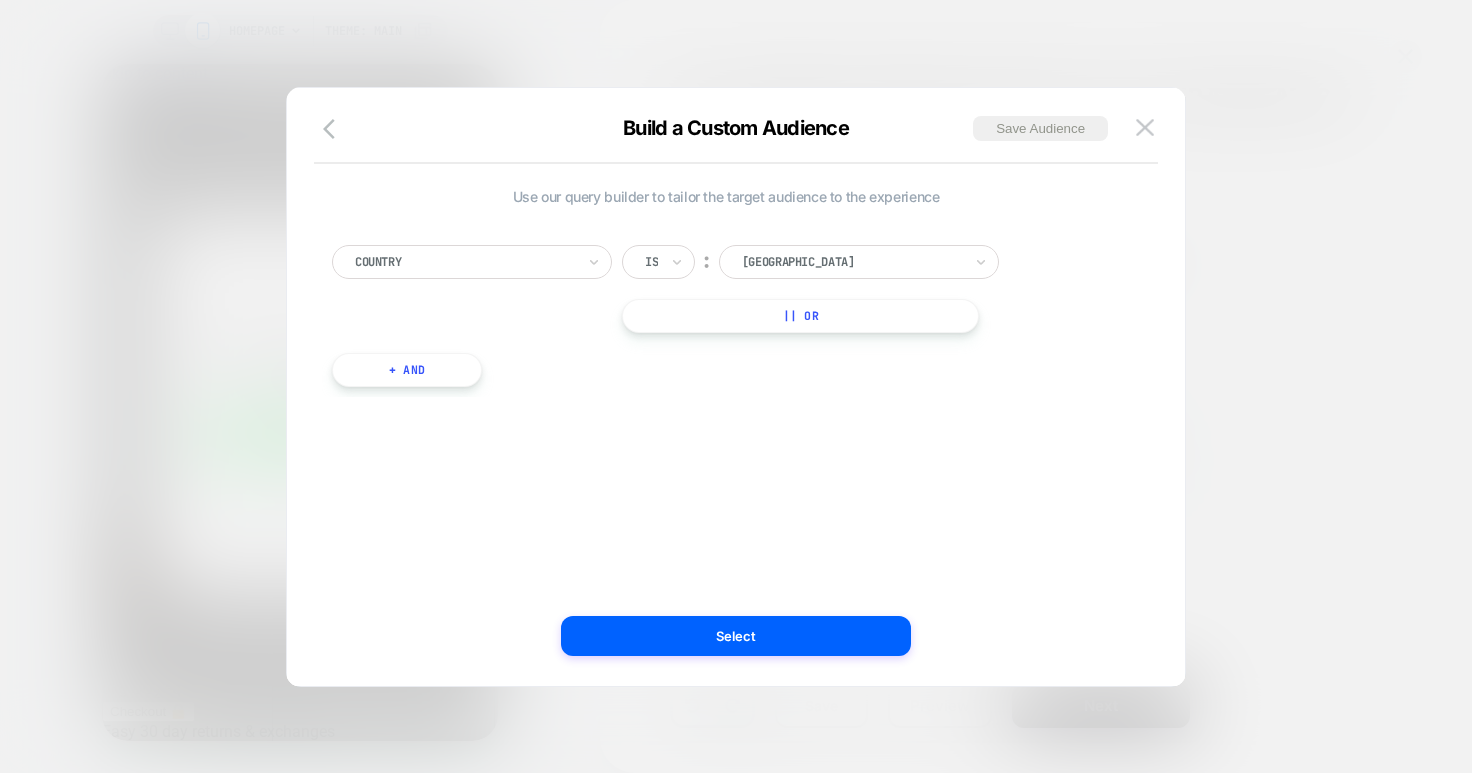 click on "|| Or" at bounding box center [800, 316] 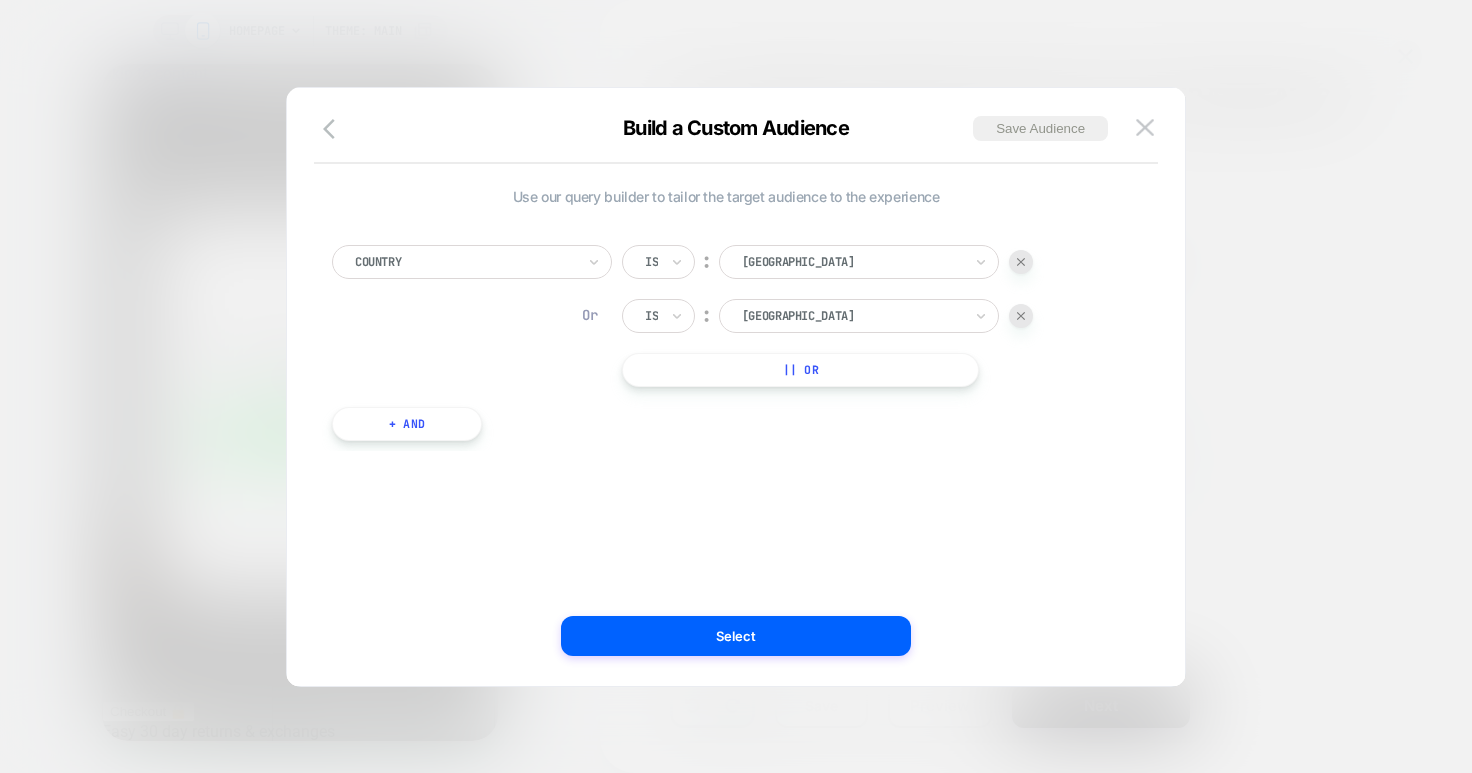 click at bounding box center [852, 316] 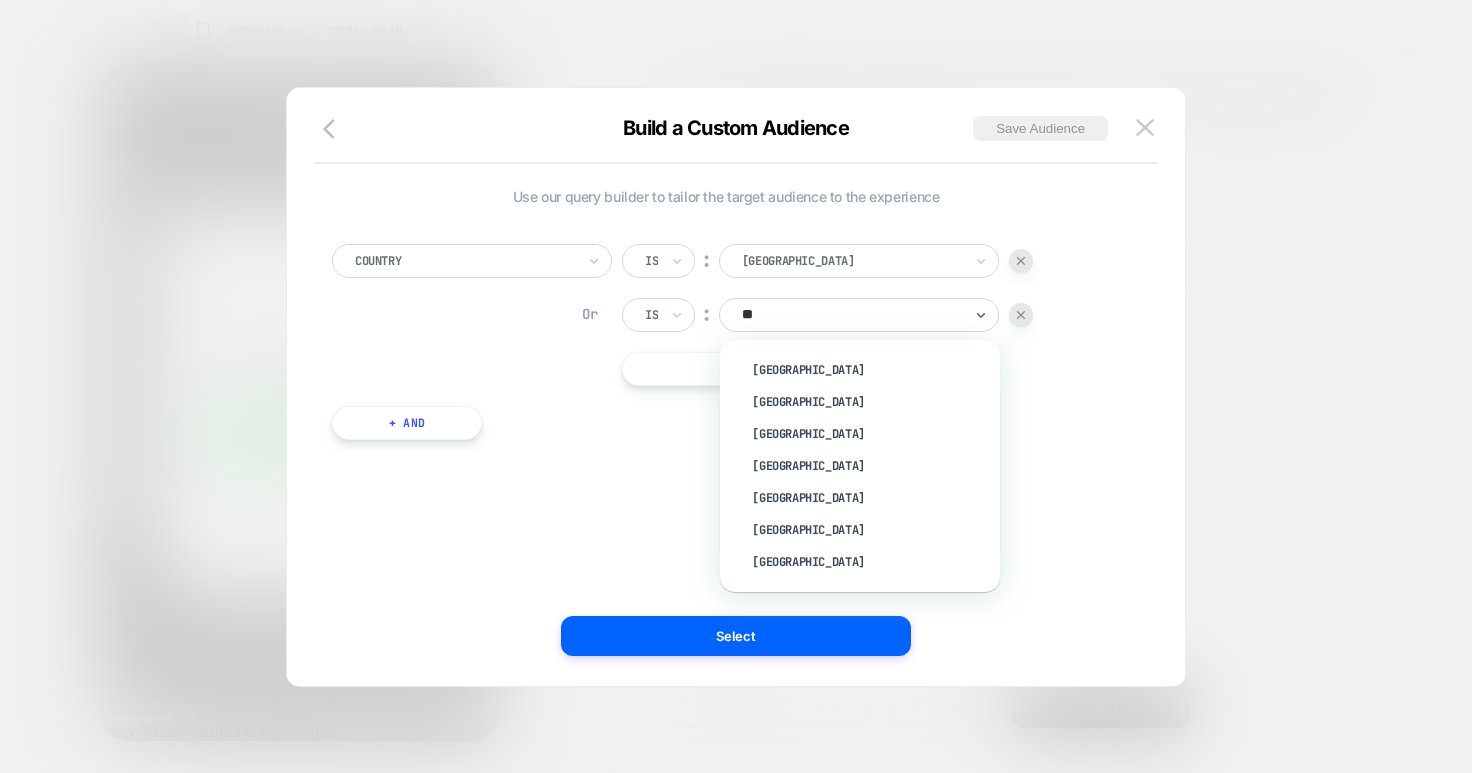 type on "***" 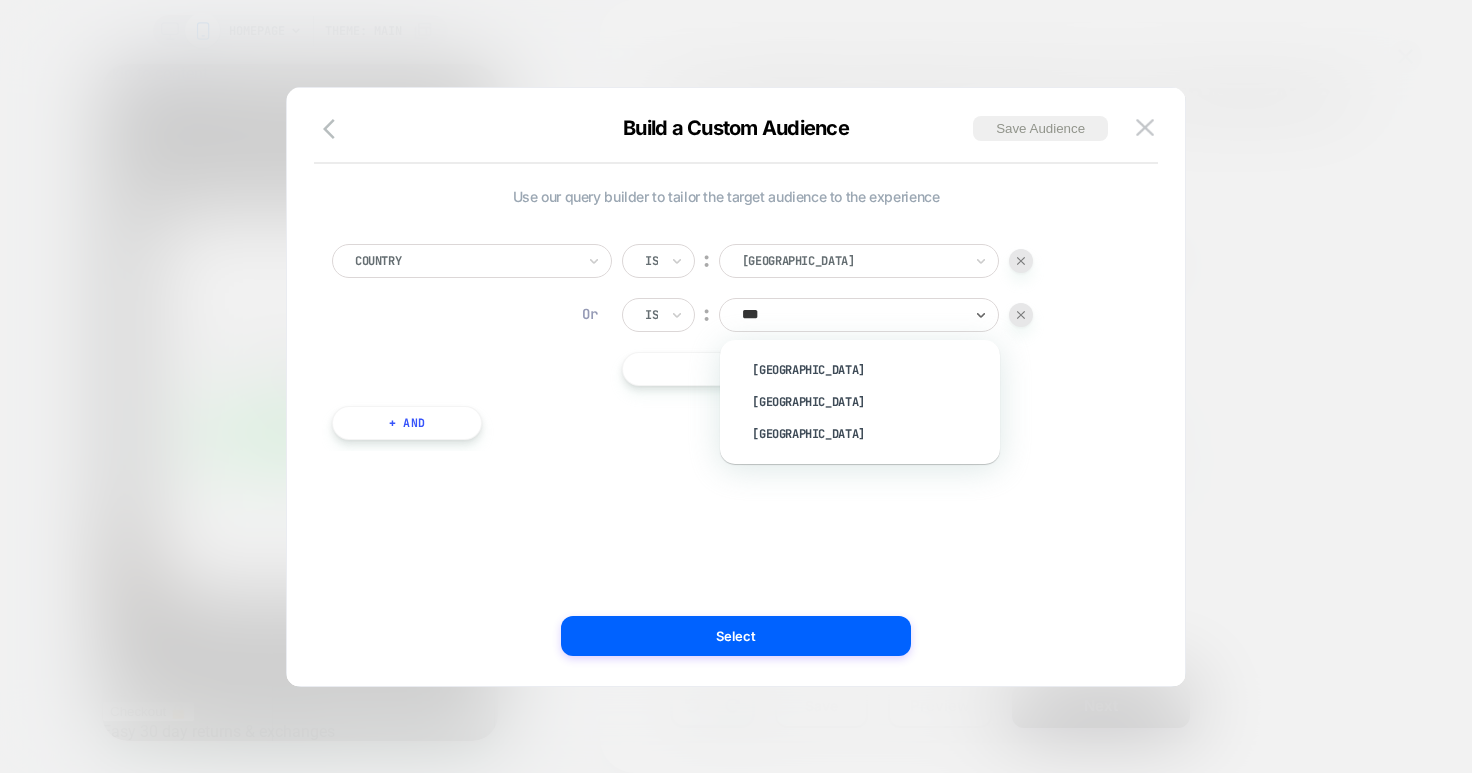 click at bounding box center (1021, 315) 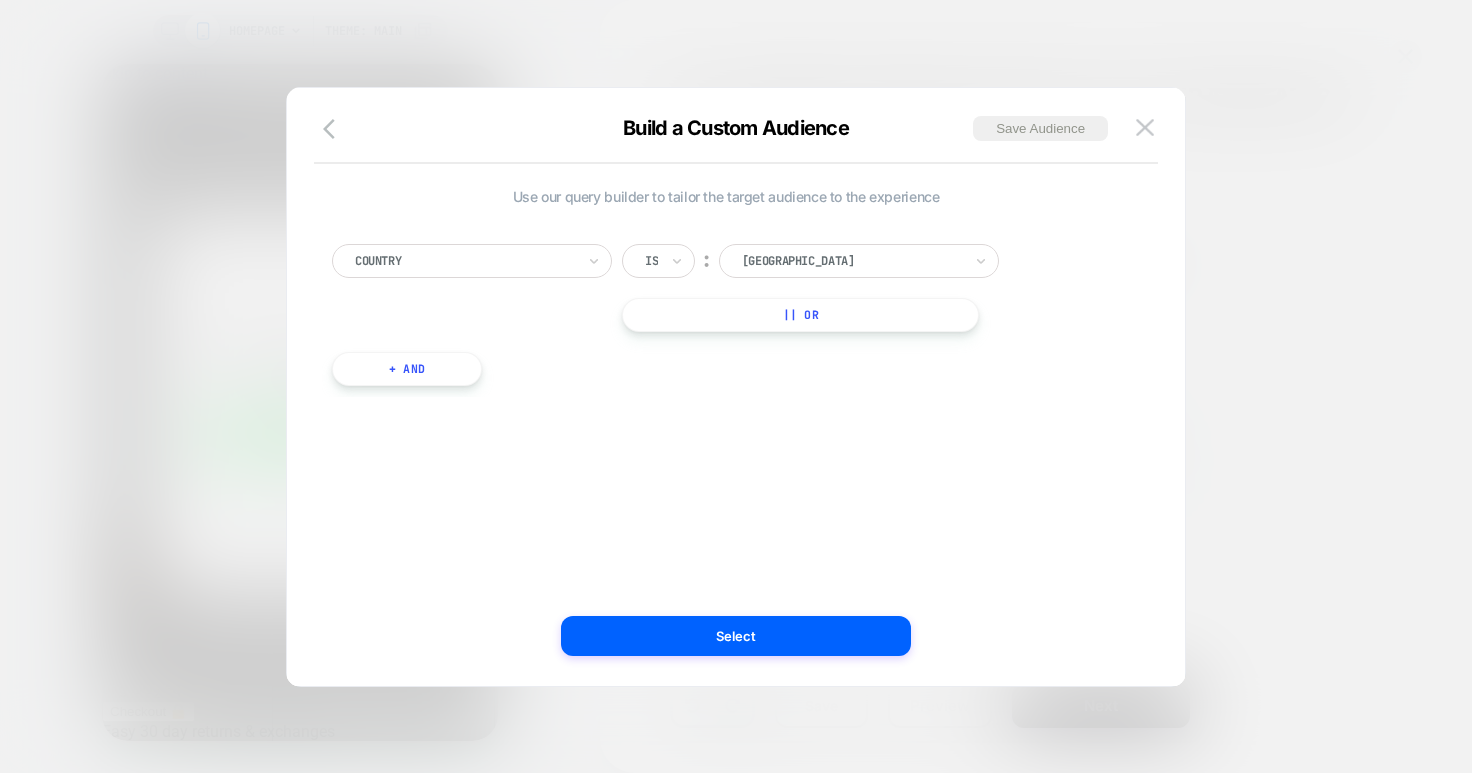click on "Select" at bounding box center (736, 636) 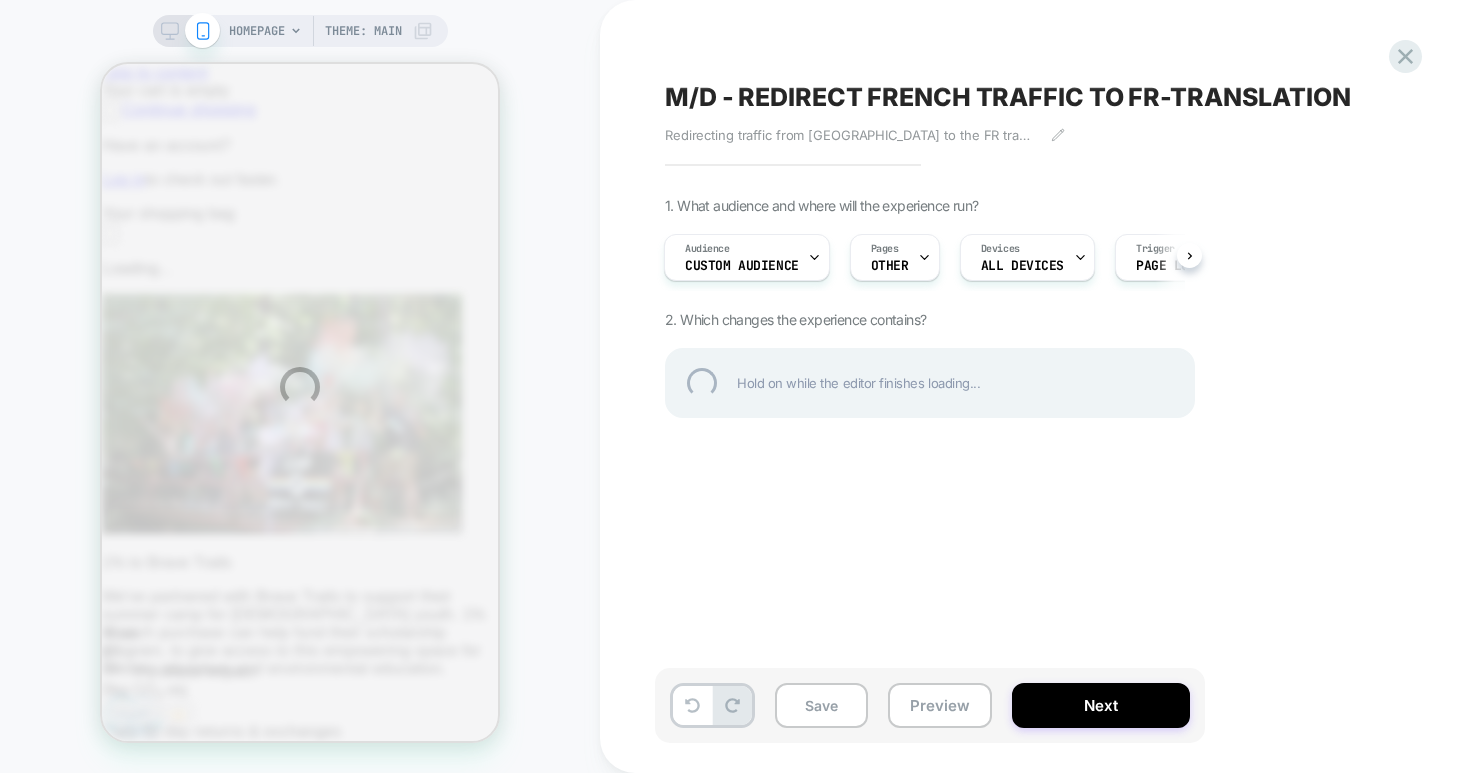 scroll, scrollTop: 0, scrollLeft: 0, axis: both 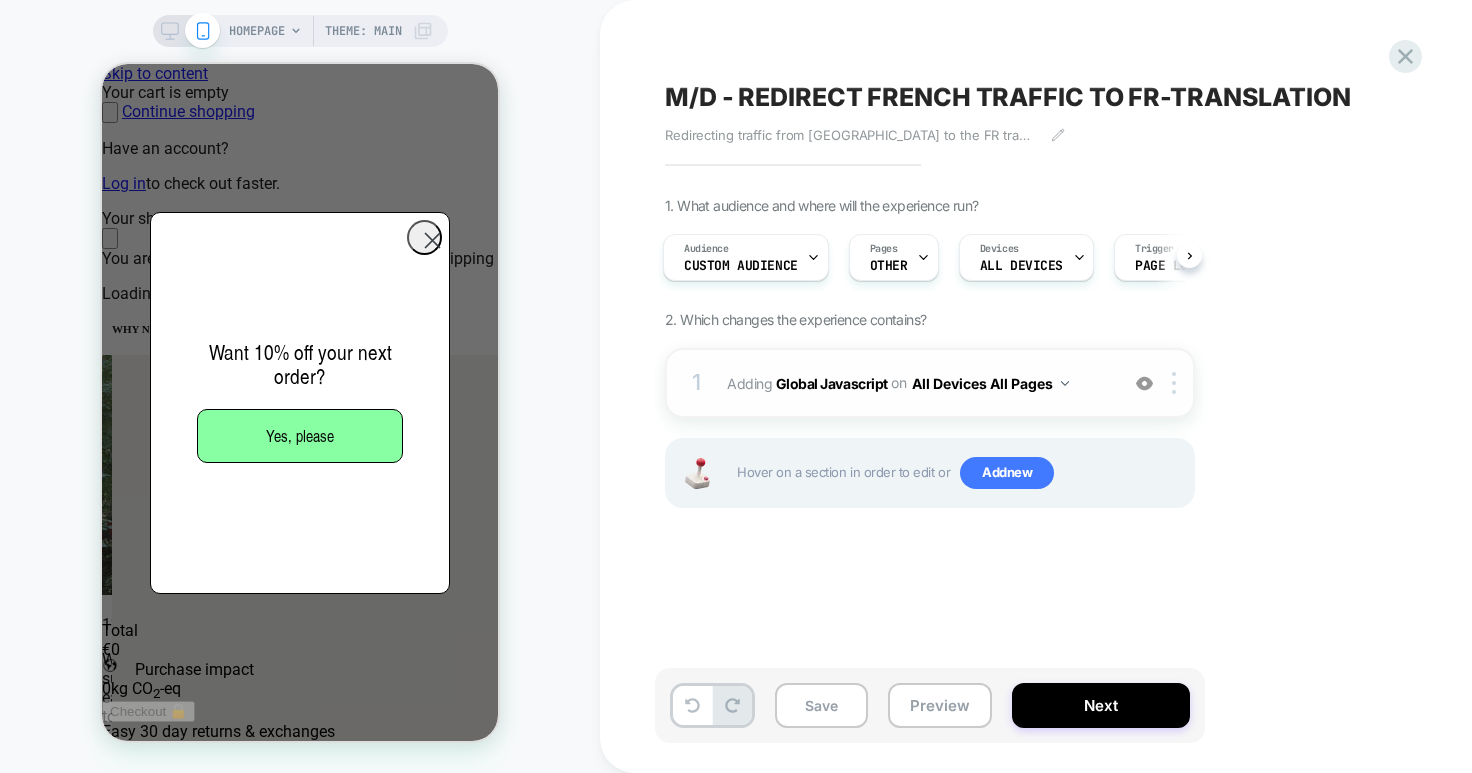 click on "Adding   Global Javascript   on All Devices All Pages" at bounding box center (917, 383) 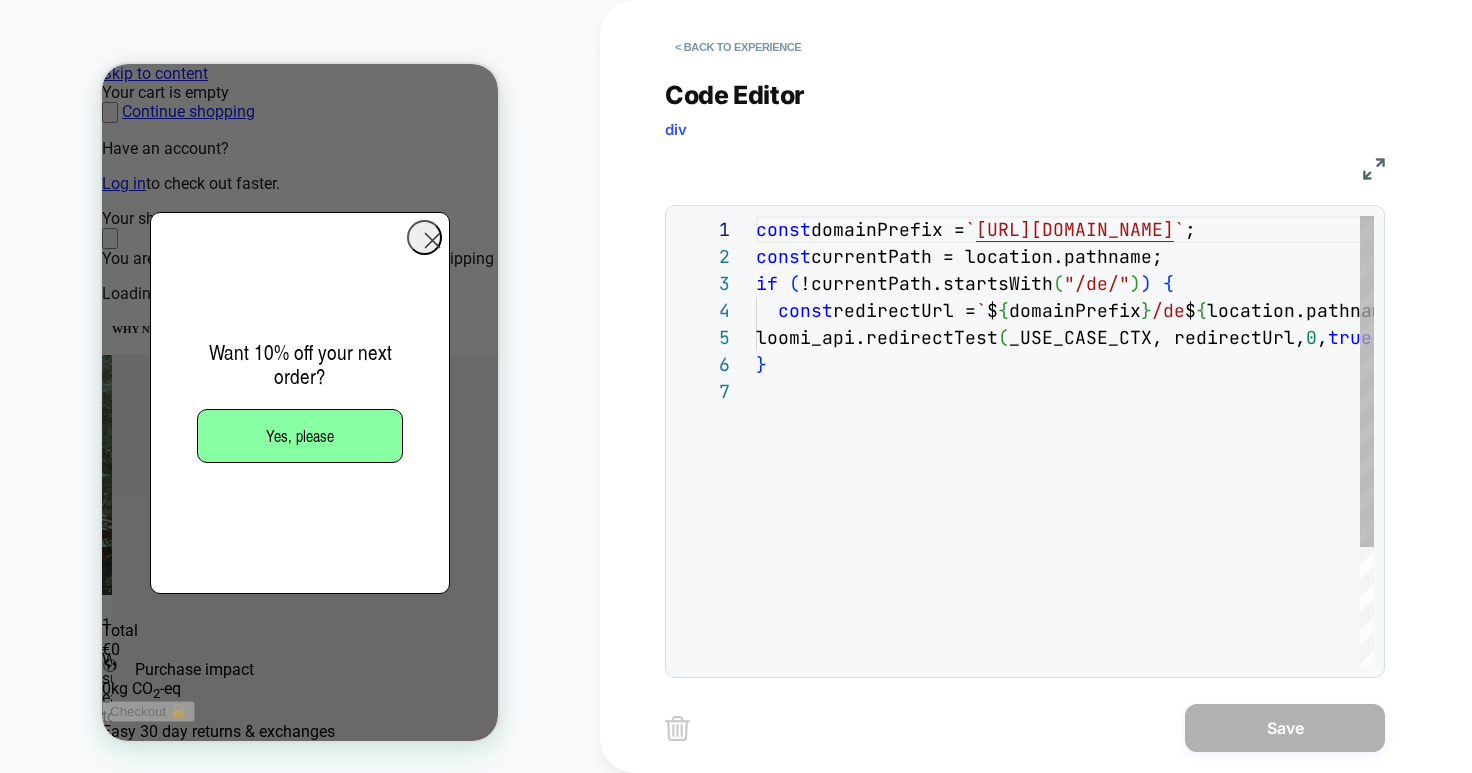 scroll, scrollTop: 162, scrollLeft: 0, axis: vertical 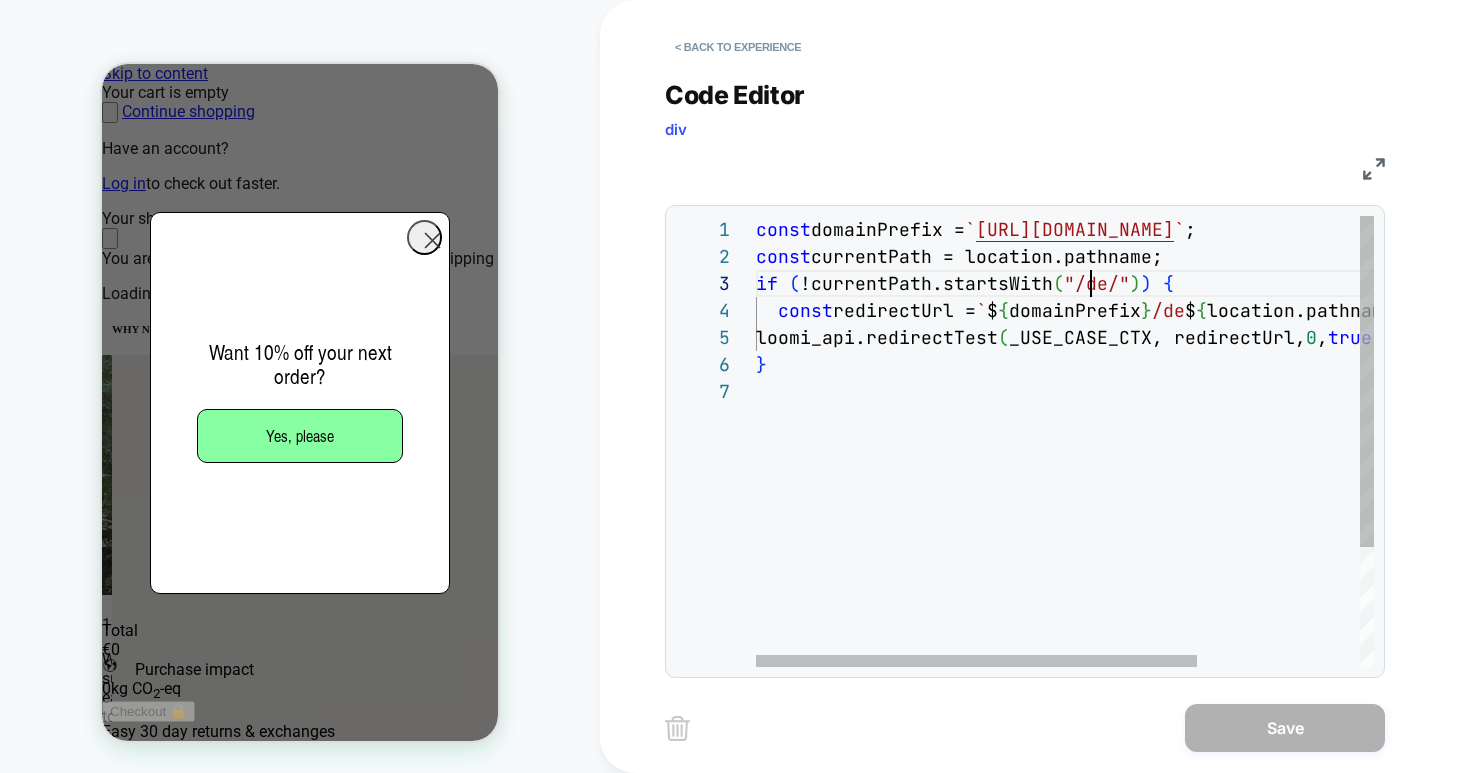 click on "const  domainPrefix =  ` [URL][DOMAIN_NAME] ` ; const  currentPath = location.pathname; if   ( !currentPath.startsWith ( "/de/" ) )   {    const  redirectUrl =  ` $ { domainPrefix } /de $ { location.pathname } ` ;   loomi_api.redirectTest ( _USE_CASE_CTX, redirectUrl,  0 ,  true ,  `session` ) ; }" at bounding box center (1178, 522) 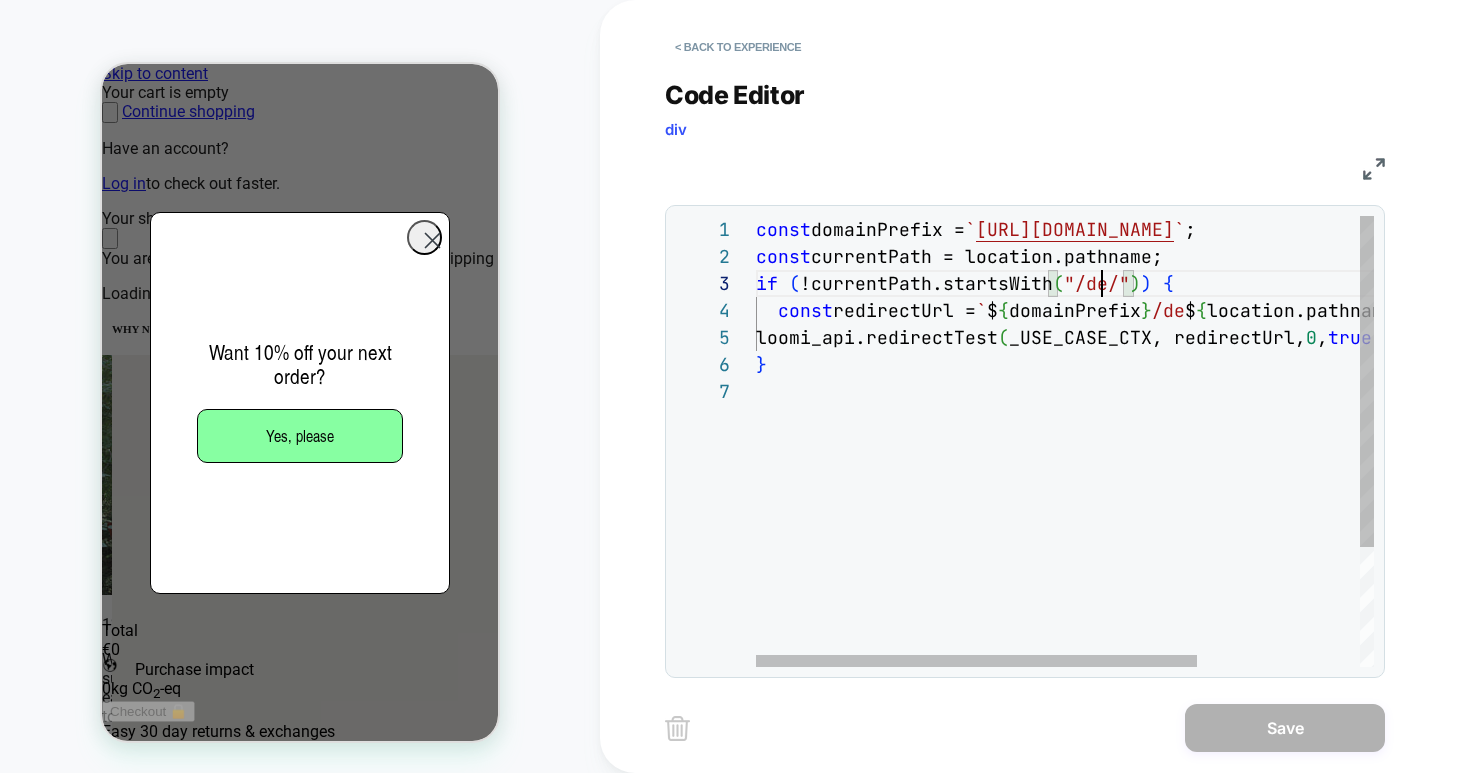 scroll, scrollTop: 54, scrollLeft: 346, axis: both 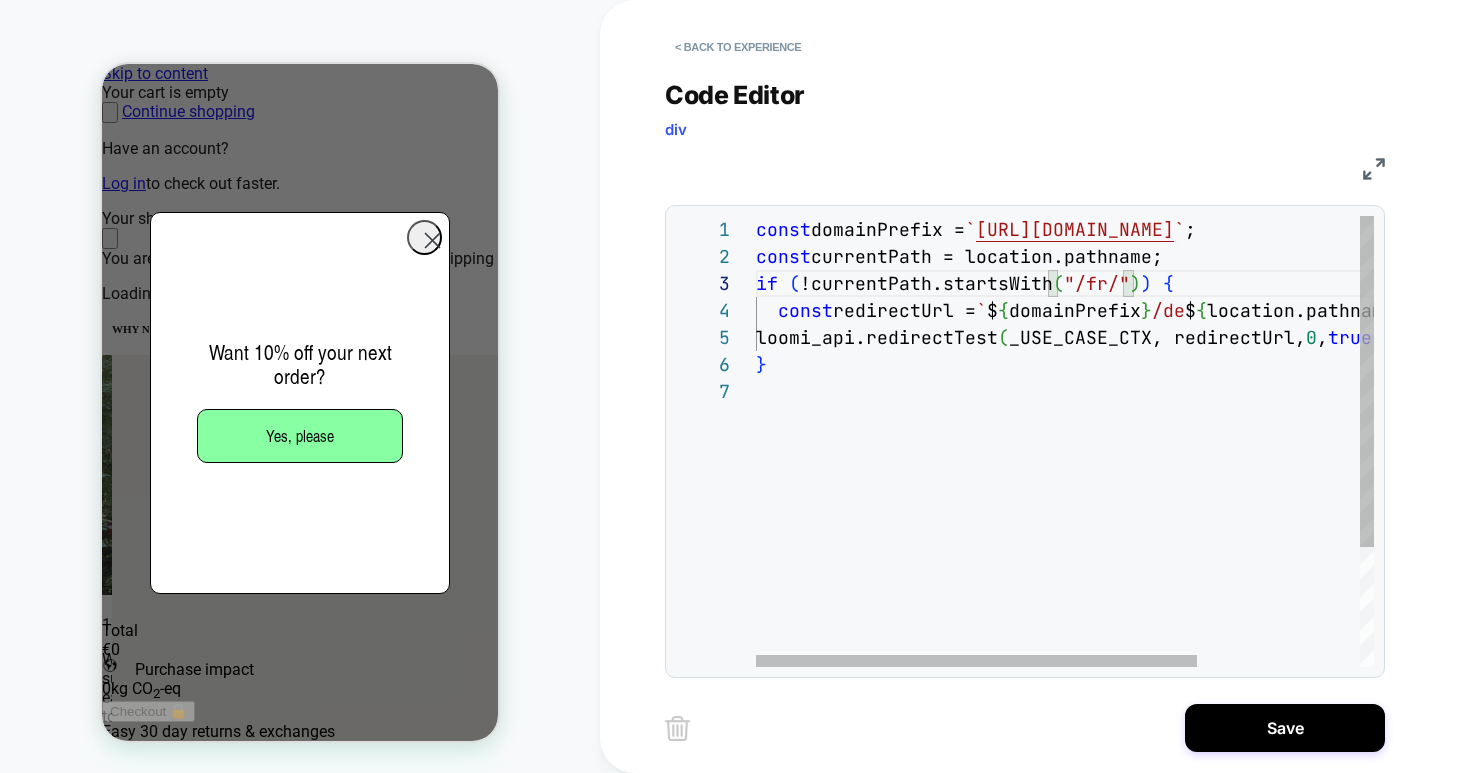 drag, startPoint x: 1196, startPoint y: 313, endPoint x: 1174, endPoint y: 296, distance: 27.802877 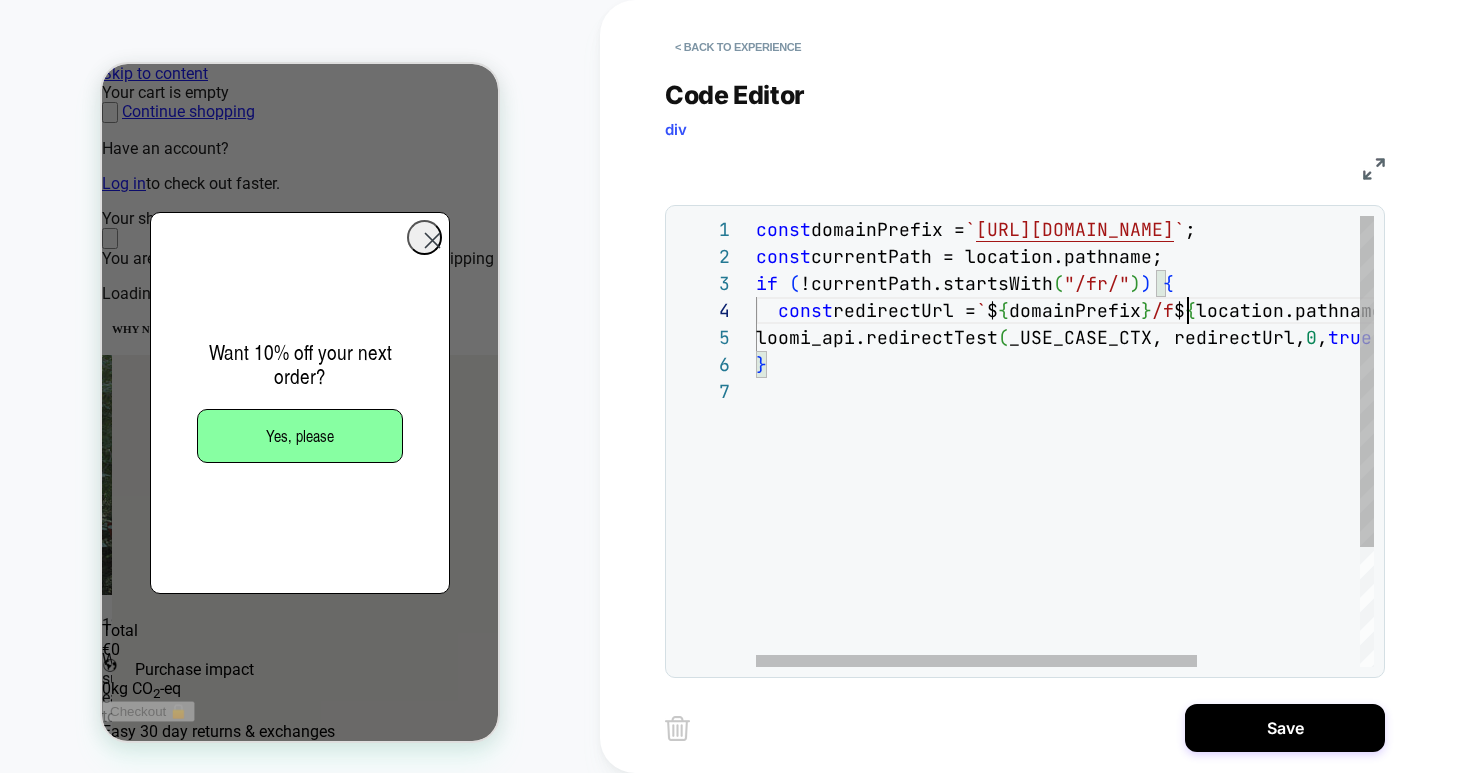 scroll, scrollTop: 81, scrollLeft: 443, axis: both 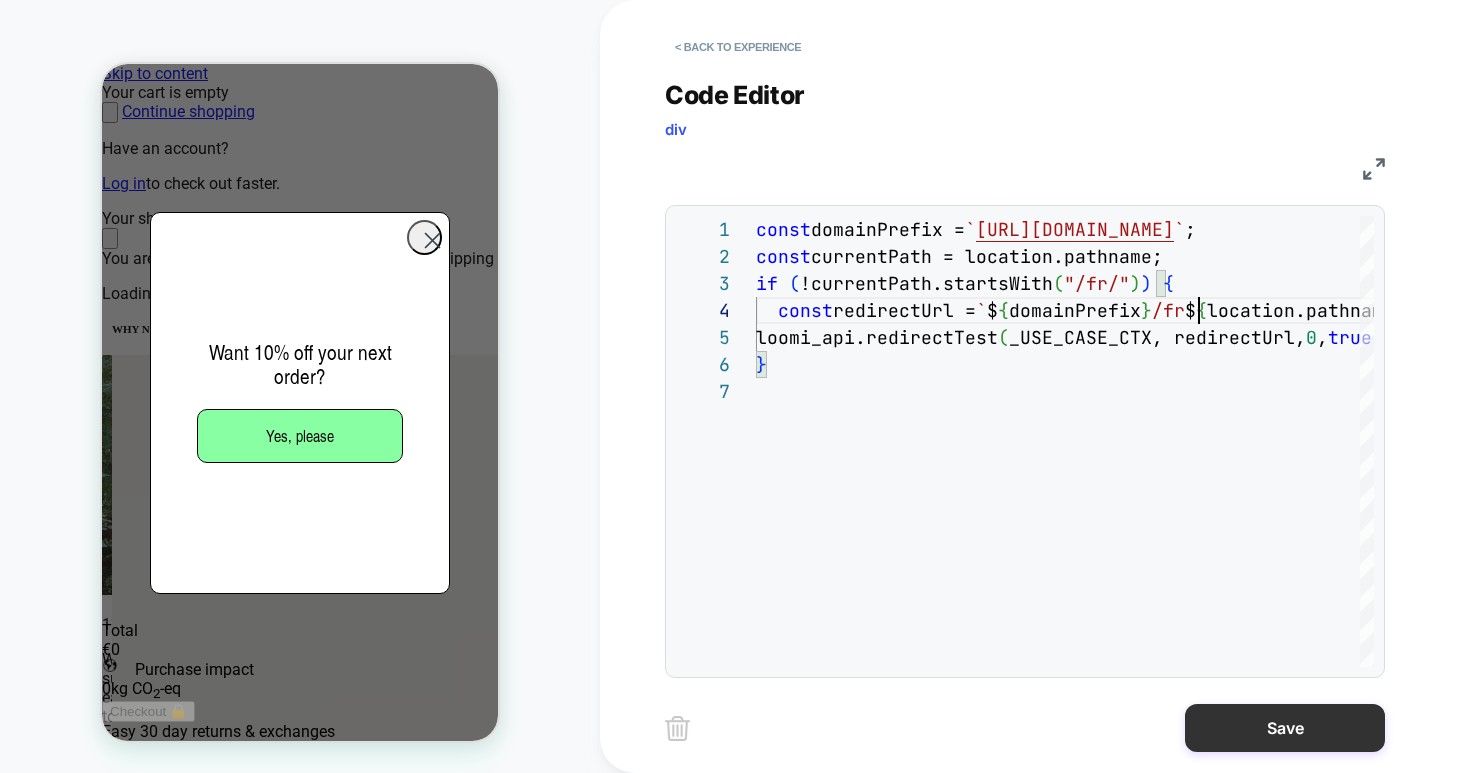 type on "**********" 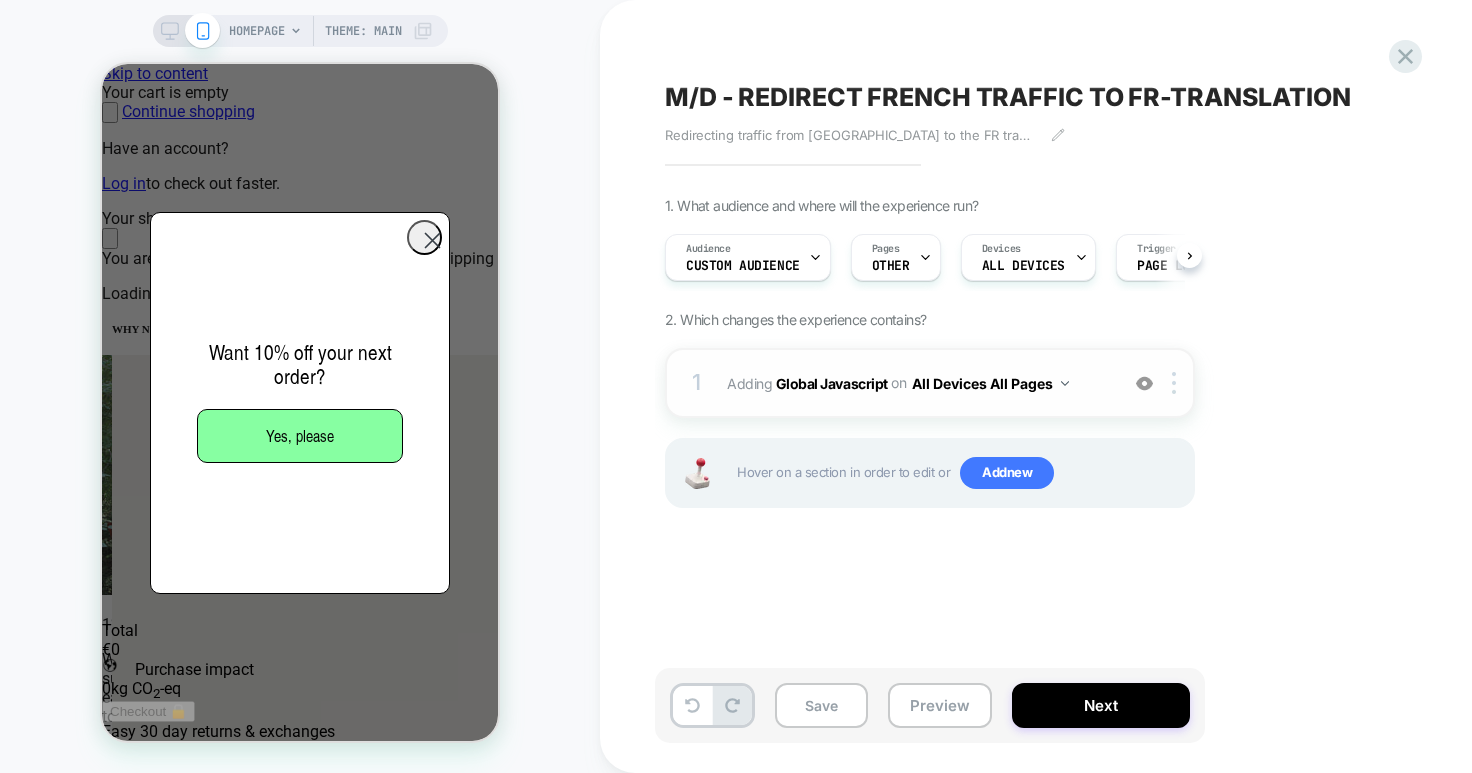 scroll, scrollTop: 0, scrollLeft: 1, axis: horizontal 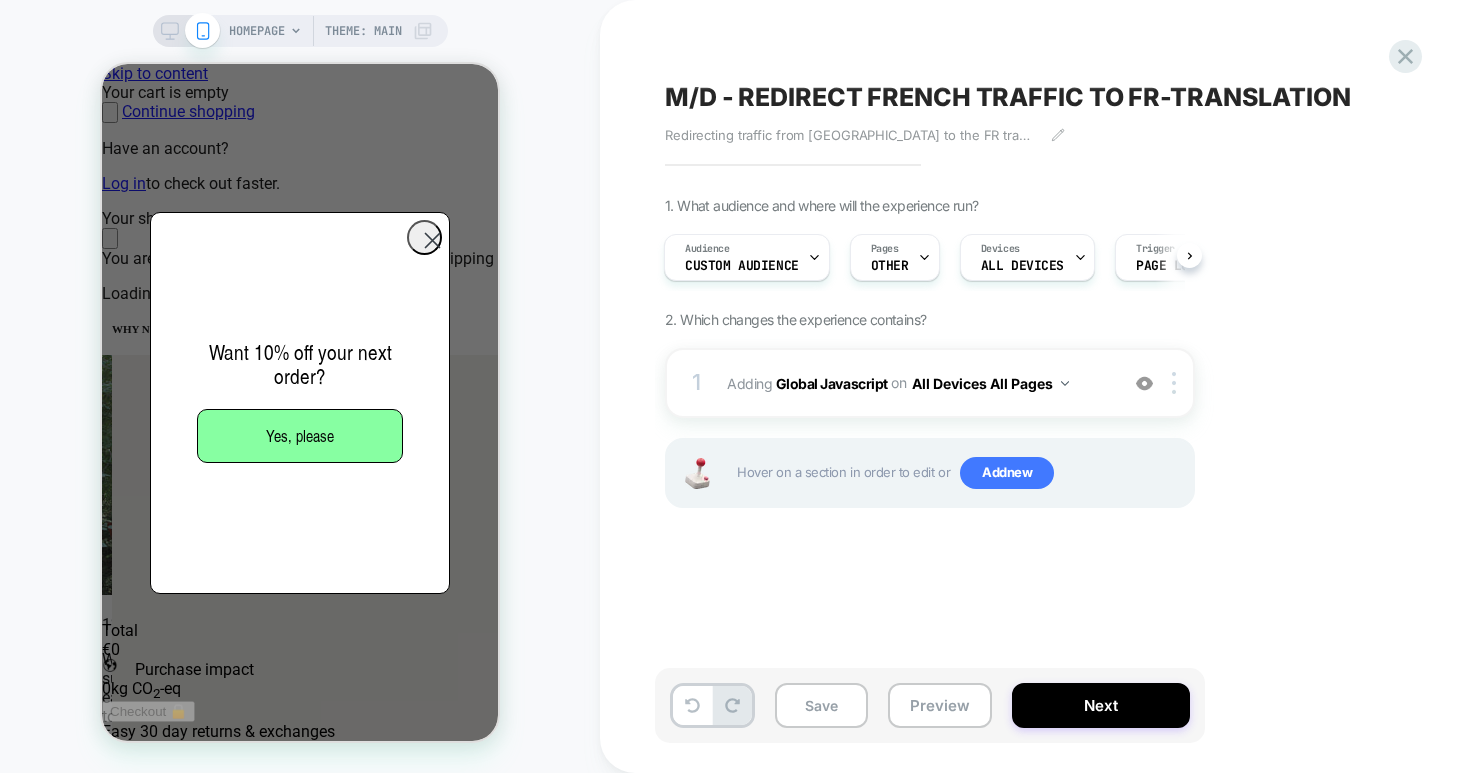 click on "HOMEPAGE Theme: MAIN" at bounding box center [300, 386] 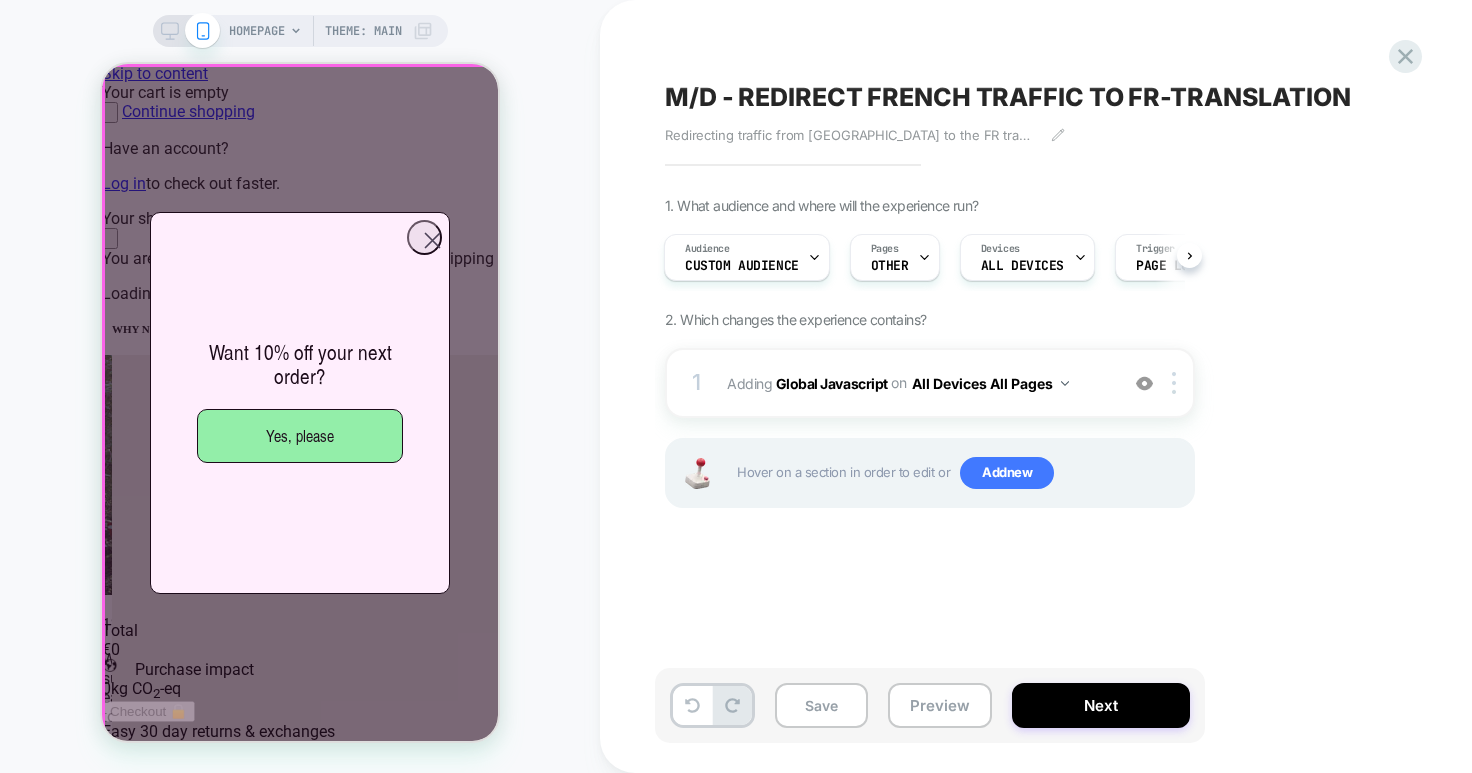 click on "Summer Sale
further reduced
From your faves list to the sale list
Up to 50% off" at bounding box center (300, 11011) 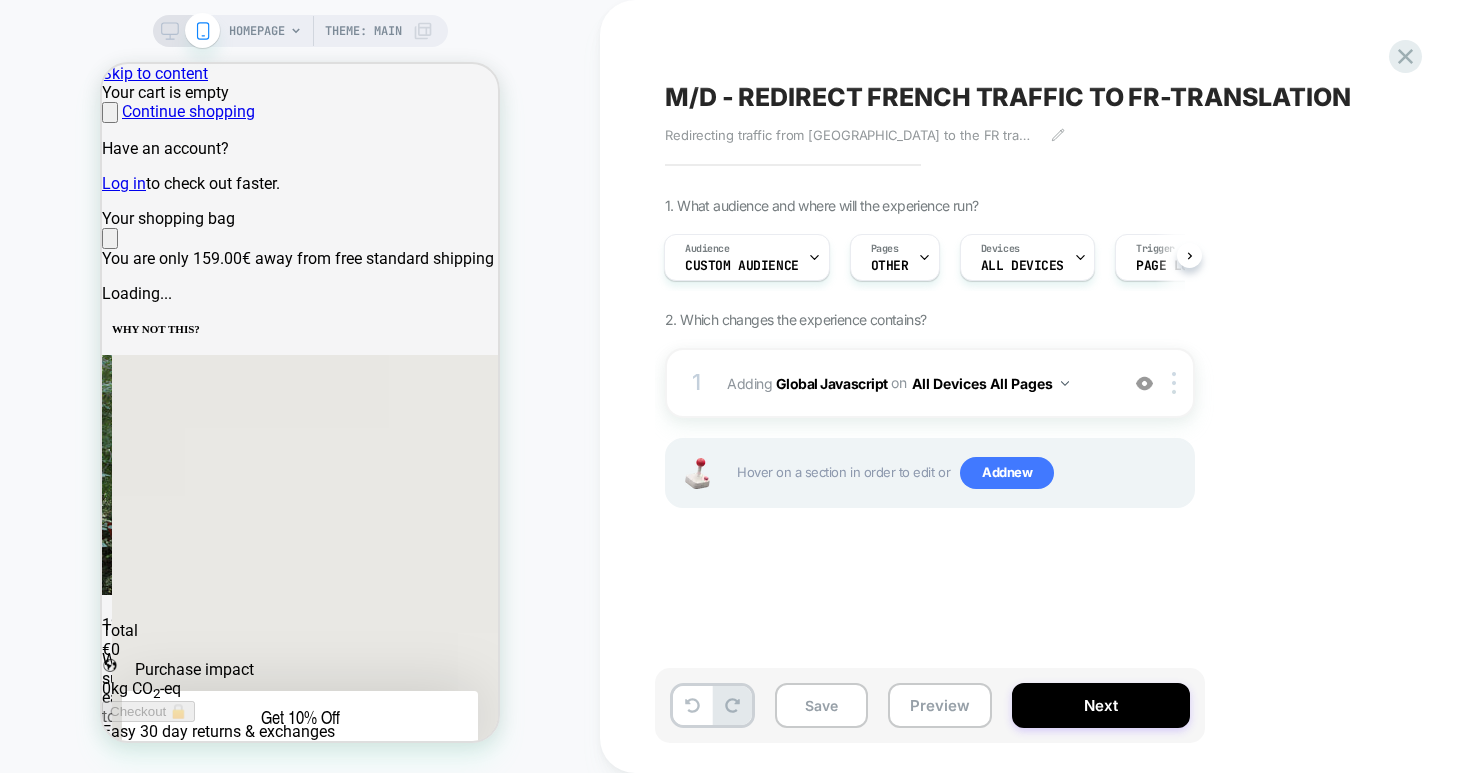 click on "HOMEPAGE Theme: MAIN" at bounding box center [300, 386] 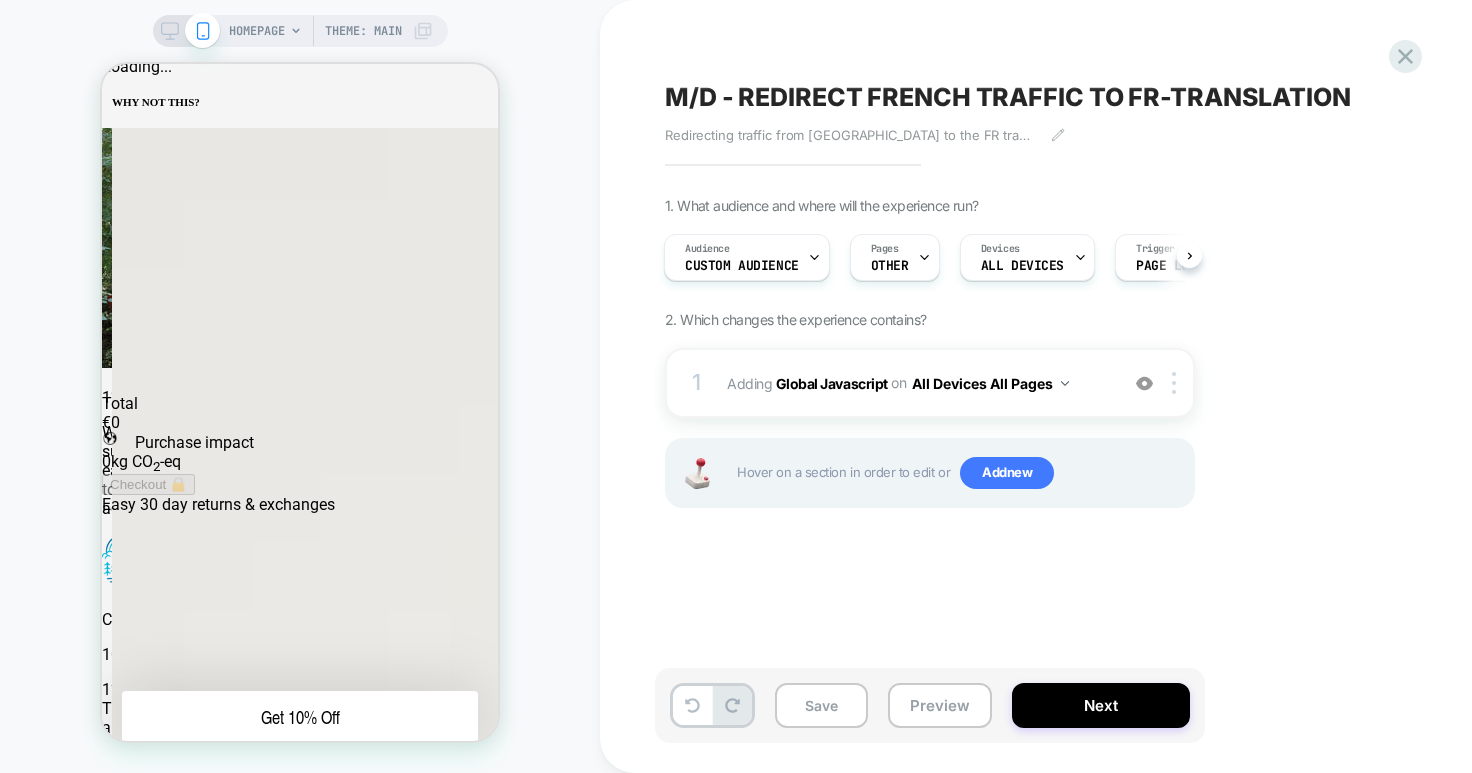 scroll, scrollTop: 0, scrollLeft: 0, axis: both 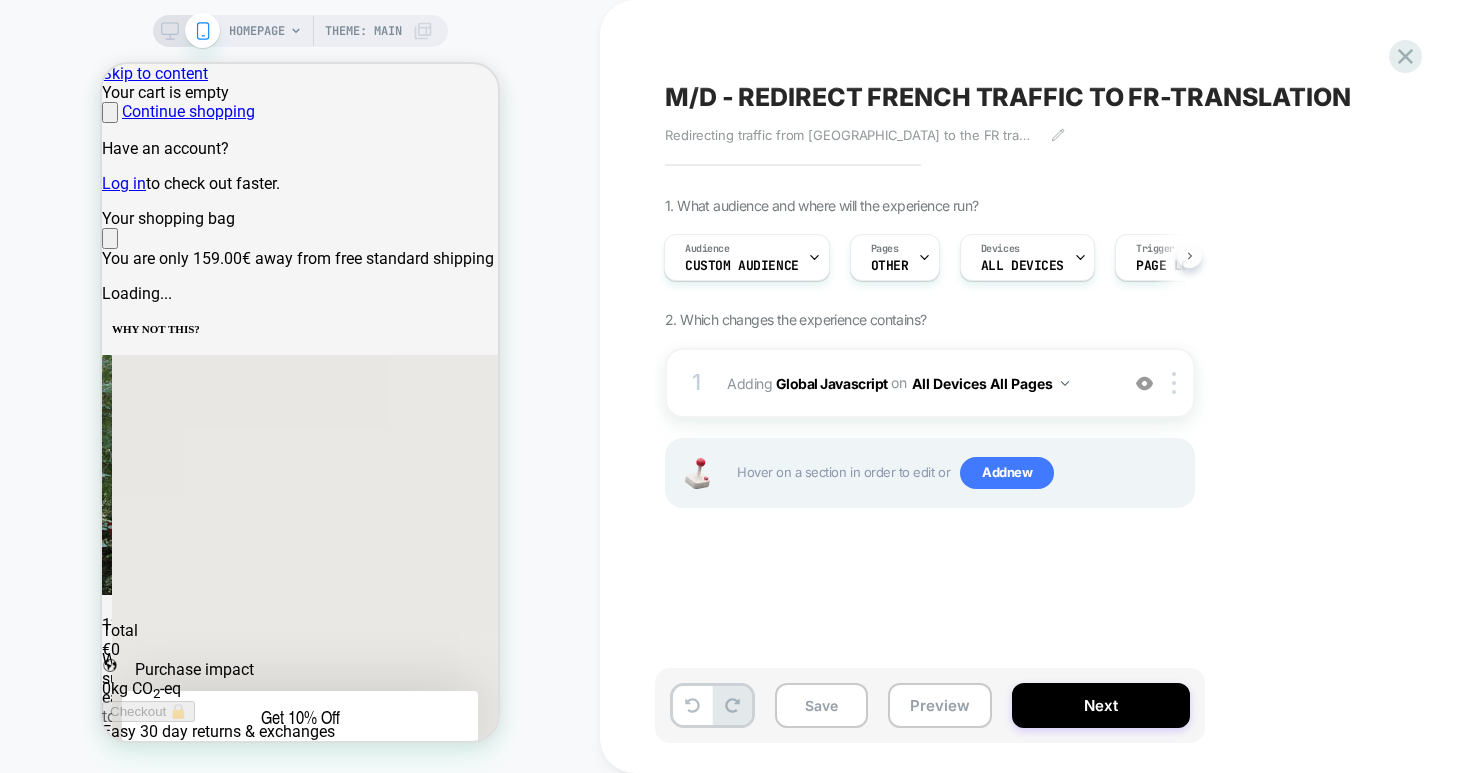 click at bounding box center (1189, 255) 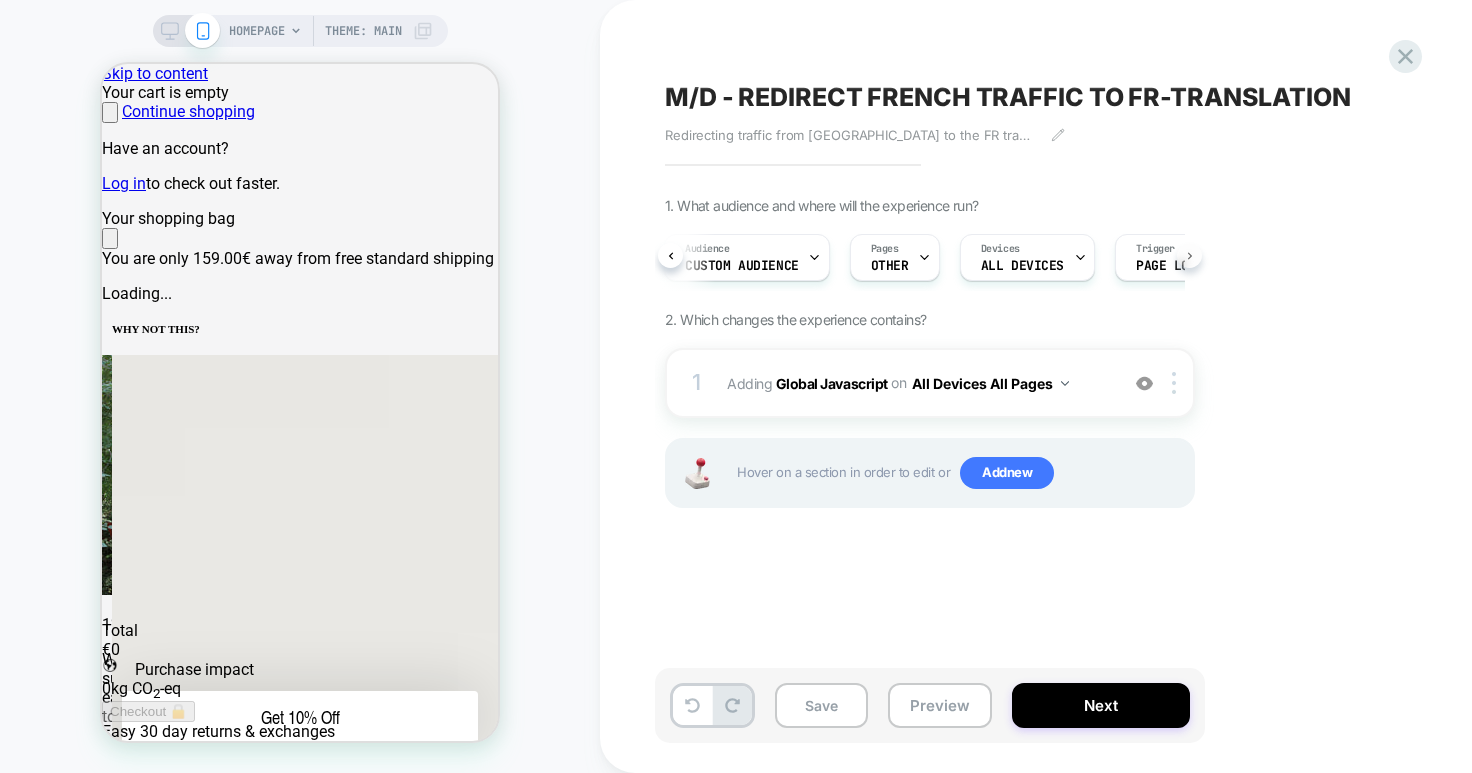 scroll, scrollTop: 0, scrollLeft: 113, axis: horizontal 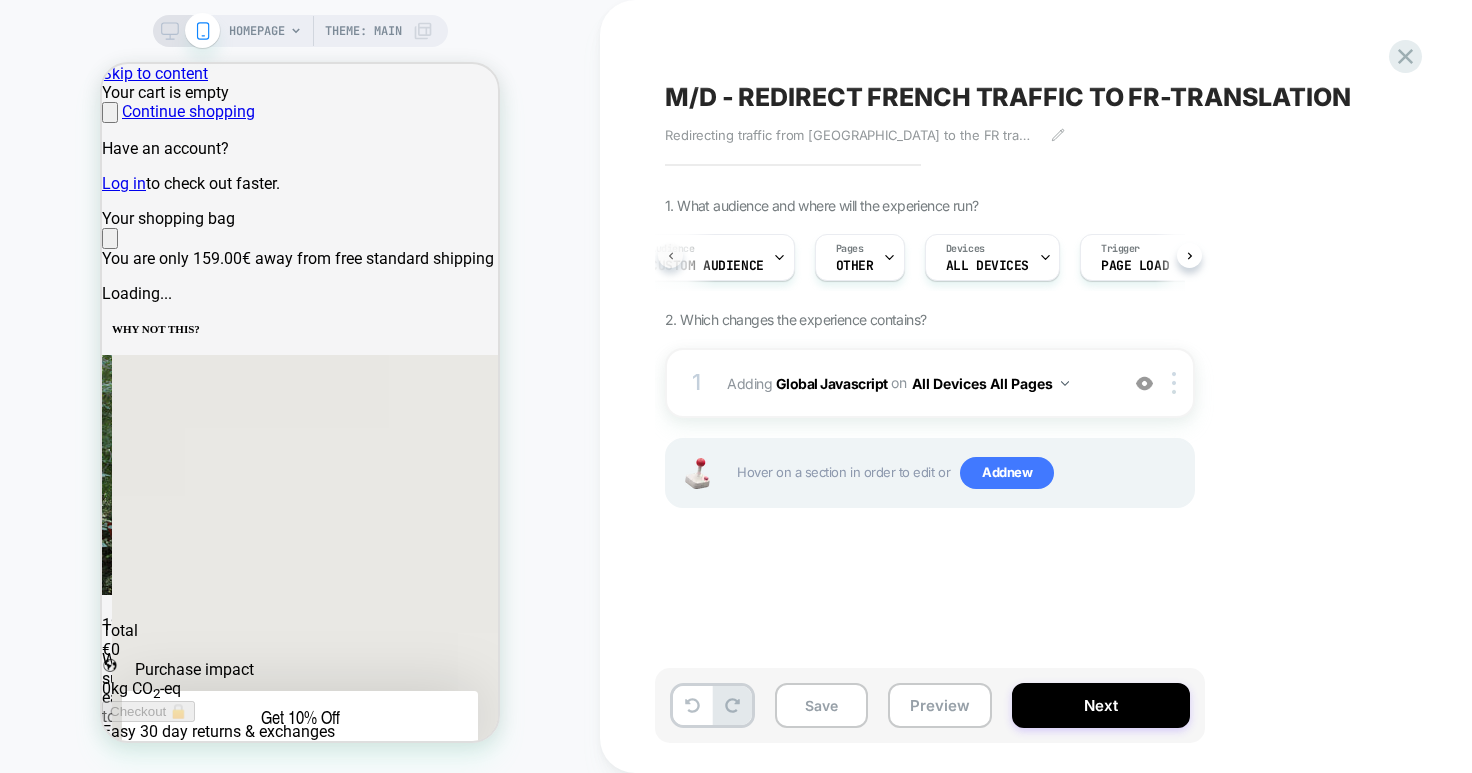 click 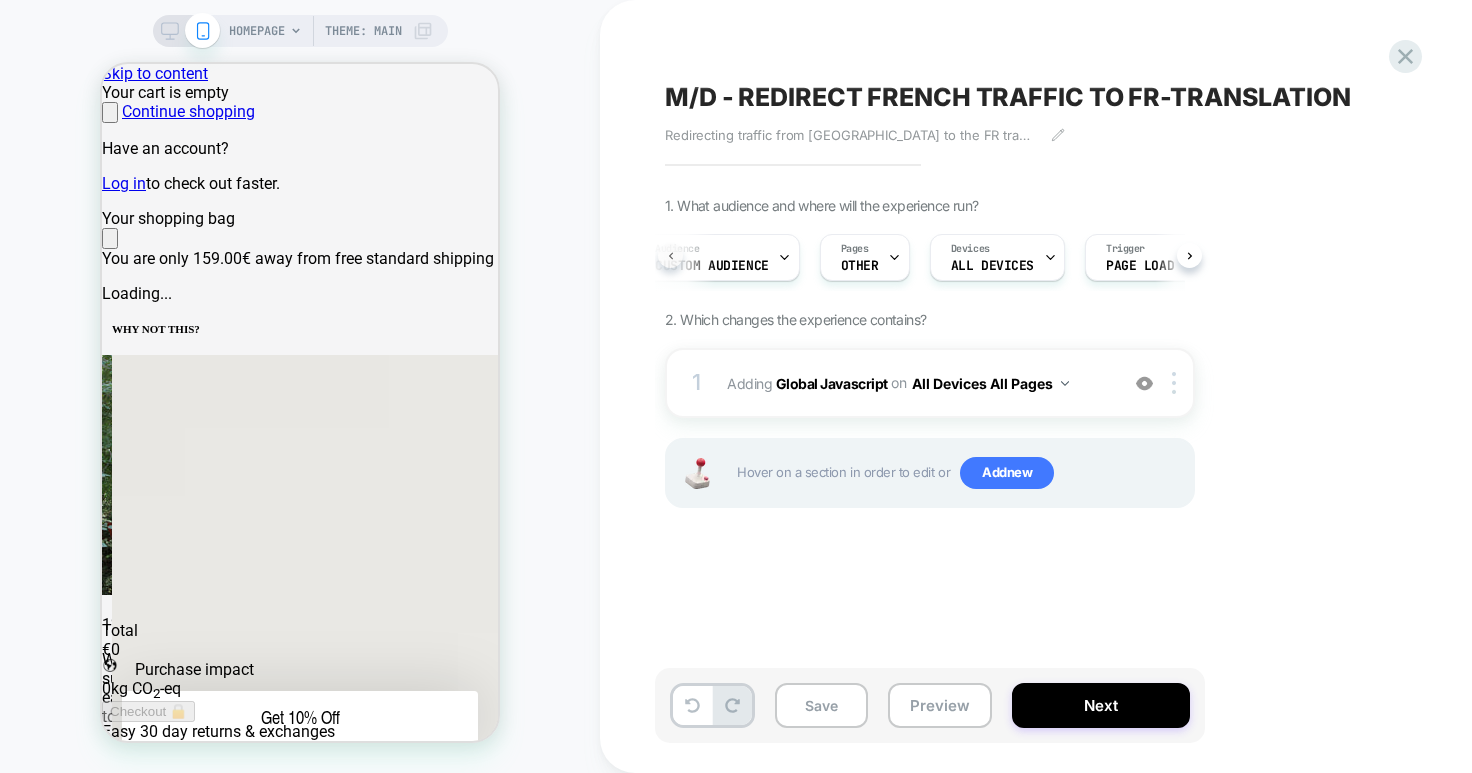 scroll, scrollTop: 0, scrollLeft: 9, axis: horizontal 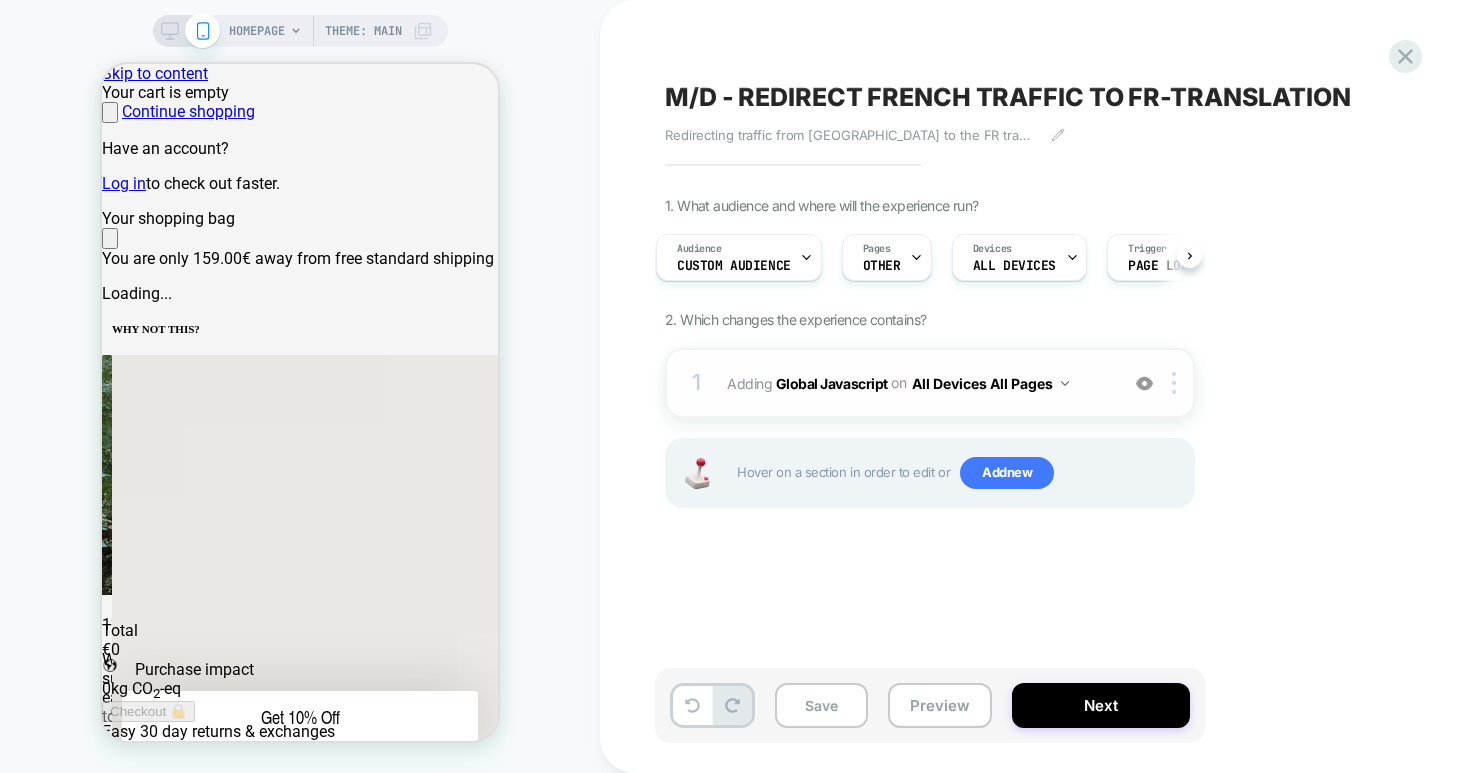 click on "1 Adding   Global Javascript   on All Devices All Pages Add Before Add After Target   Mobile Delete" at bounding box center (930, 383) 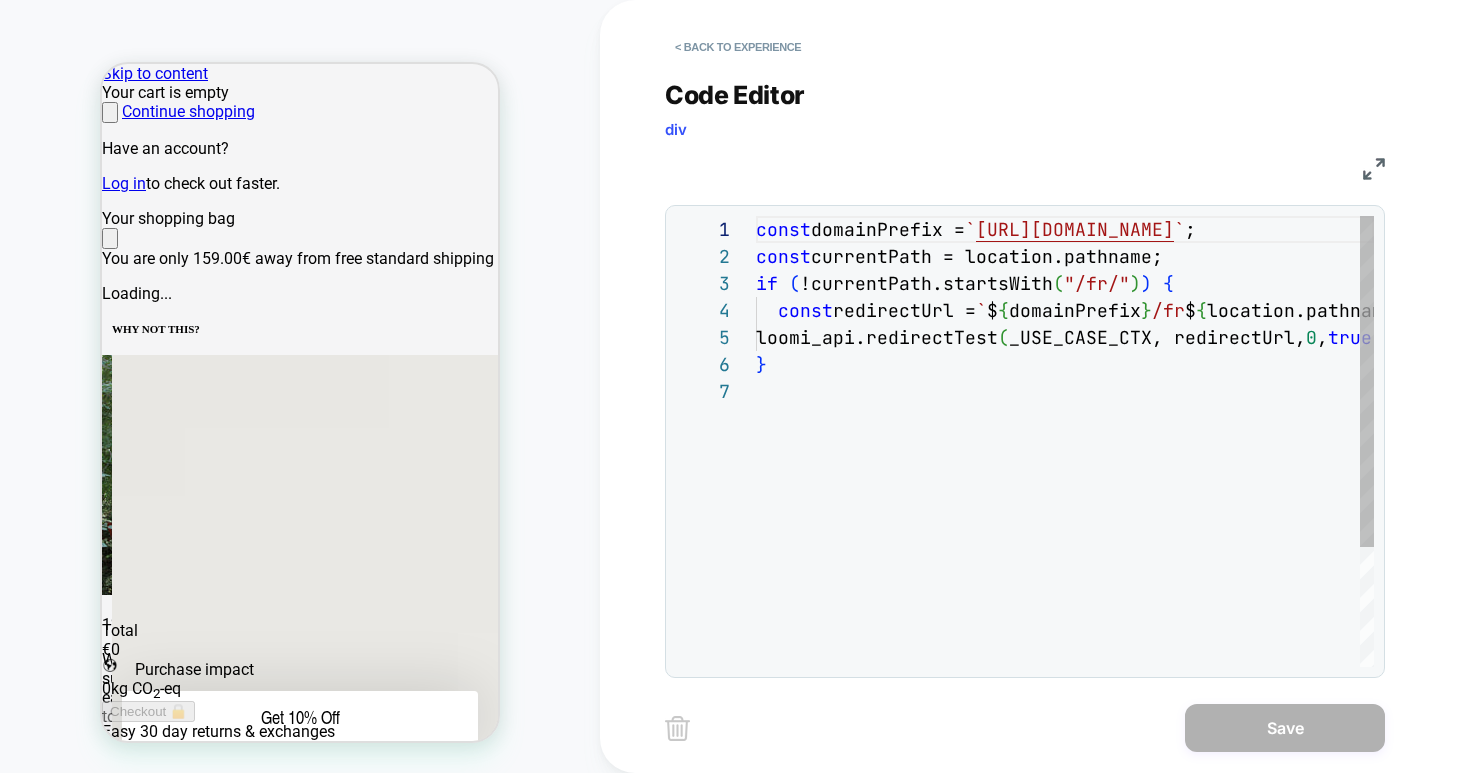 scroll, scrollTop: 162, scrollLeft: 0, axis: vertical 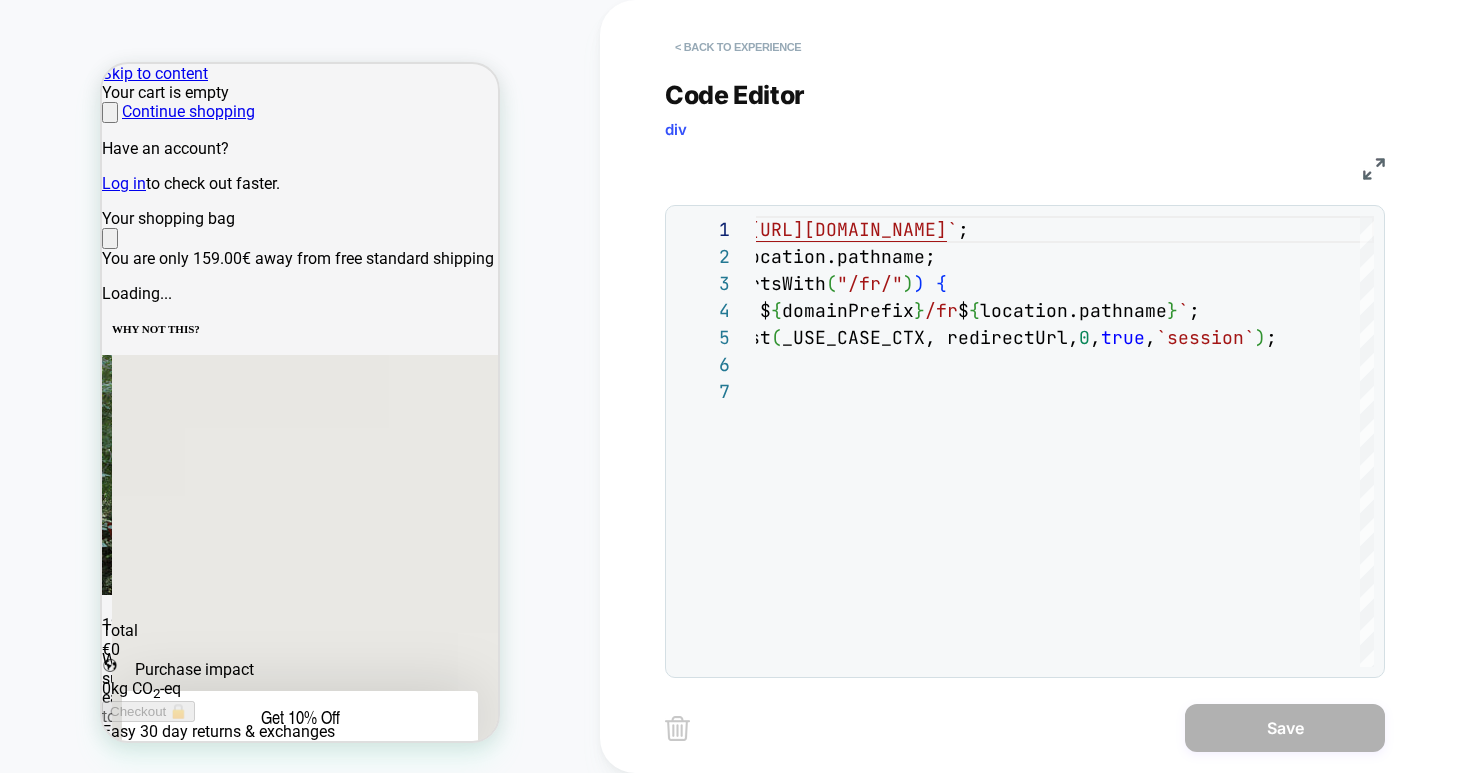 click on "< Back to experience" at bounding box center [738, 47] 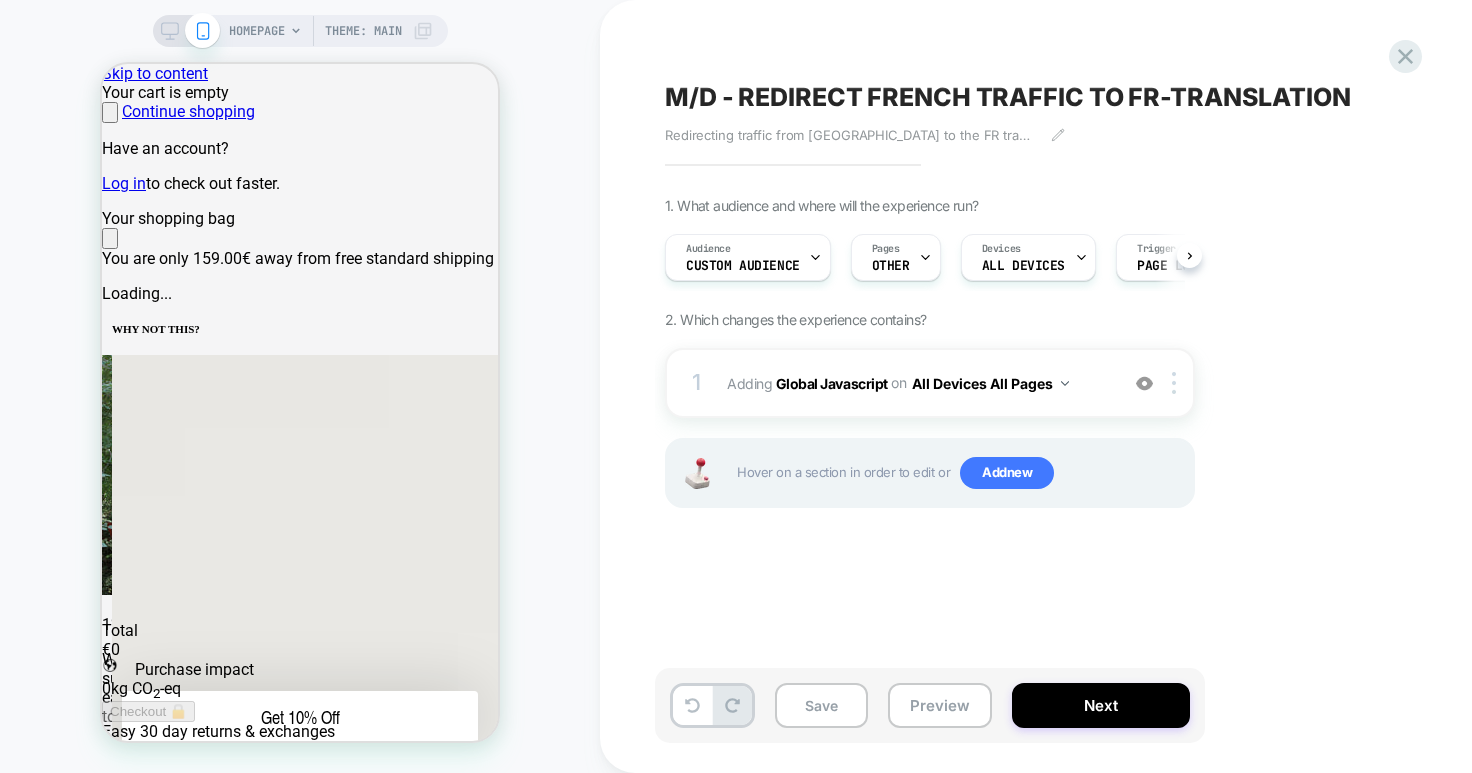 scroll, scrollTop: 0, scrollLeft: 1, axis: horizontal 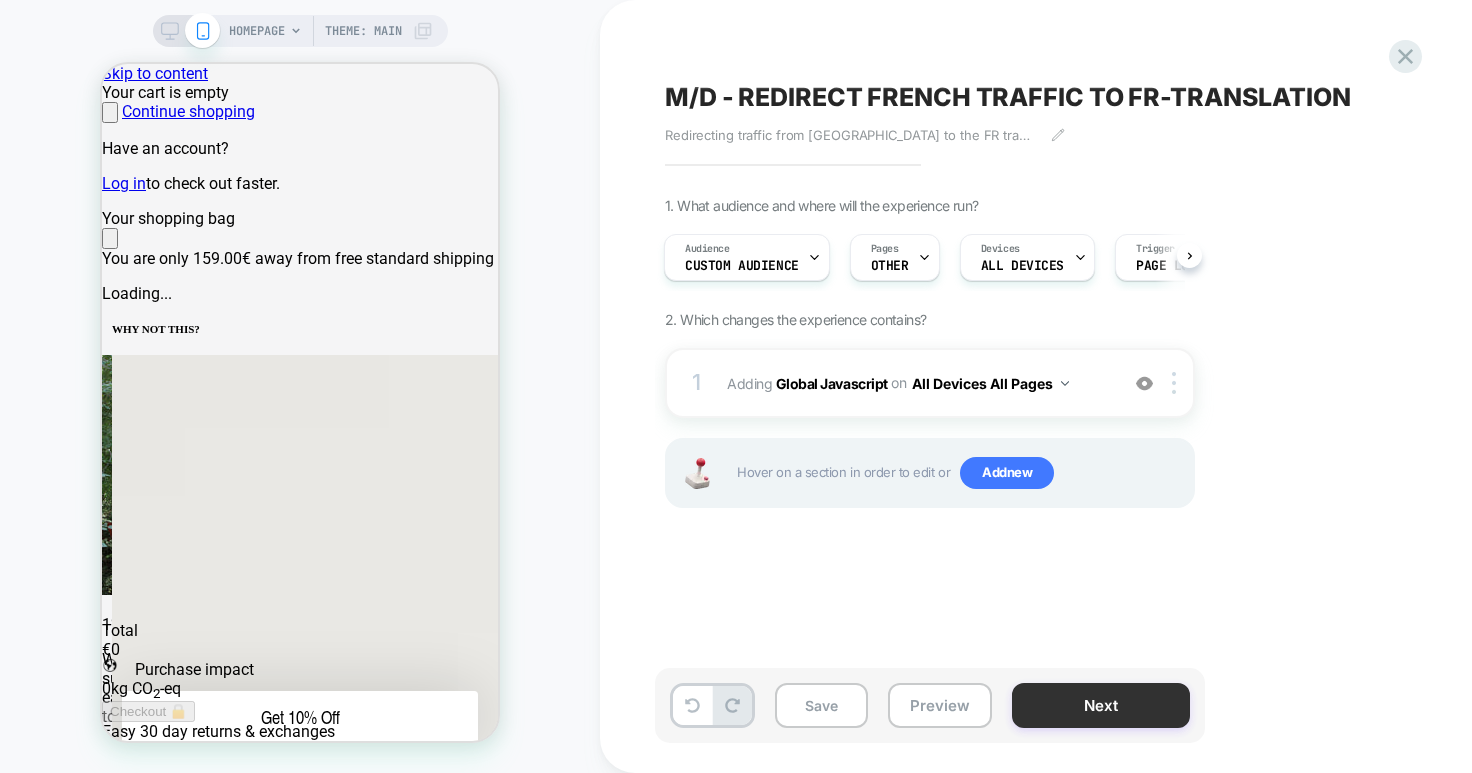 click on "Next" at bounding box center [1101, 705] 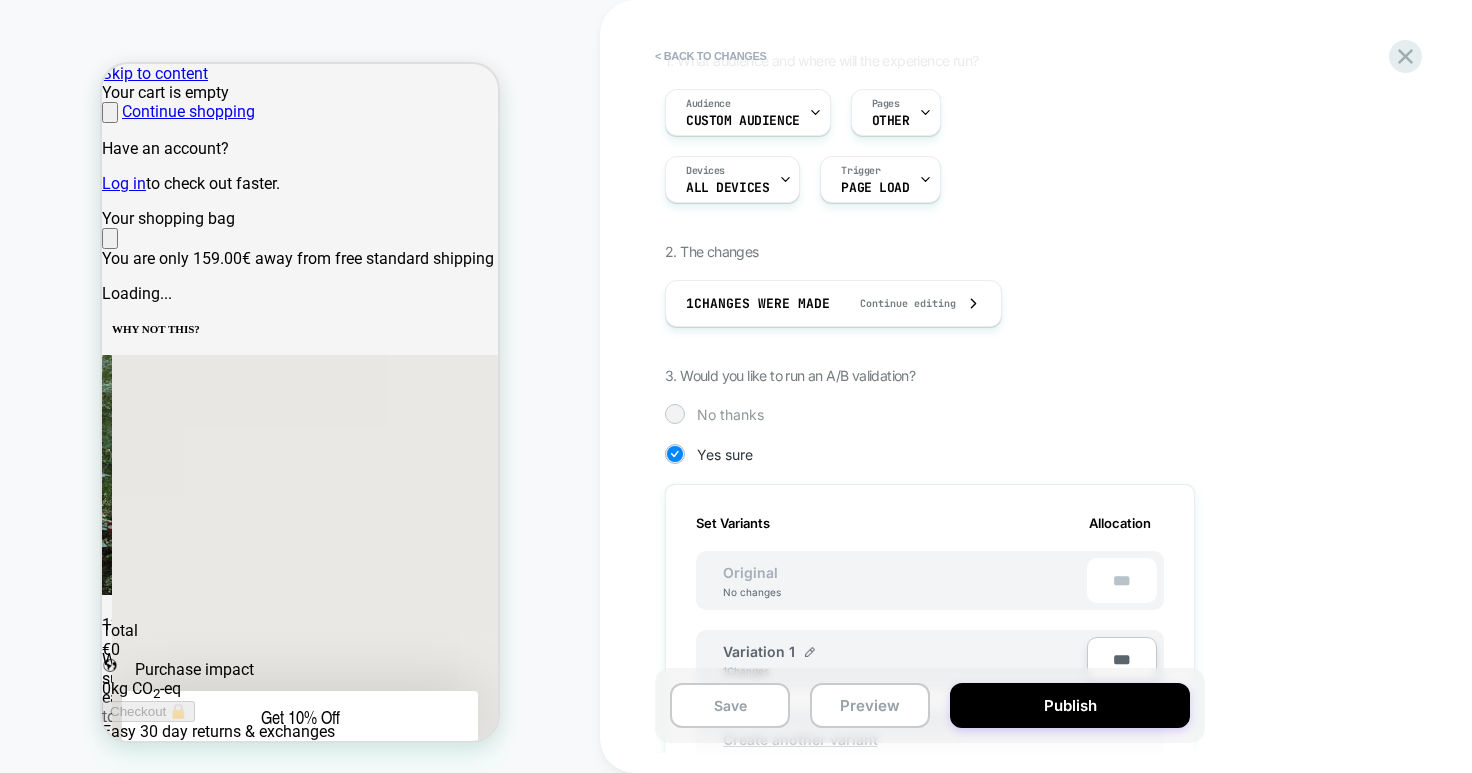 scroll, scrollTop: 195, scrollLeft: 0, axis: vertical 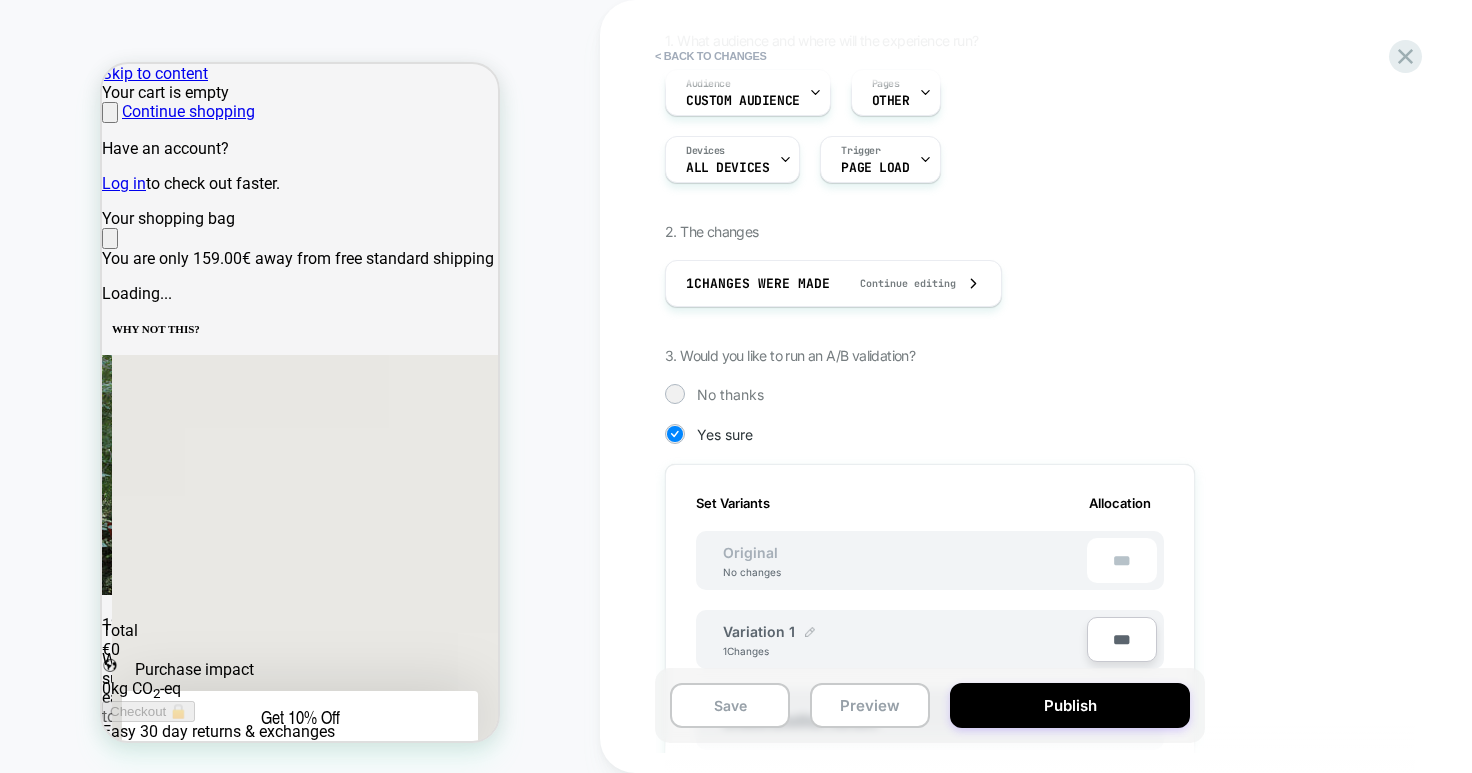 click at bounding box center (810, 632) 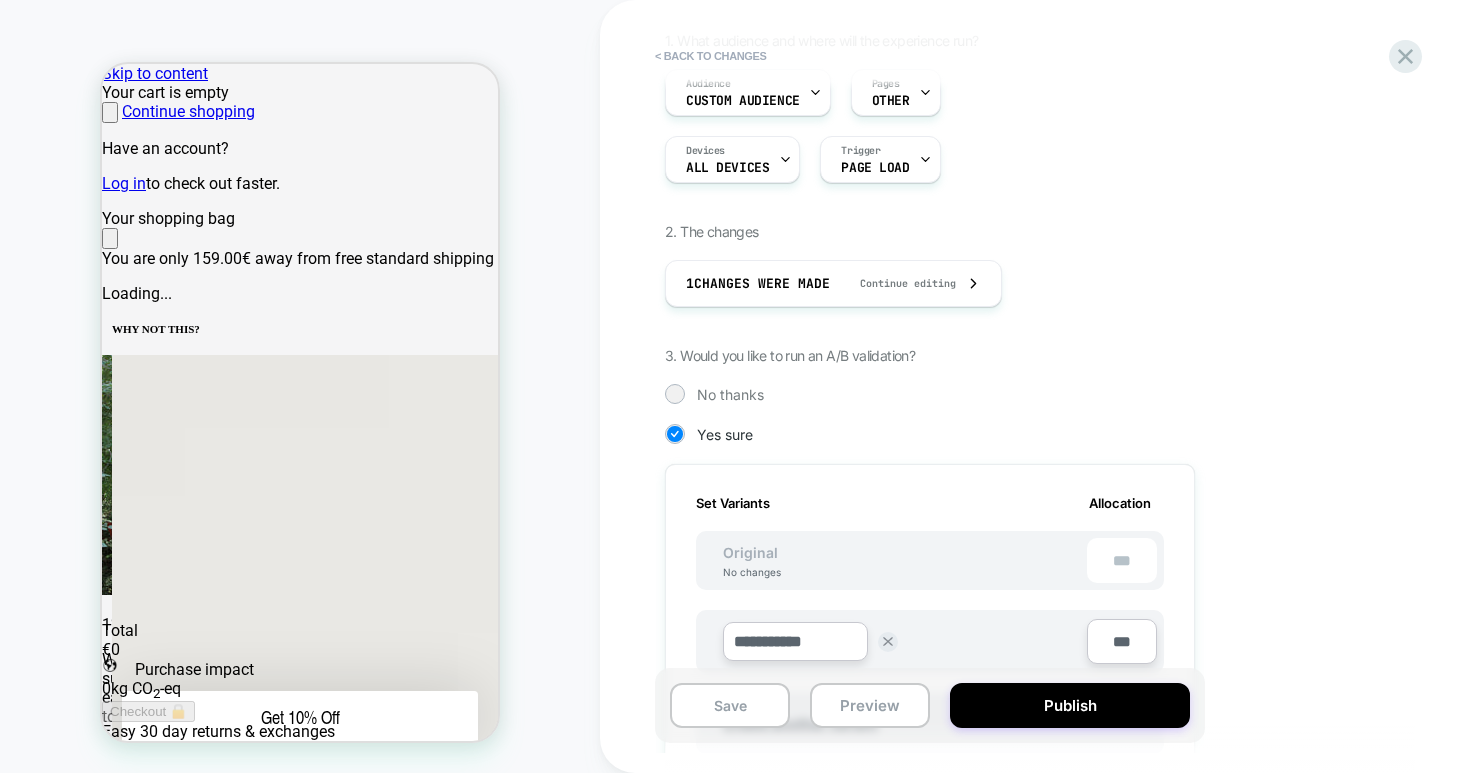 click on "**********" at bounding box center (795, 641) 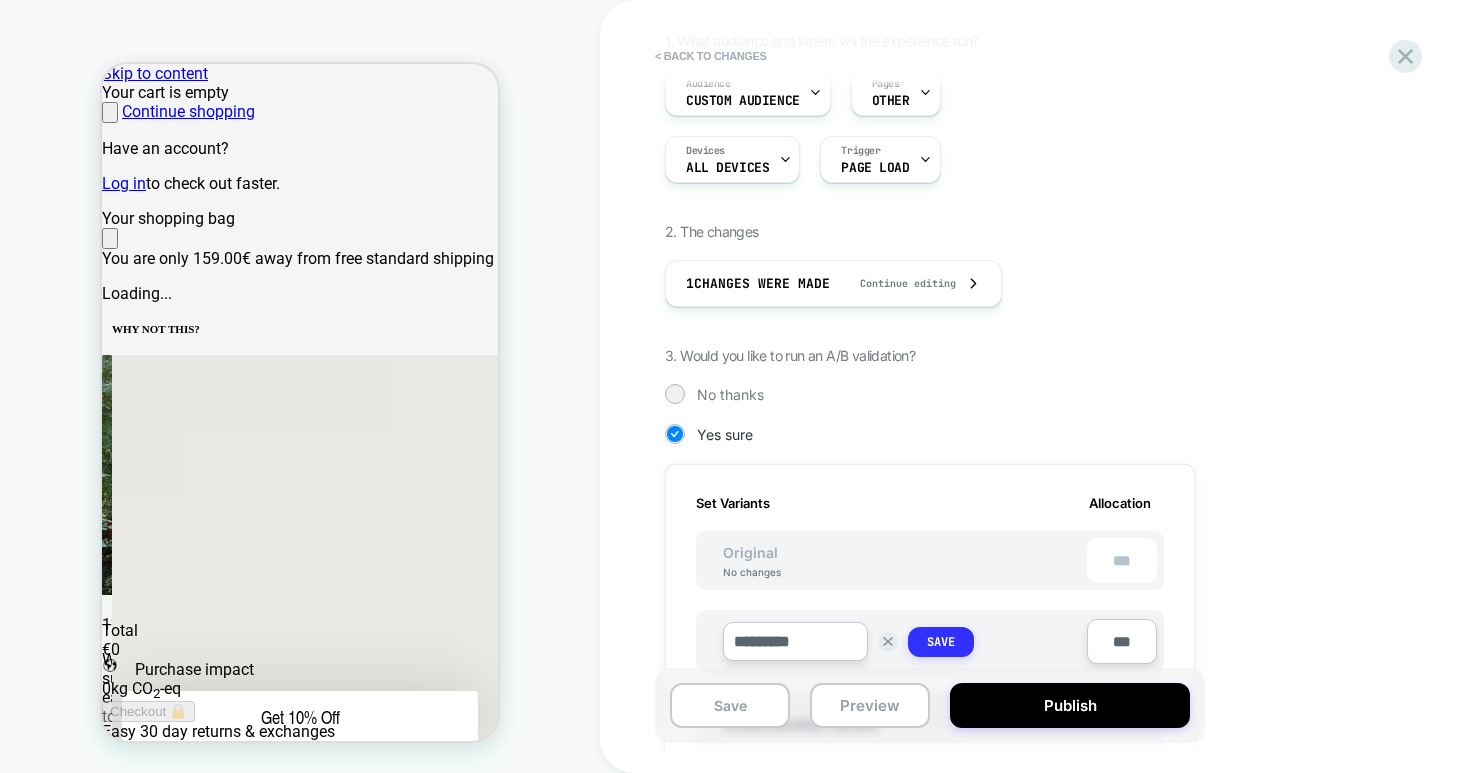 type on "*********" 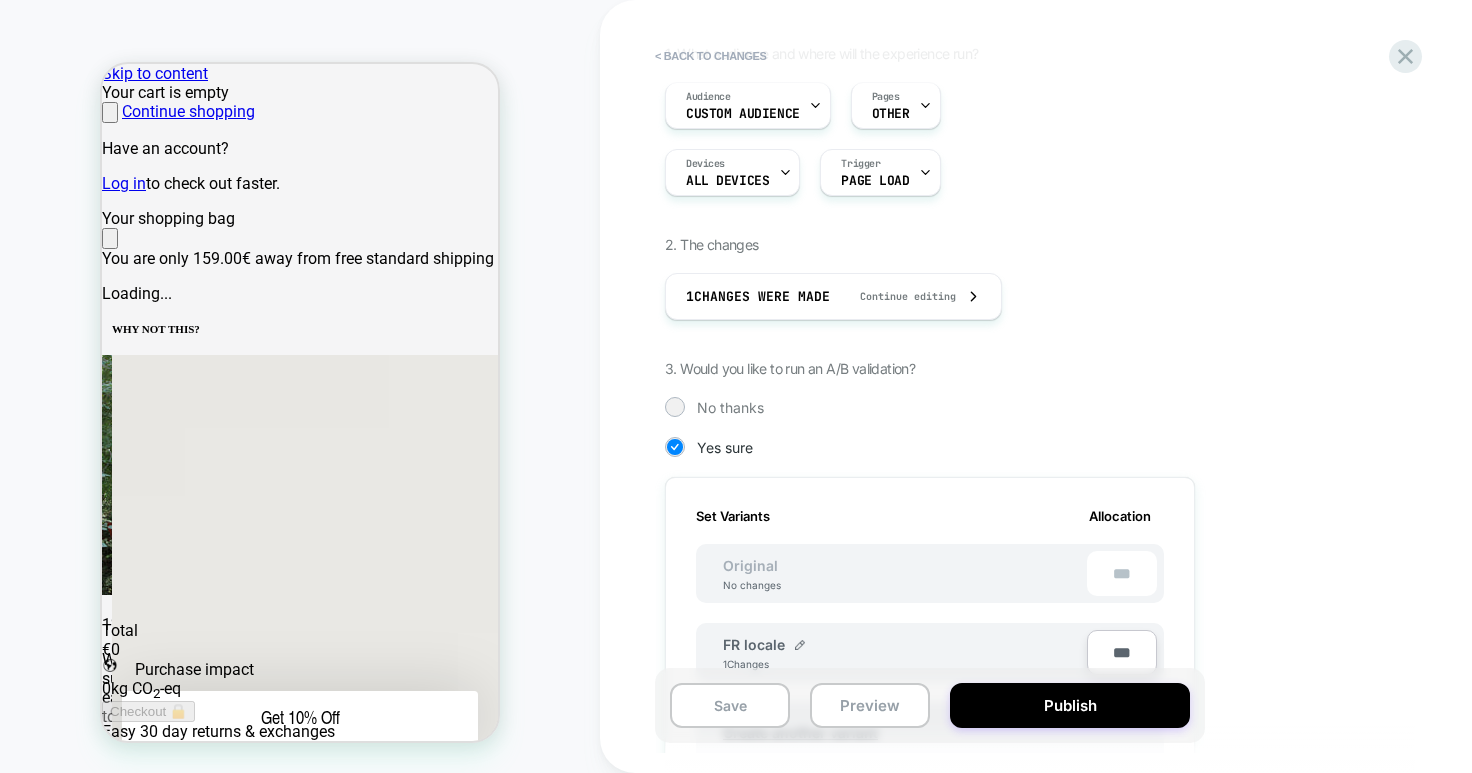 scroll, scrollTop: 95, scrollLeft: 0, axis: vertical 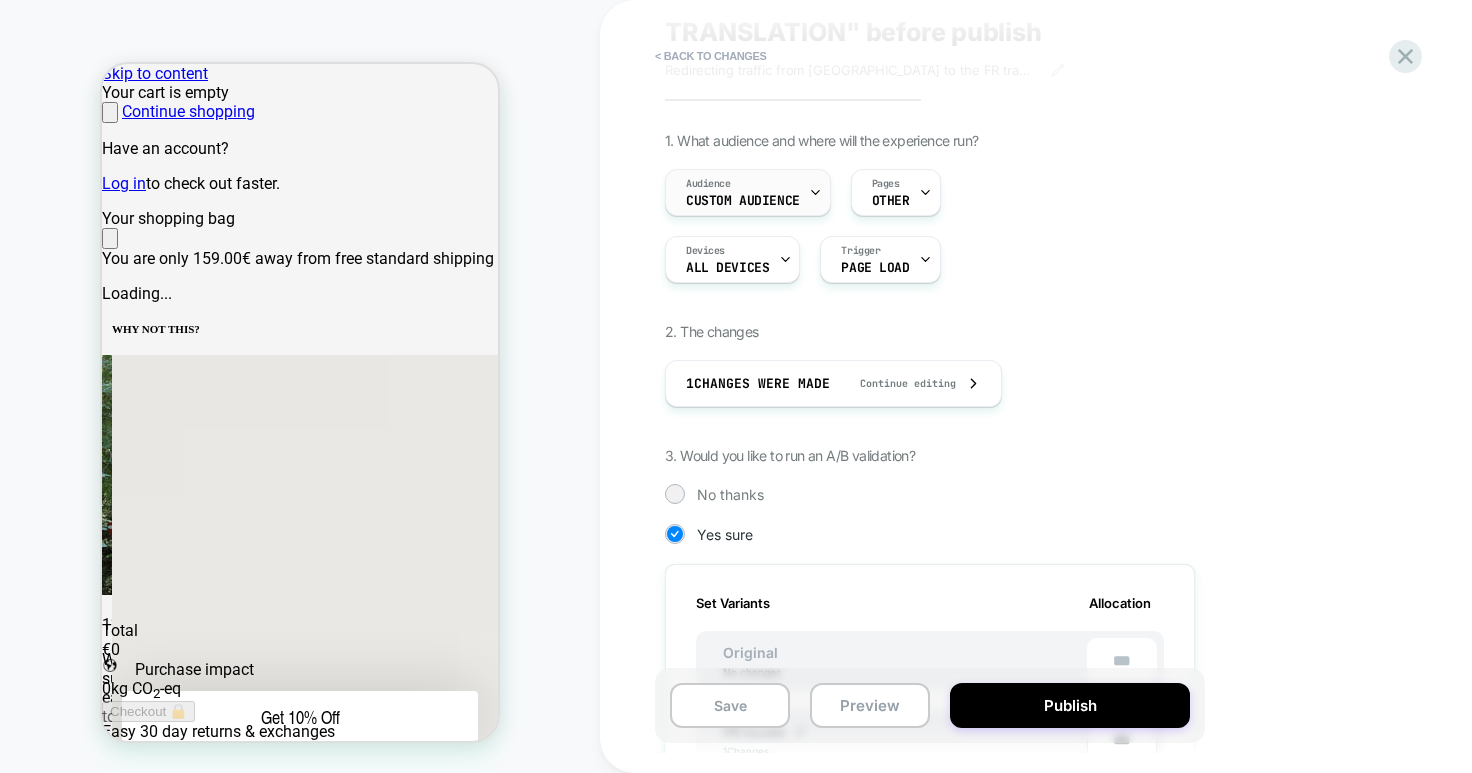 click on "Audience" at bounding box center [708, 184] 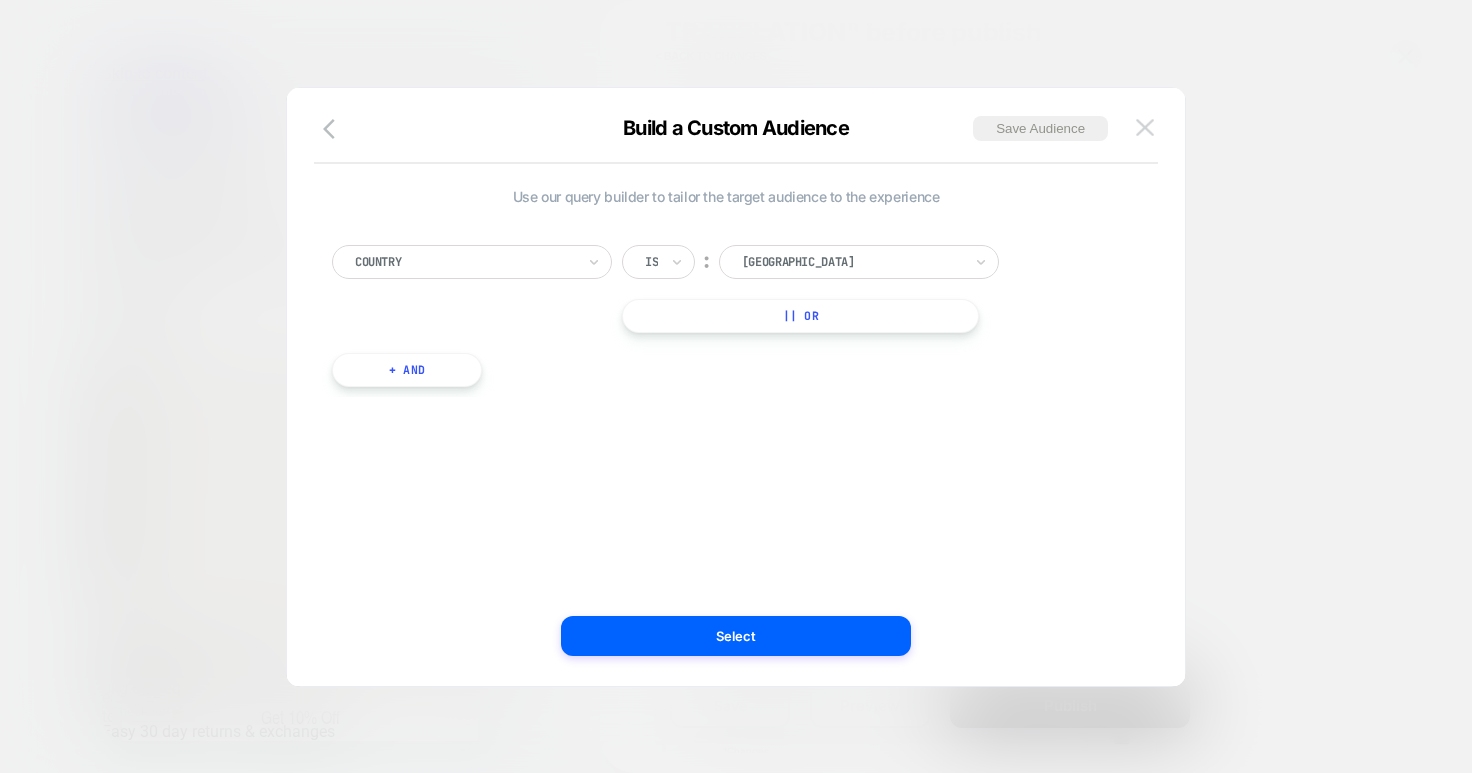 click at bounding box center [1145, 127] 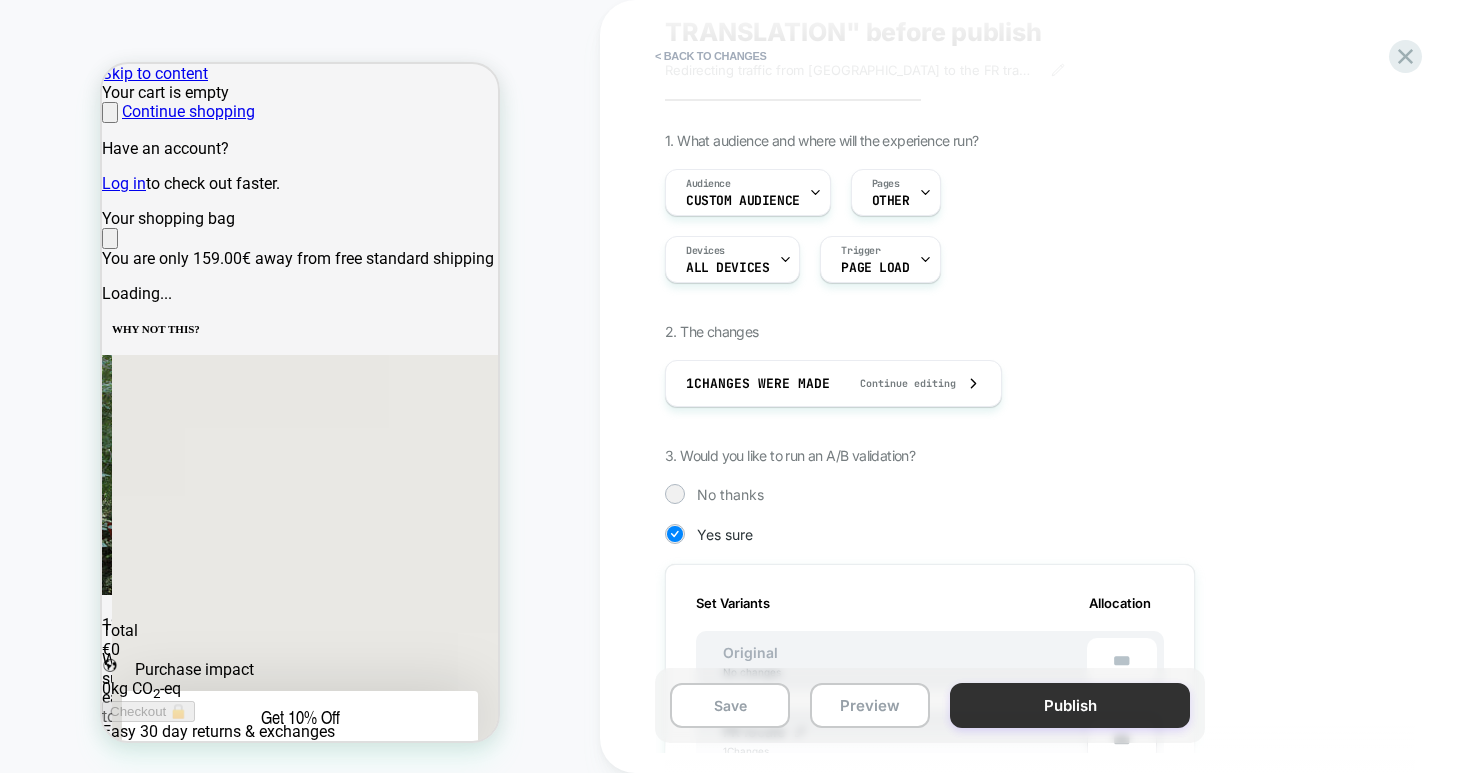 click on "Publish" at bounding box center (1070, 705) 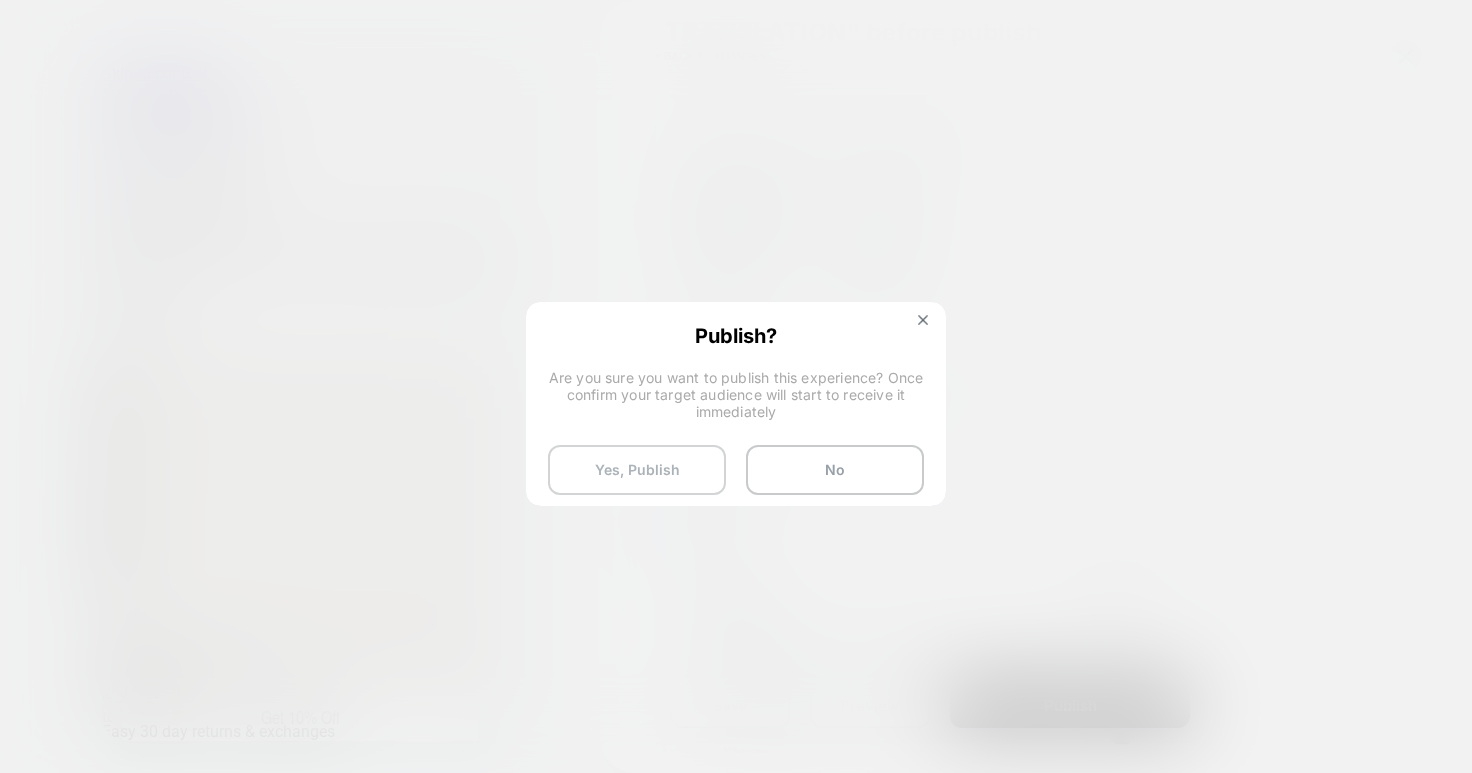 click on "Yes, Publish" at bounding box center (637, 470) 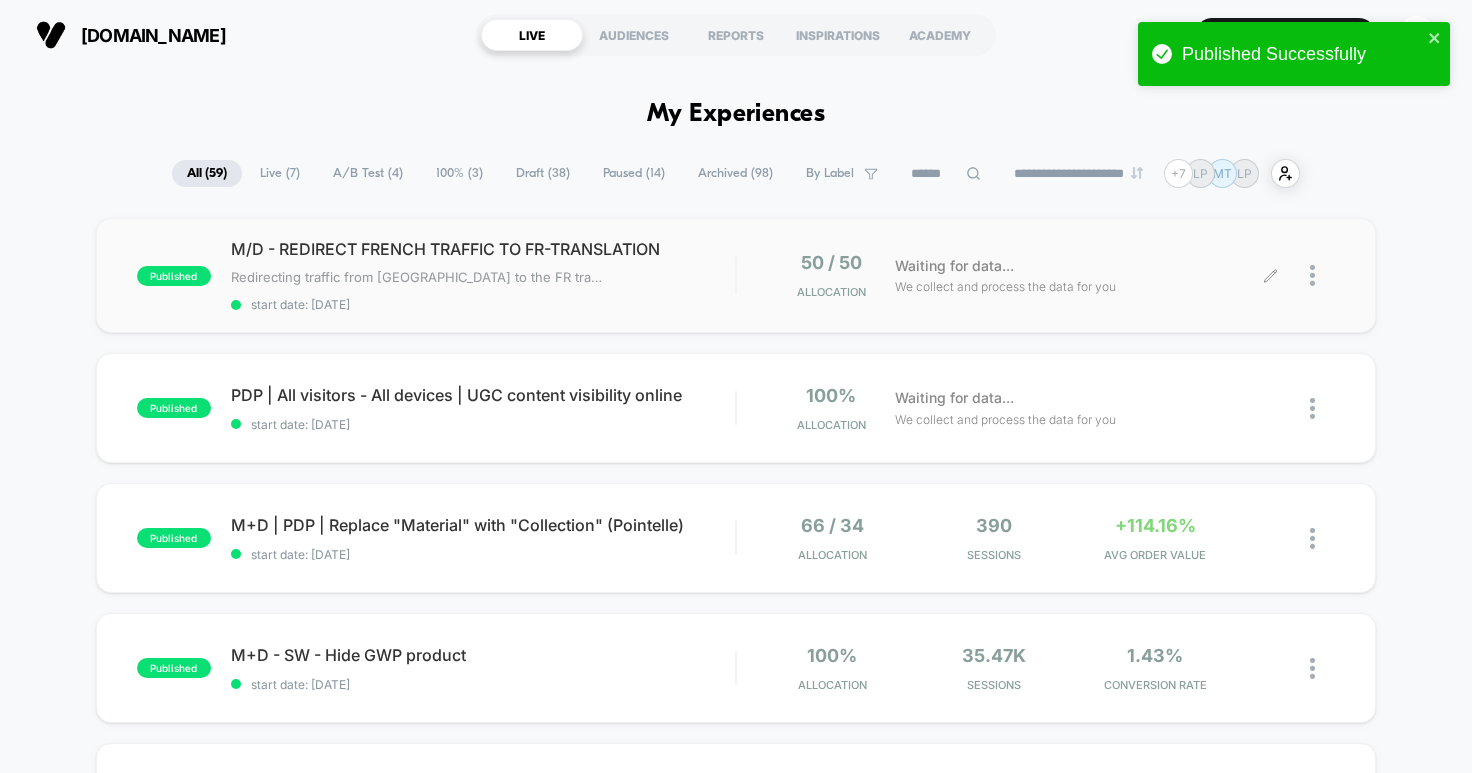 click at bounding box center [1322, 275] 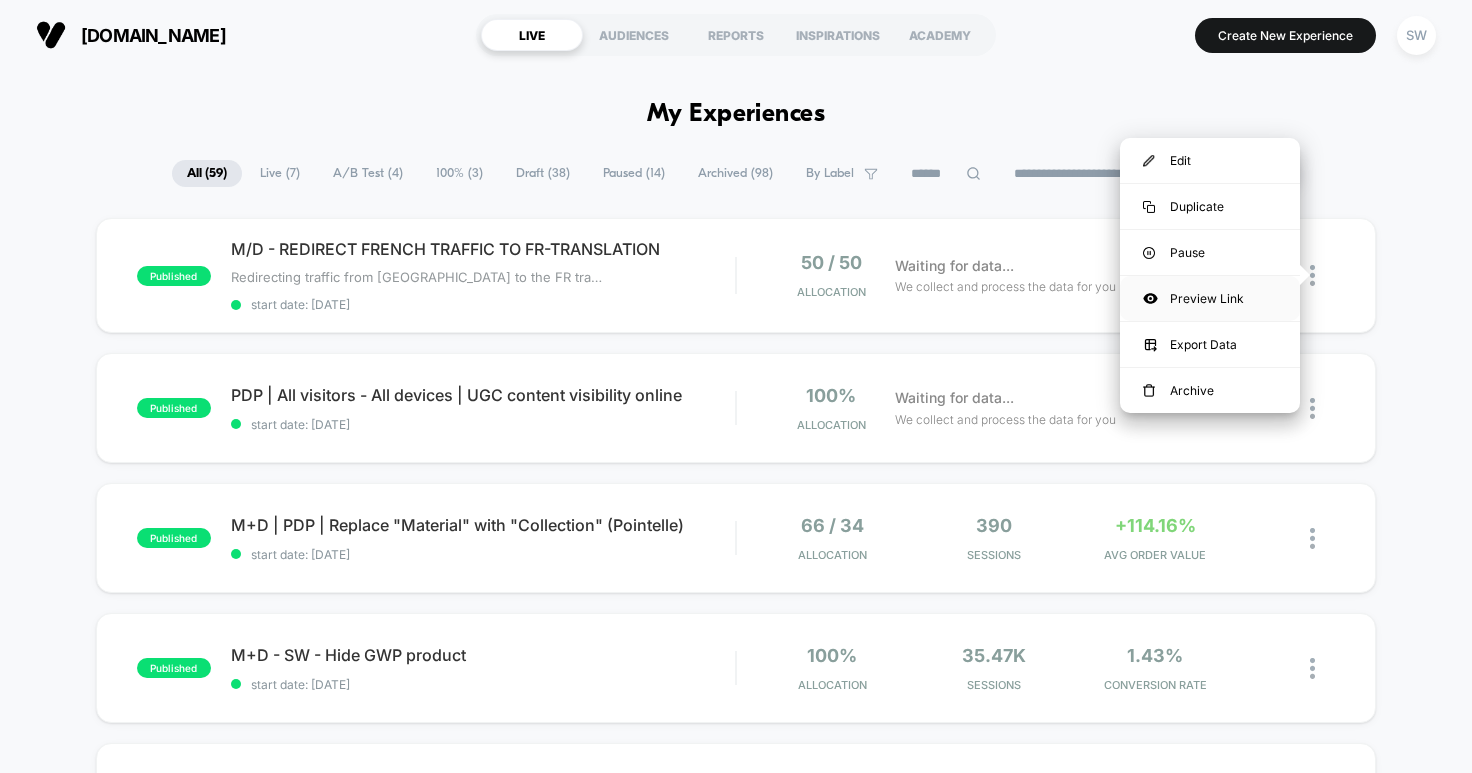 click on "Preview Link" at bounding box center [1210, 298] 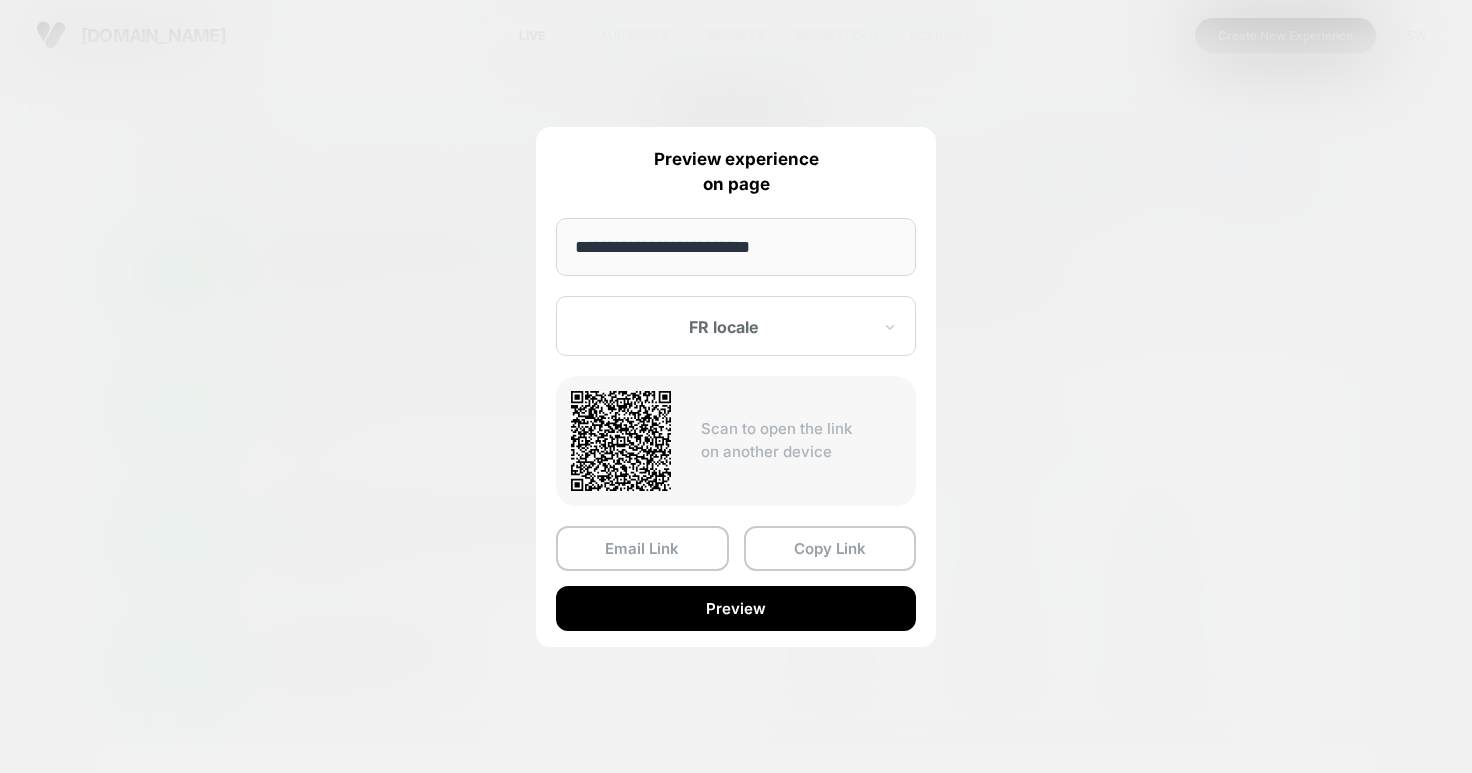 click at bounding box center [724, 327] 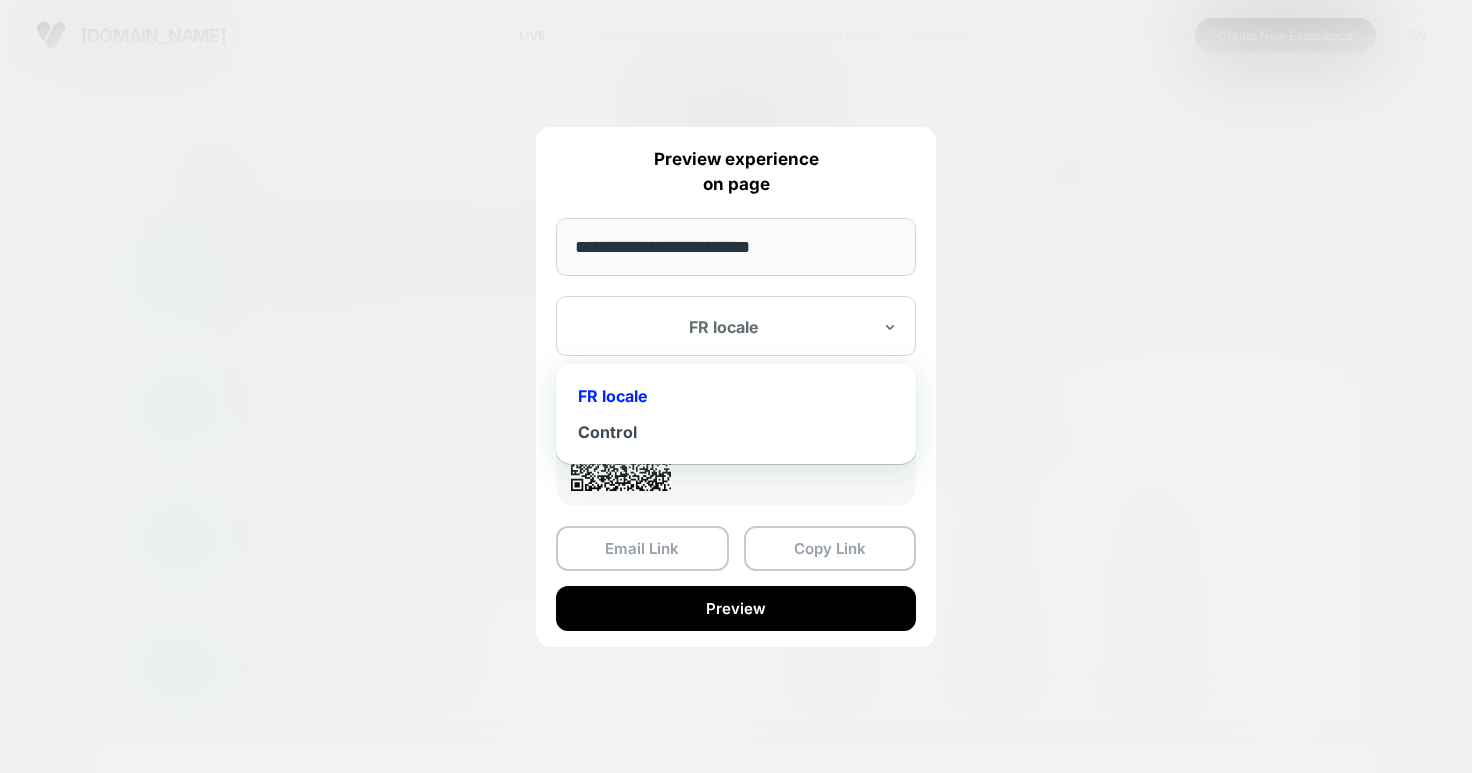 click at bounding box center [724, 327] 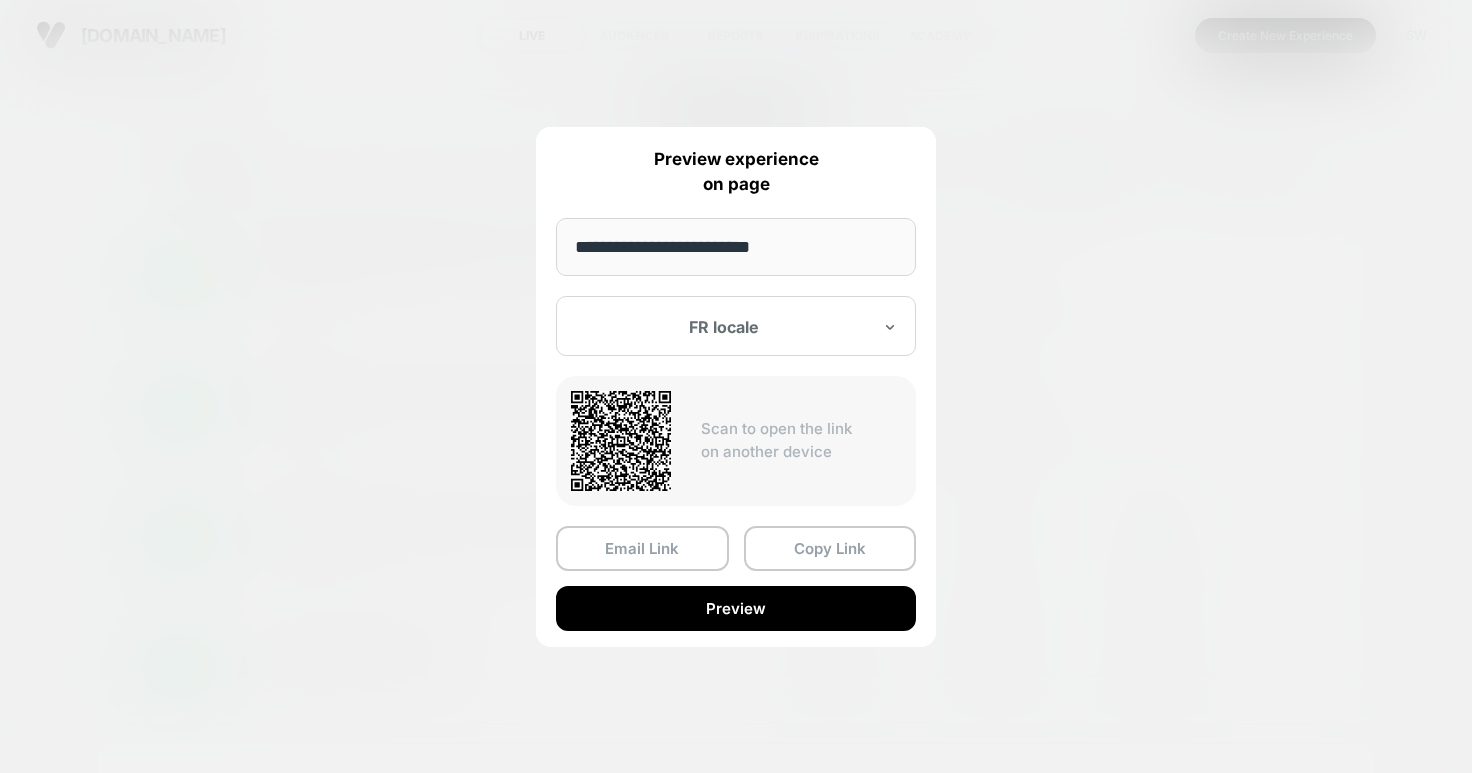 click on "Preview" at bounding box center [736, 608] 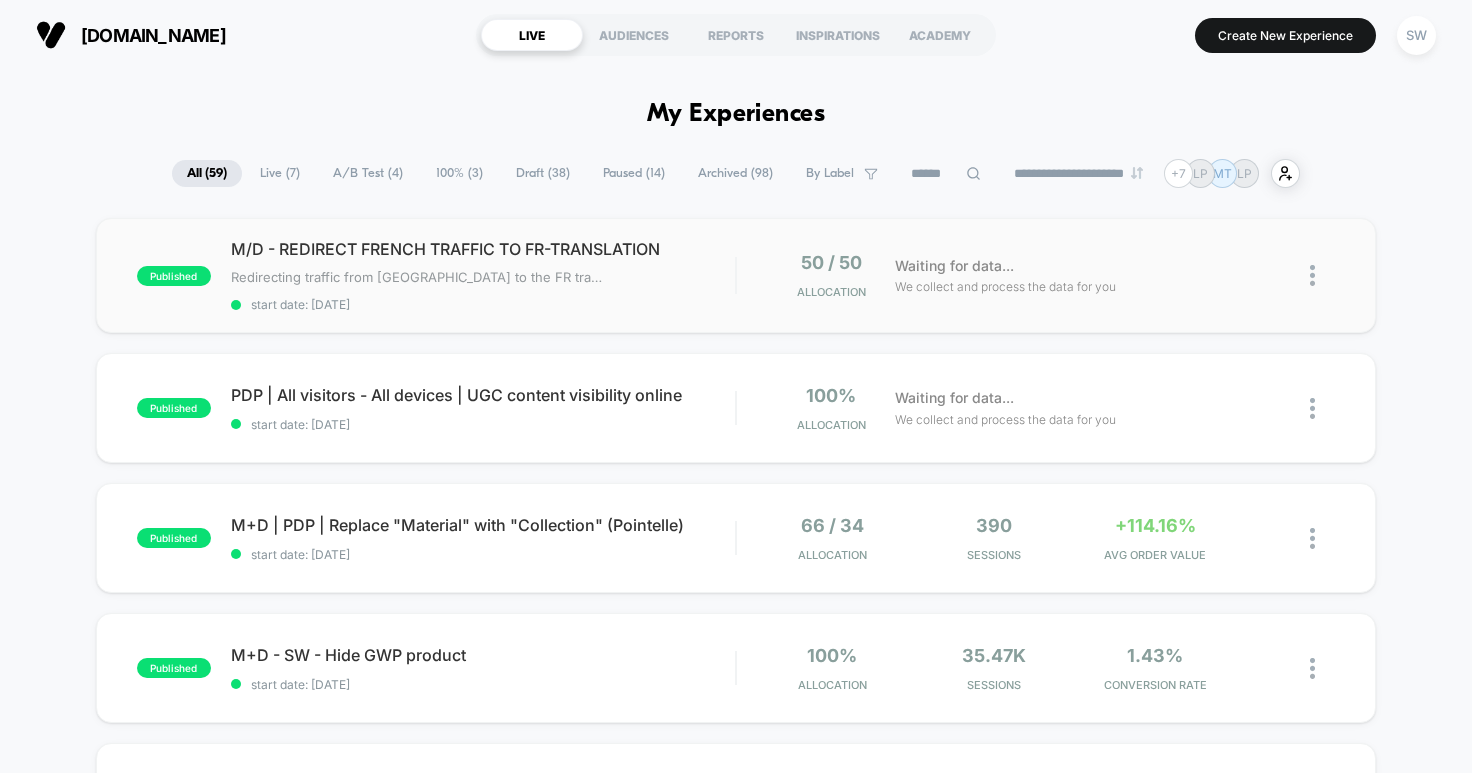 click at bounding box center (1322, 275) 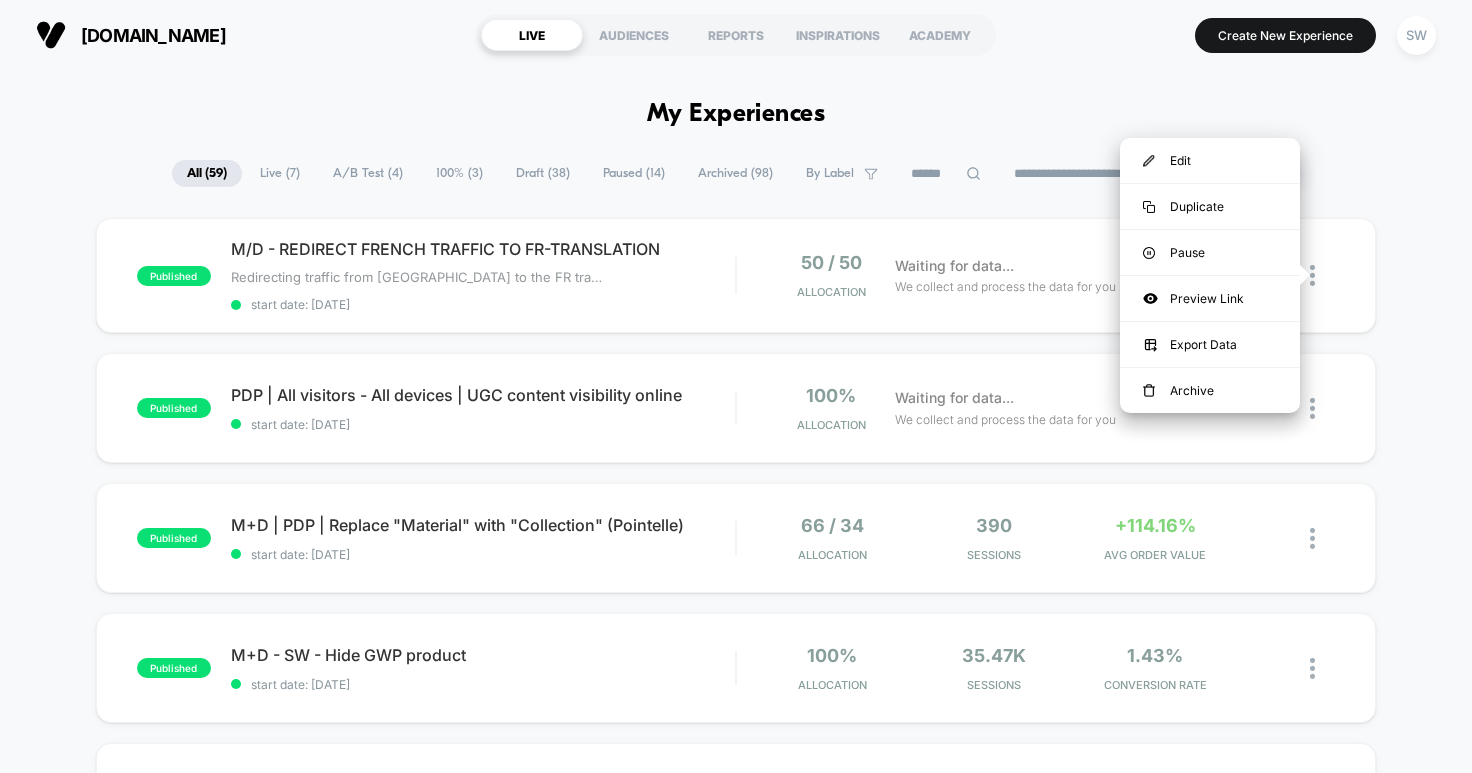 click on "**********" at bounding box center (736, 1883) 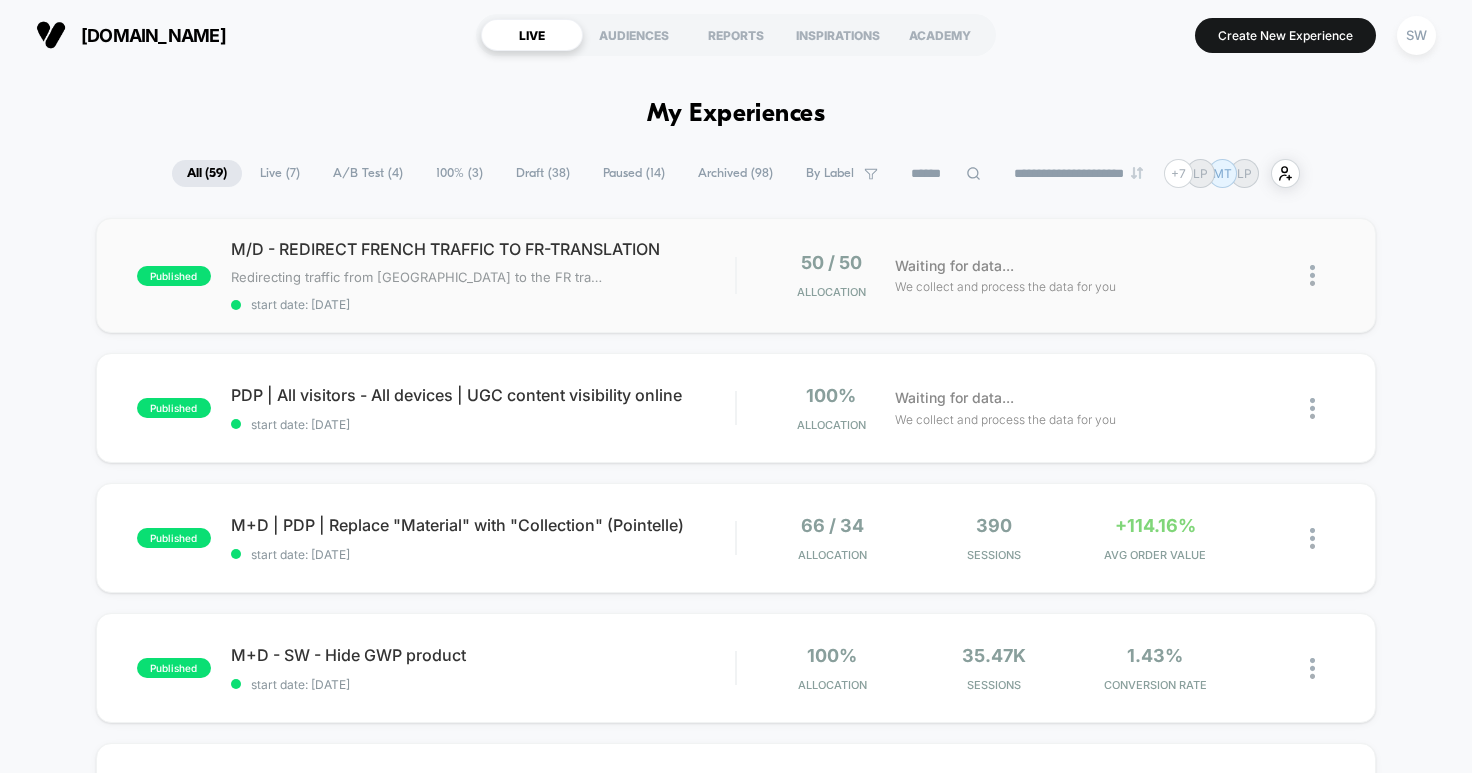 click at bounding box center (1312, 275) 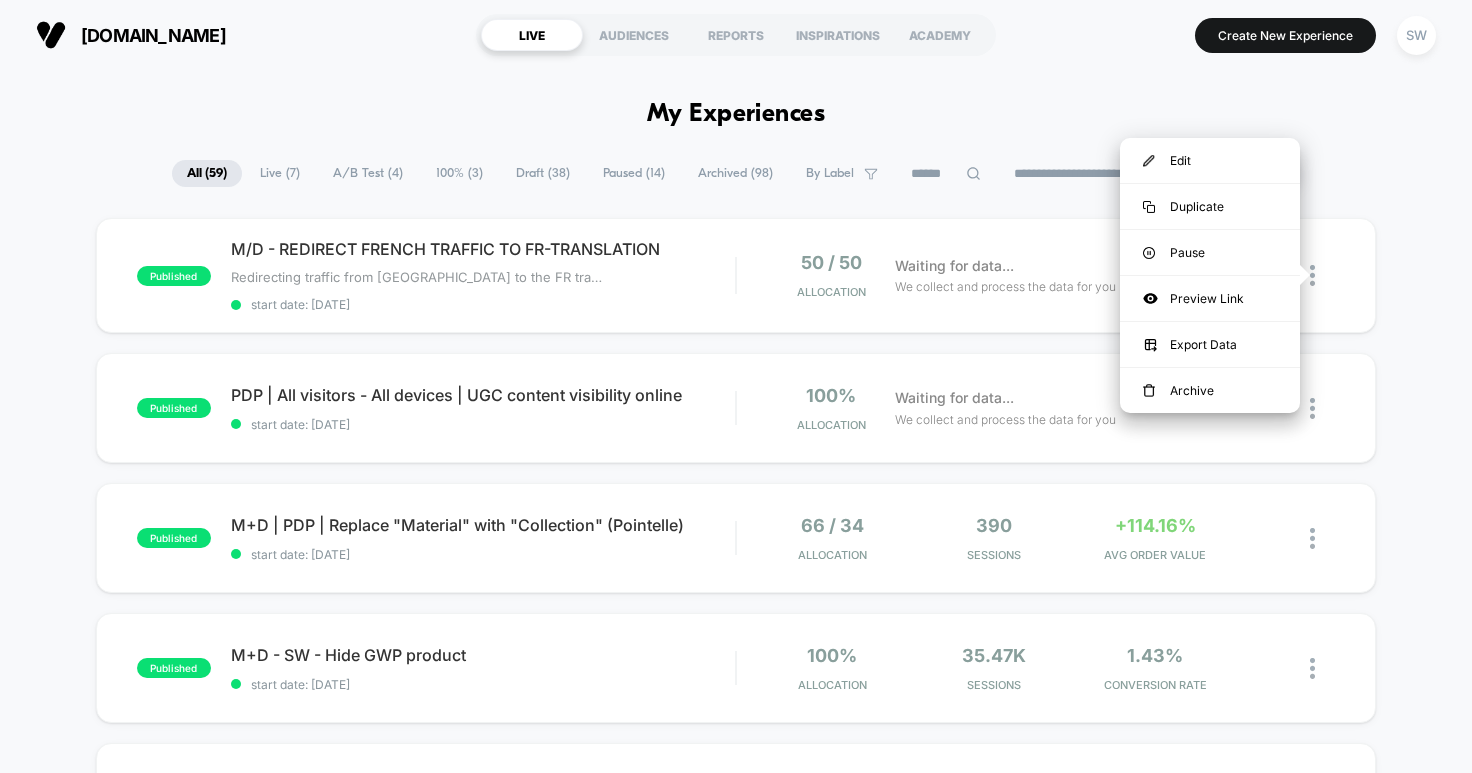 click on "**********" at bounding box center [736, 1883] 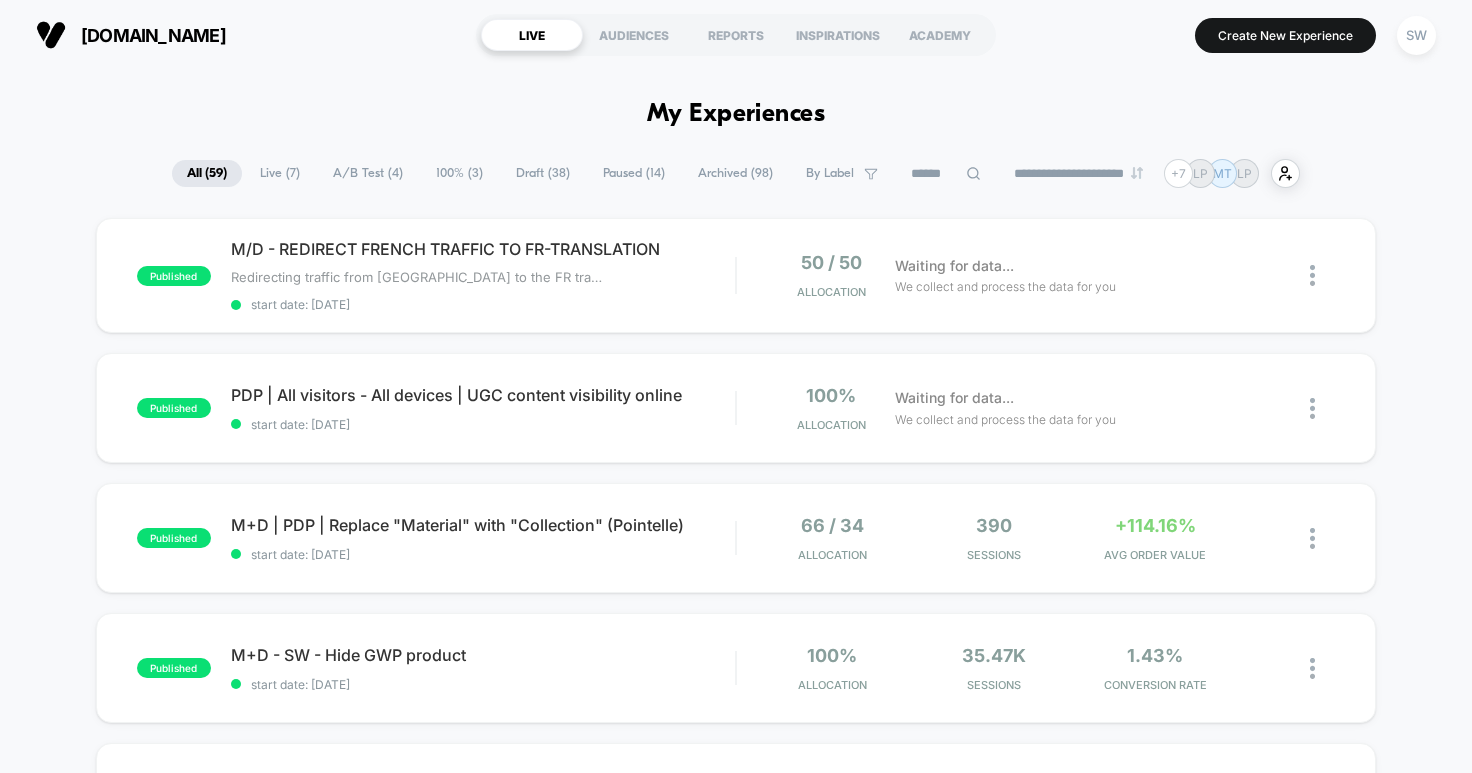click on "Archived ( 98 )" at bounding box center (735, 173) 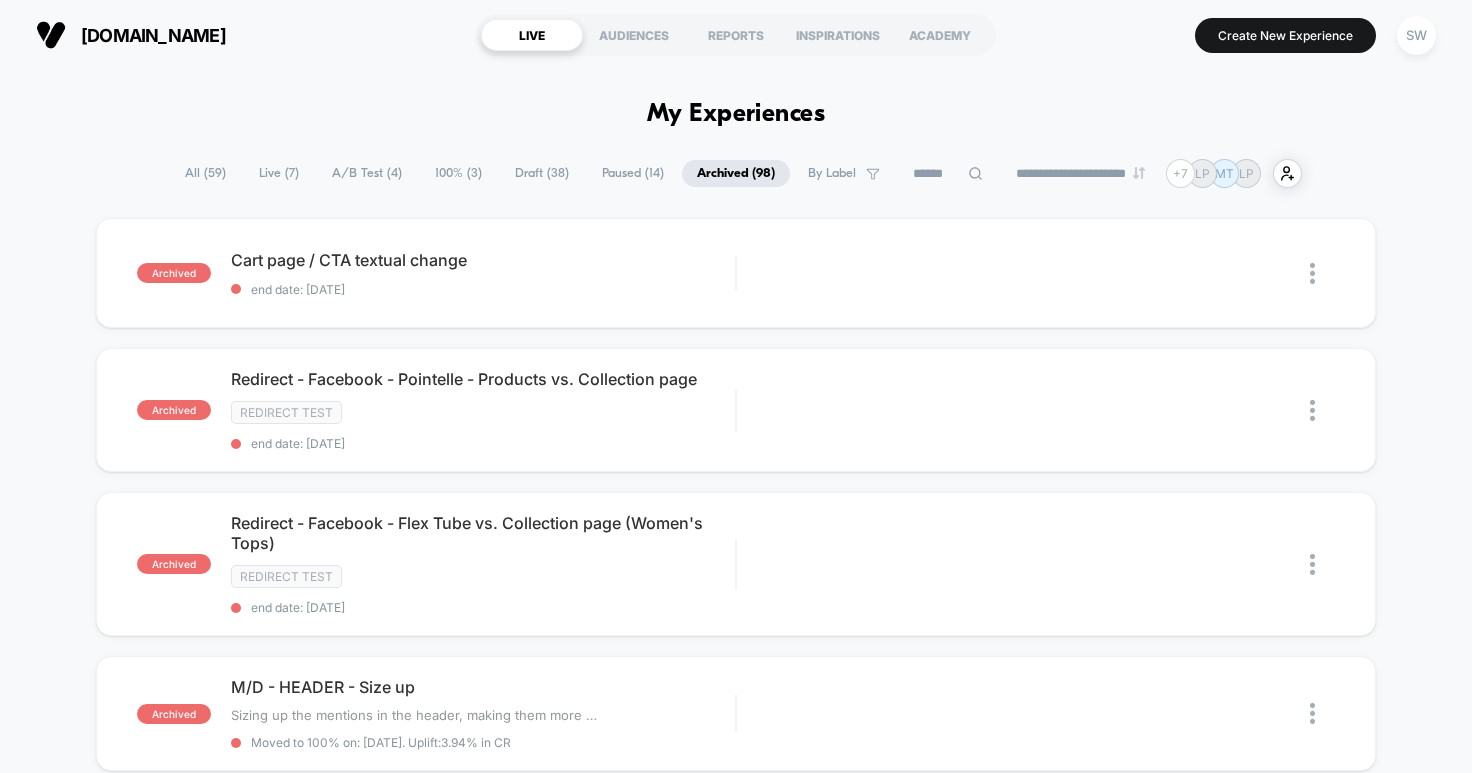 click at bounding box center (948, 174) 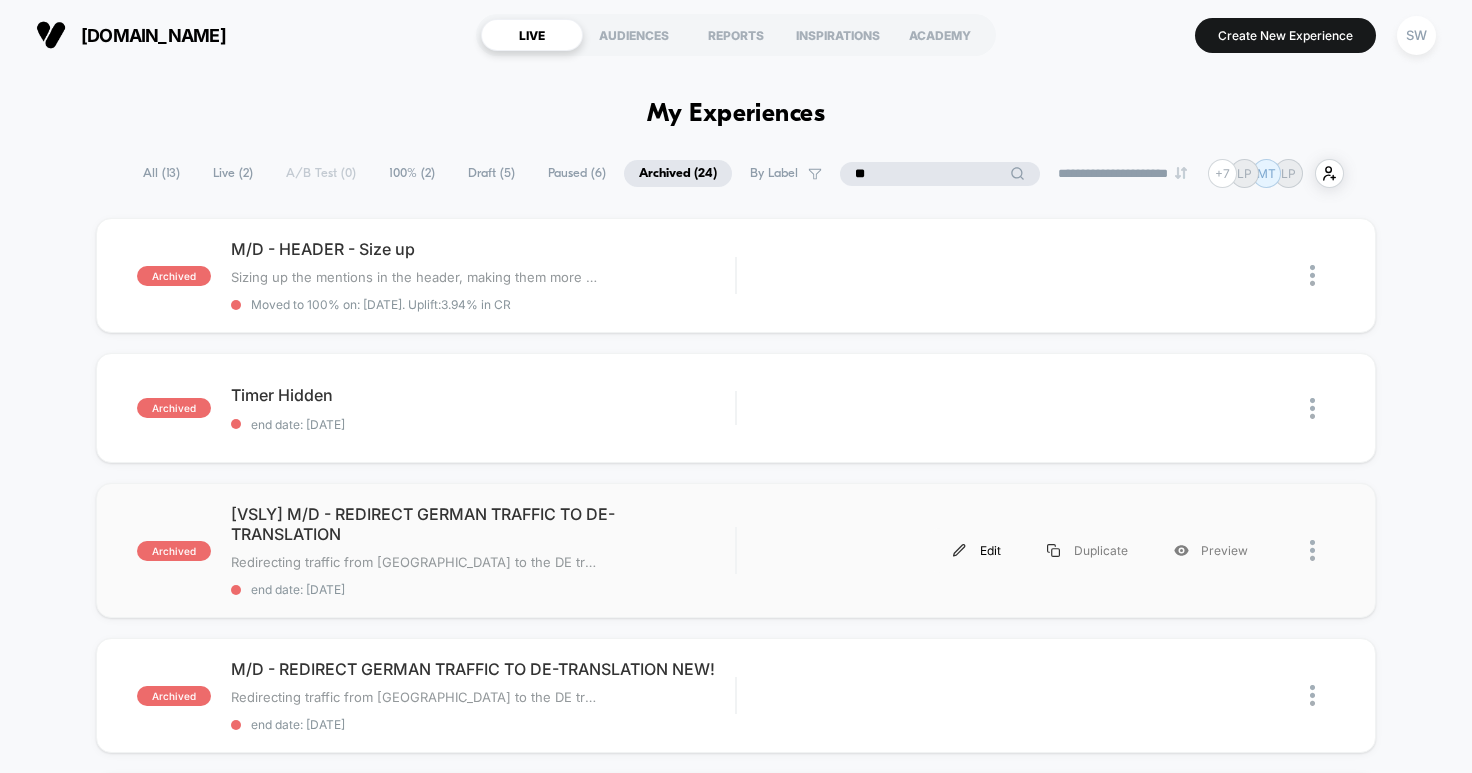 type on "**" 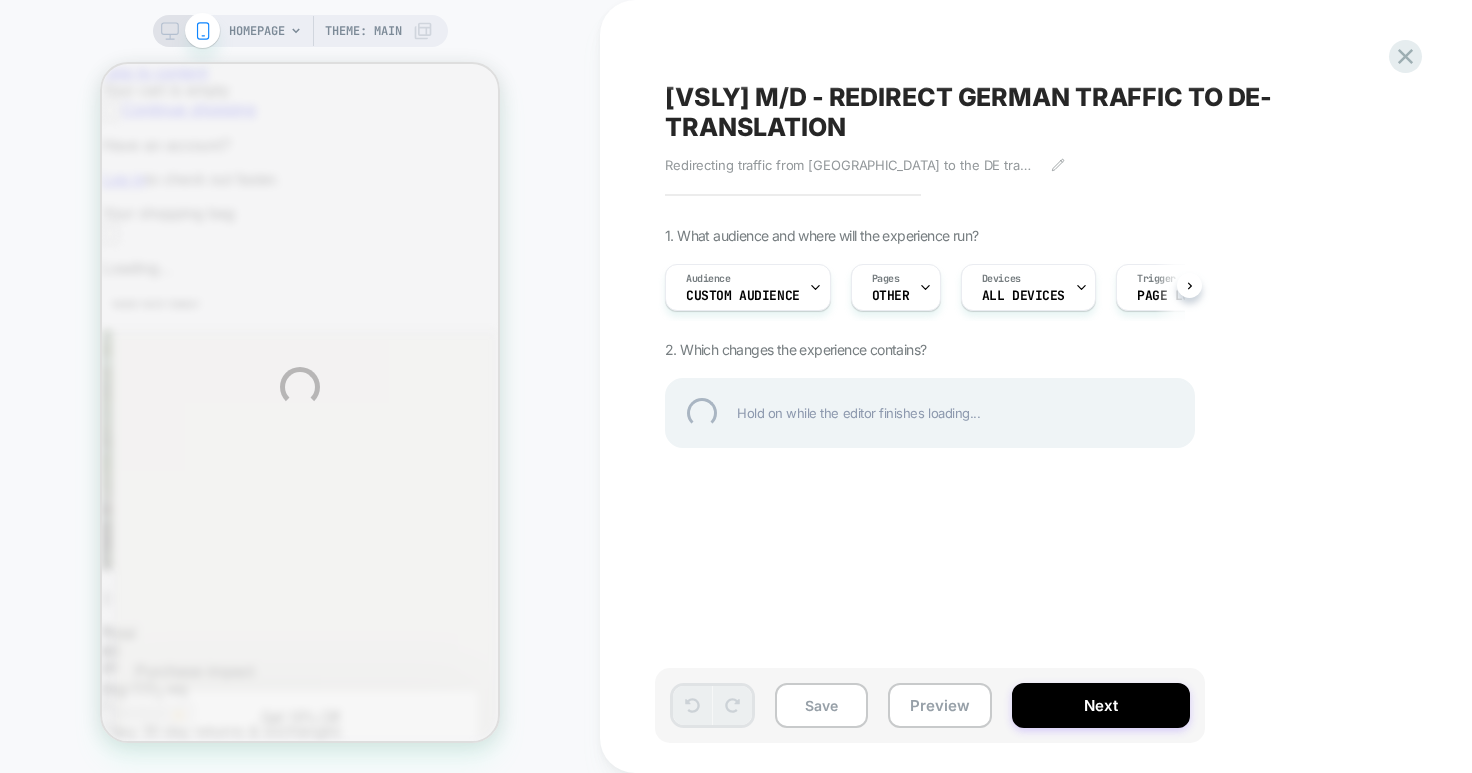 scroll, scrollTop: 0, scrollLeft: 0, axis: both 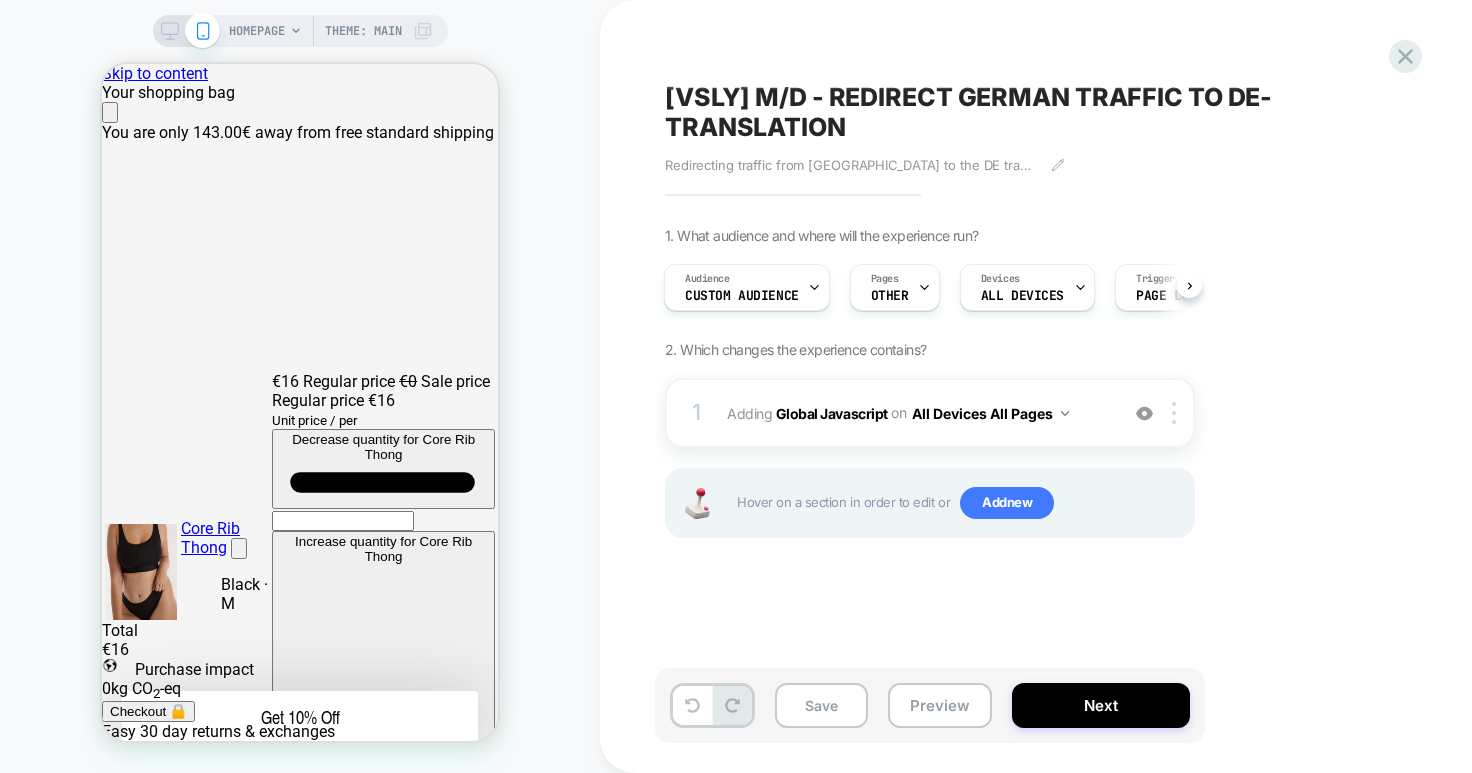 click on "[VSLY] M/D - REDIRECT GERMAN TRAFFIC TO DE-TRANSLATION" at bounding box center [1030, 112] 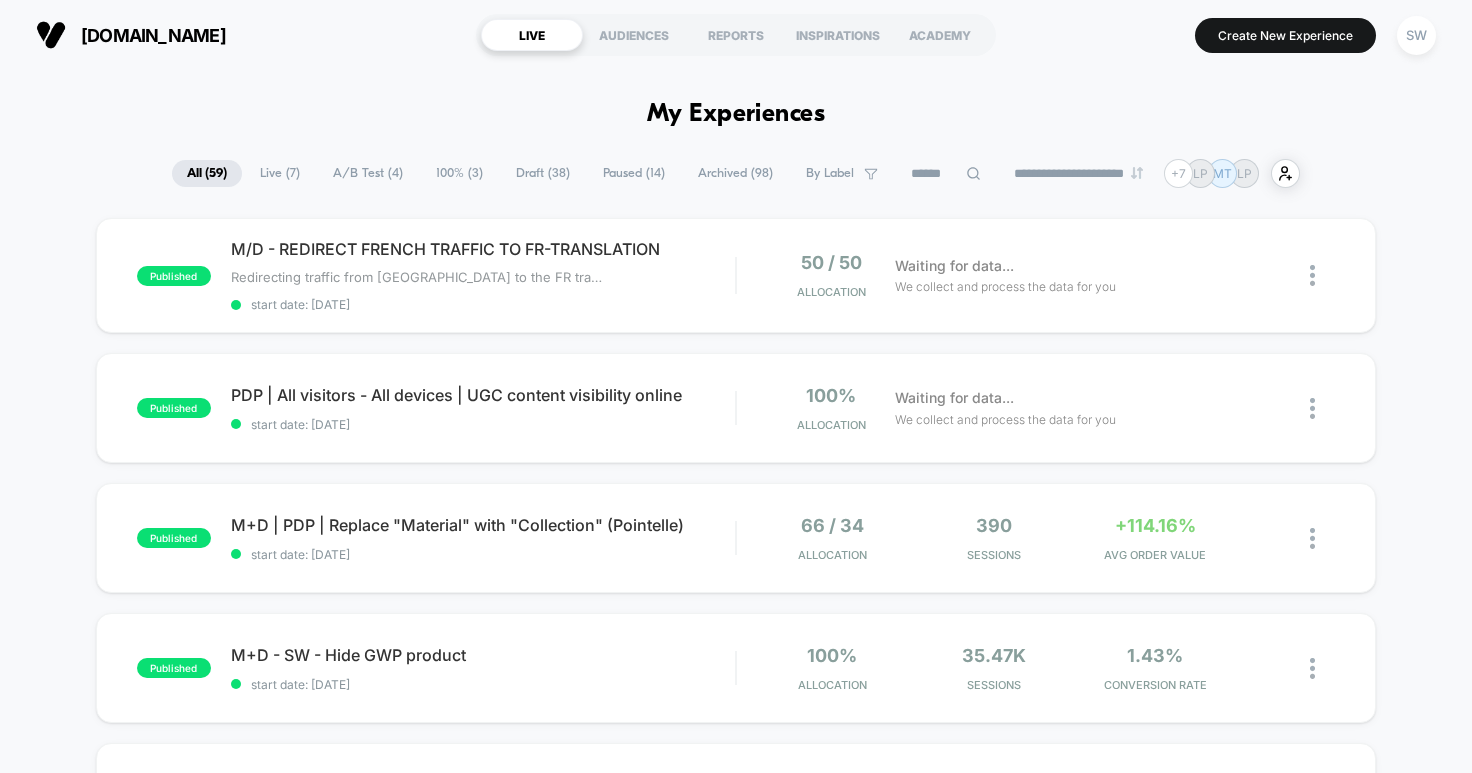 scroll, scrollTop: 0, scrollLeft: 0, axis: both 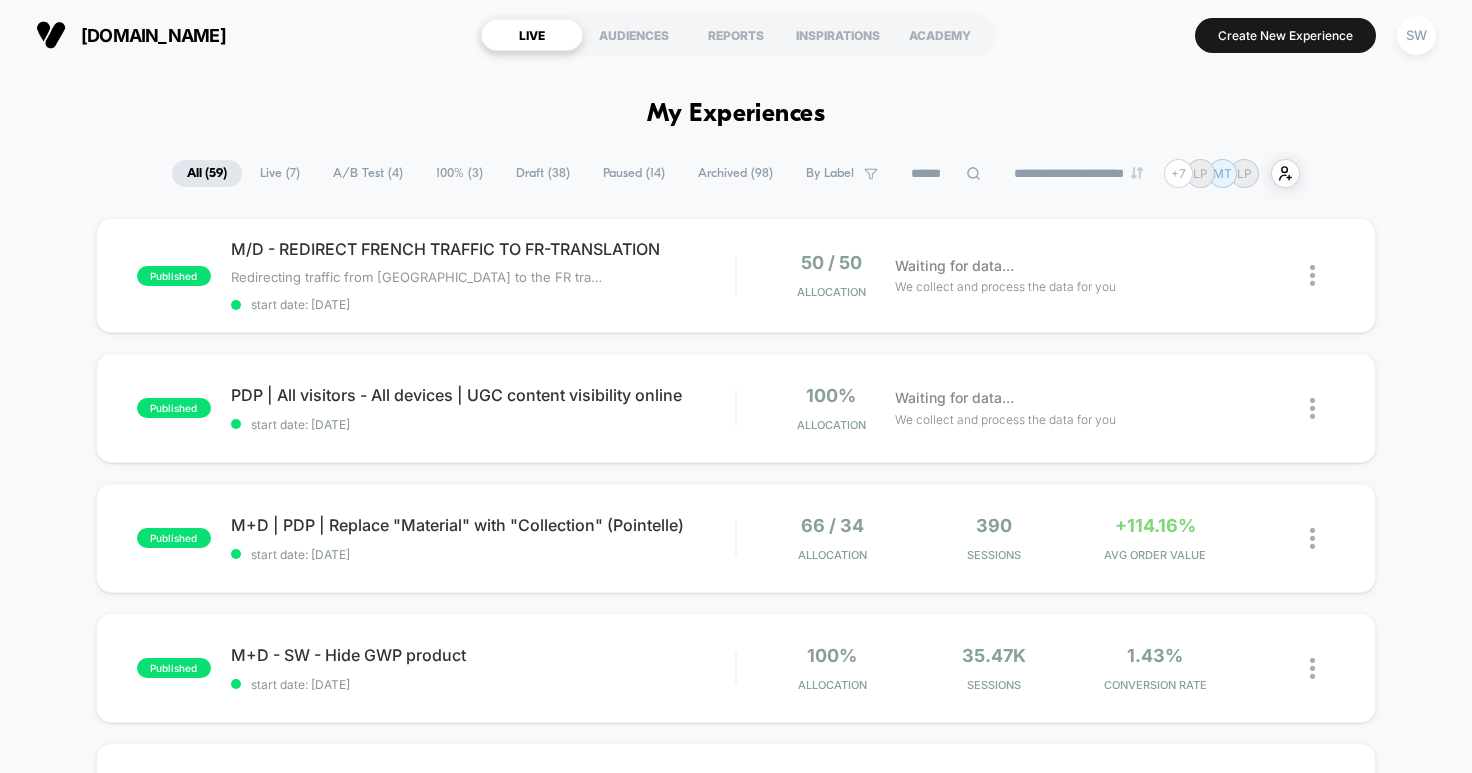 click on "A/B Test ( 4 )" at bounding box center [368, 173] 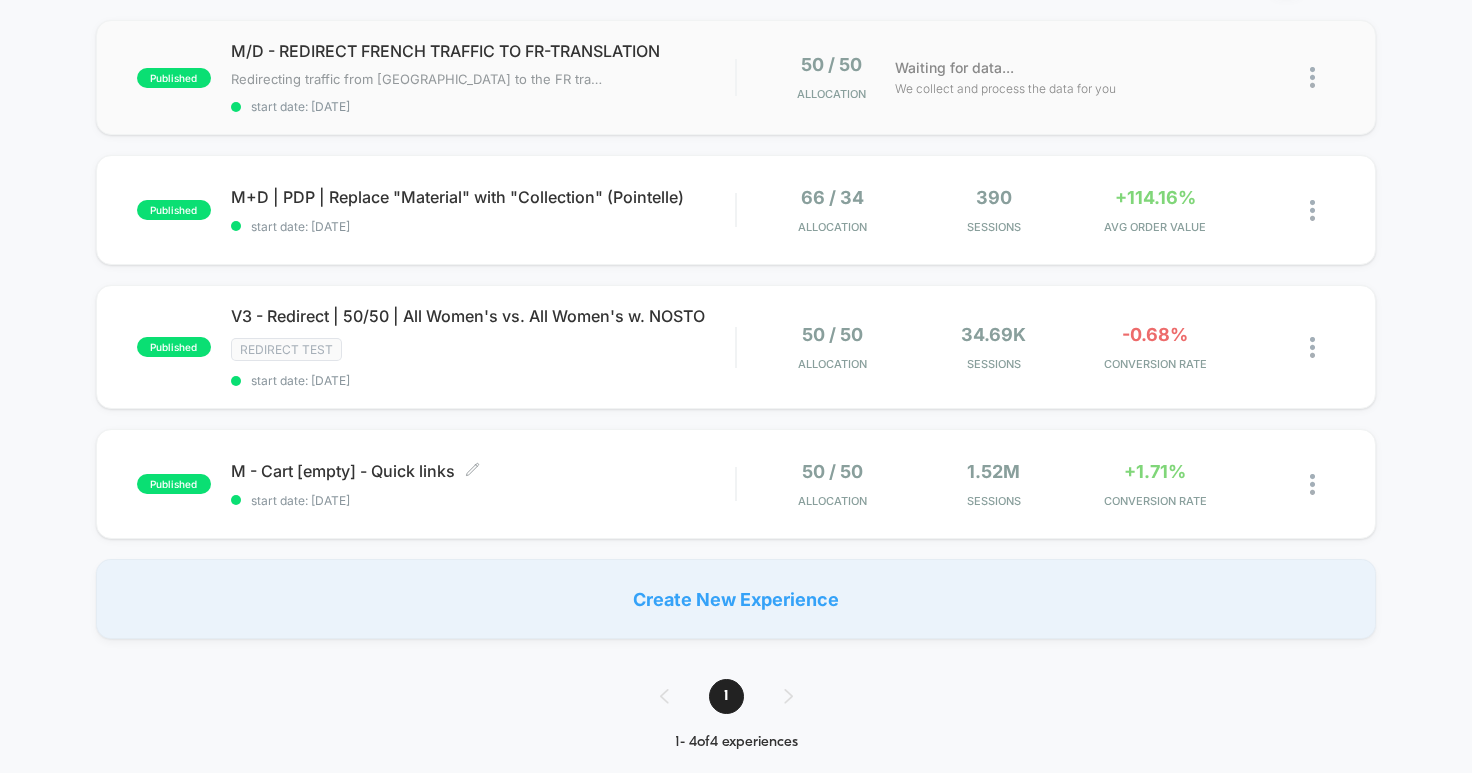 scroll, scrollTop: 0, scrollLeft: 0, axis: both 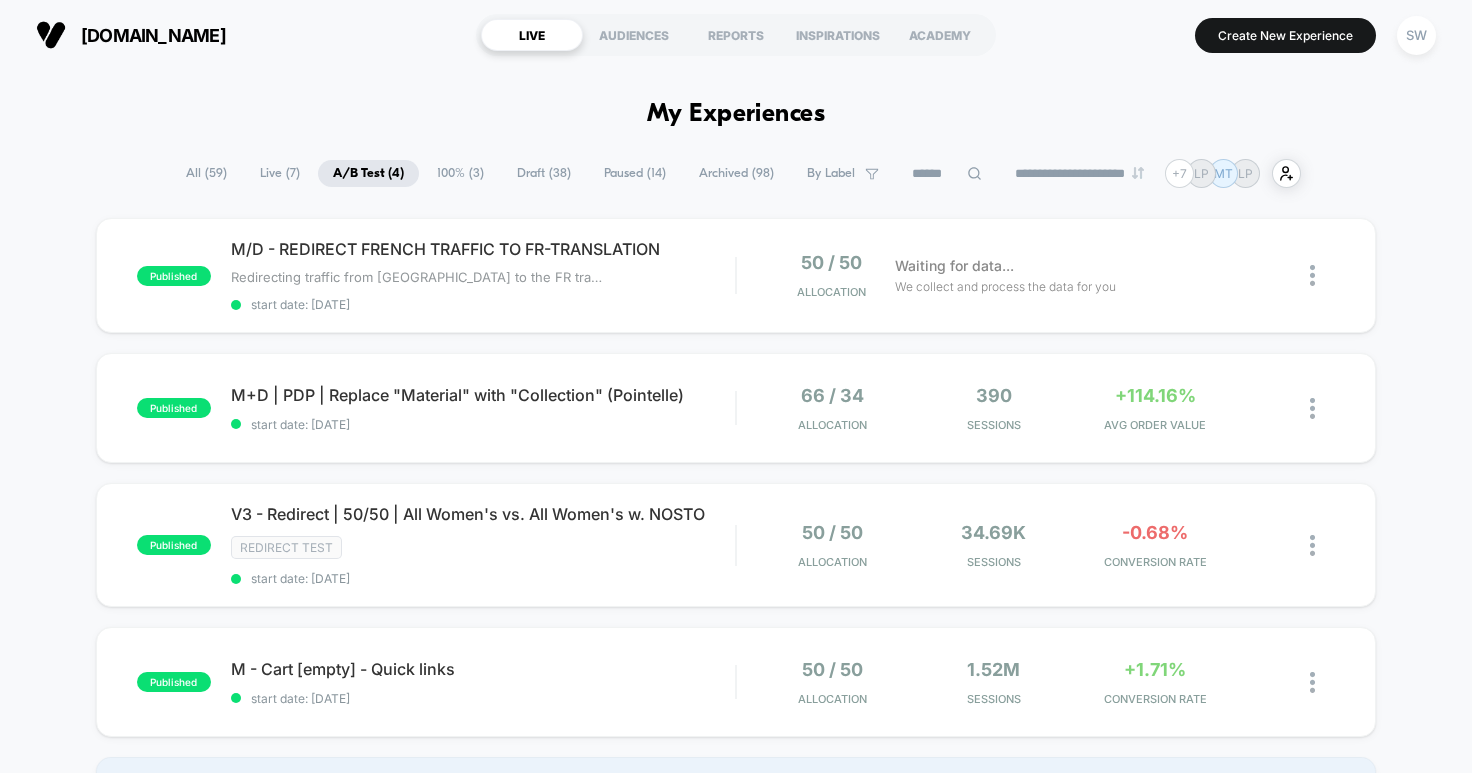 click on "Archived ( 98 )" at bounding box center [736, 173] 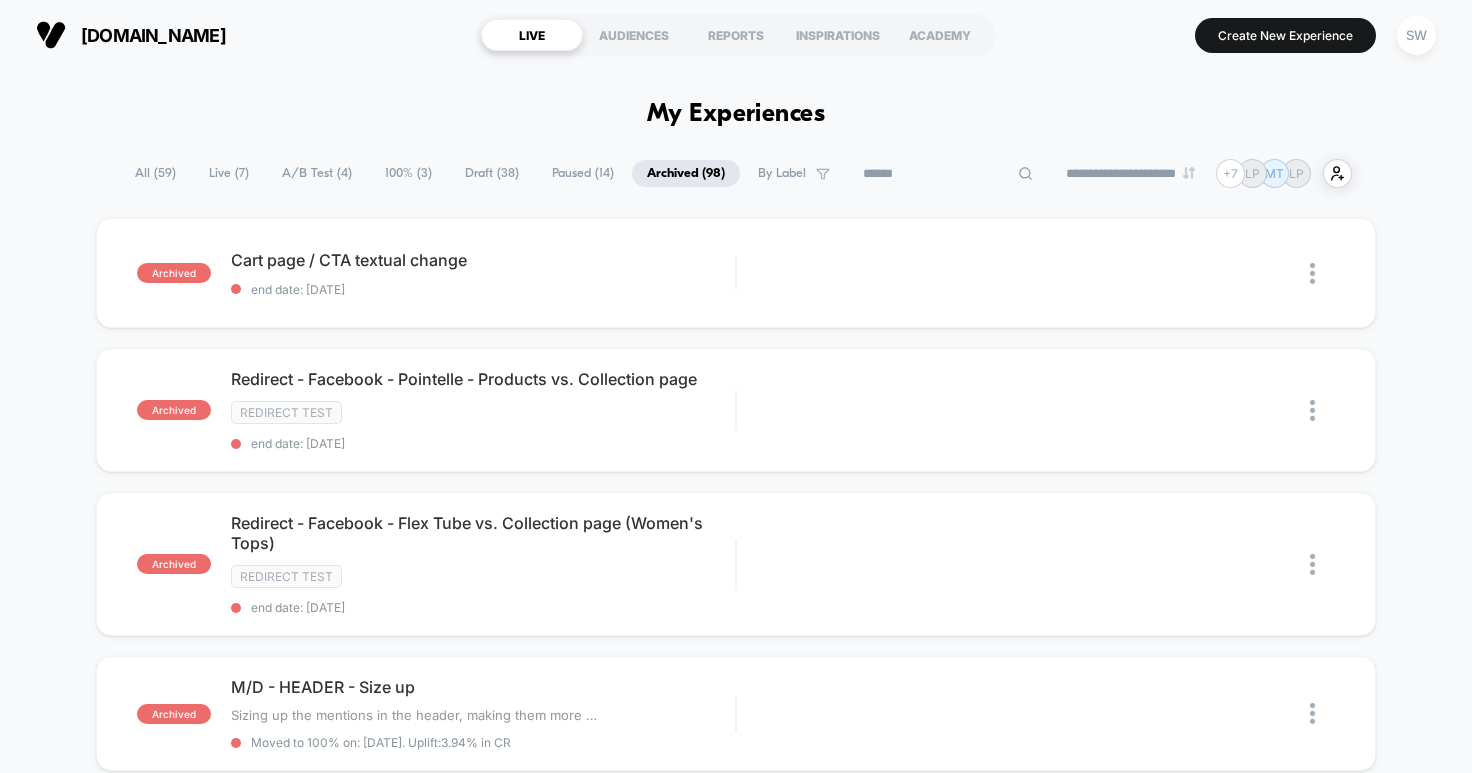 click at bounding box center [948, 174] 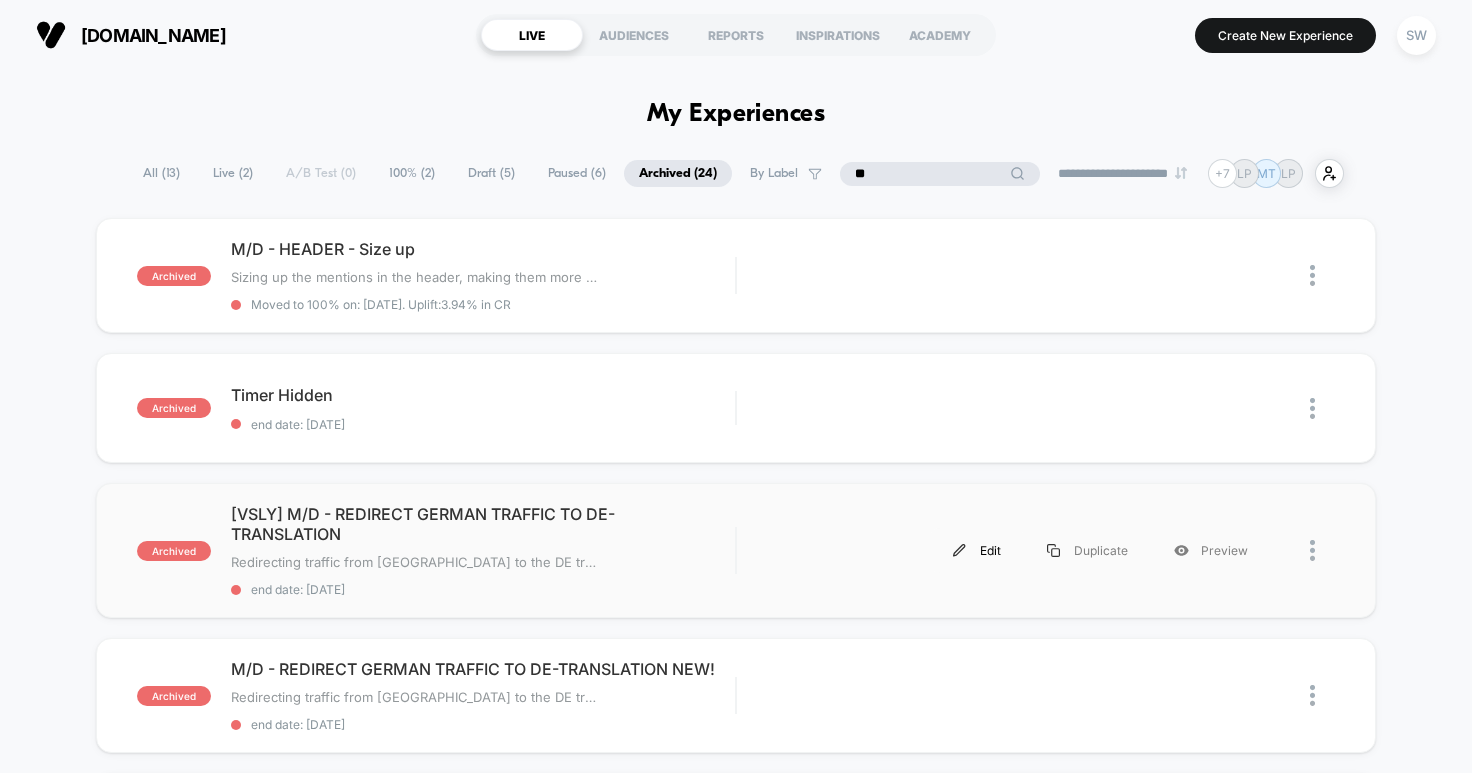 type on "**" 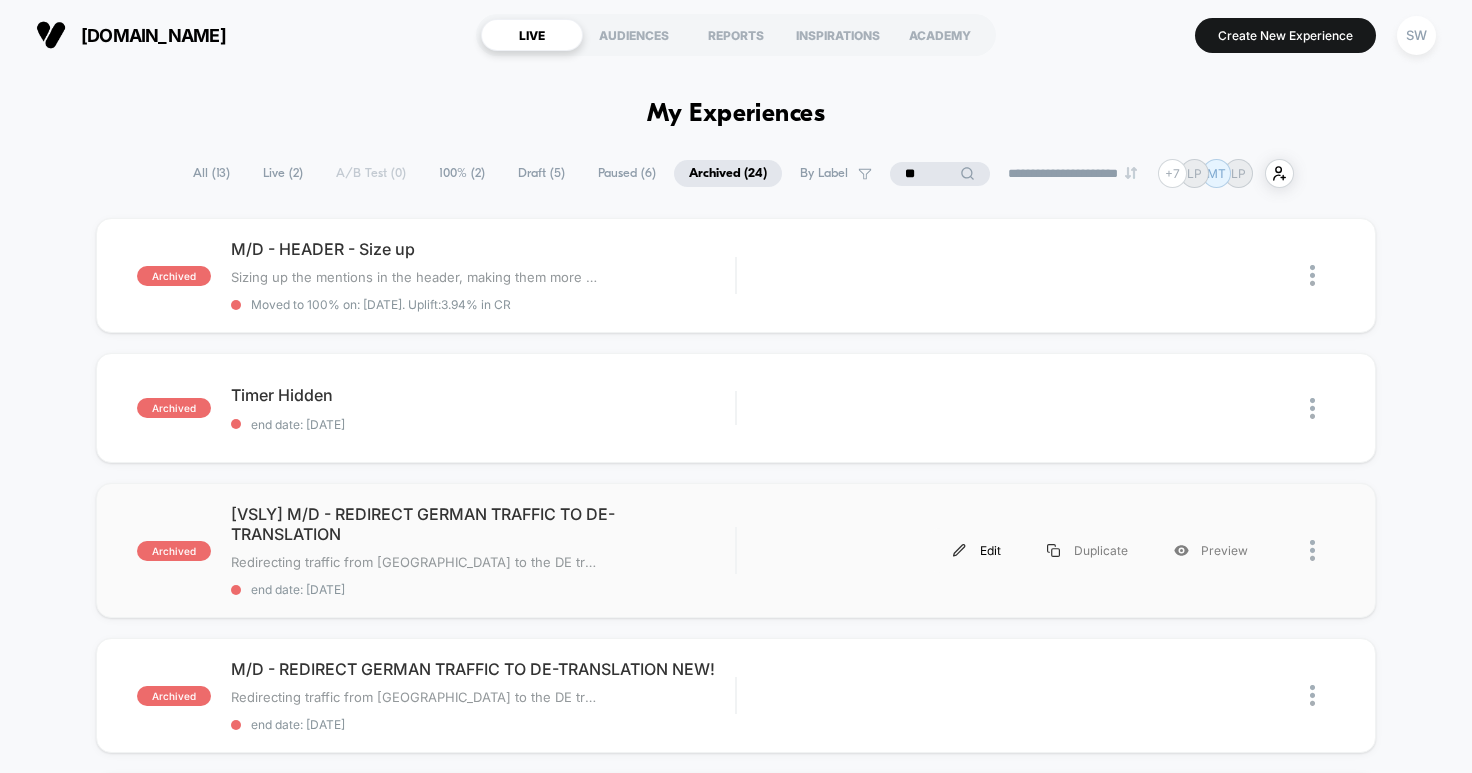 click at bounding box center (959, 550) 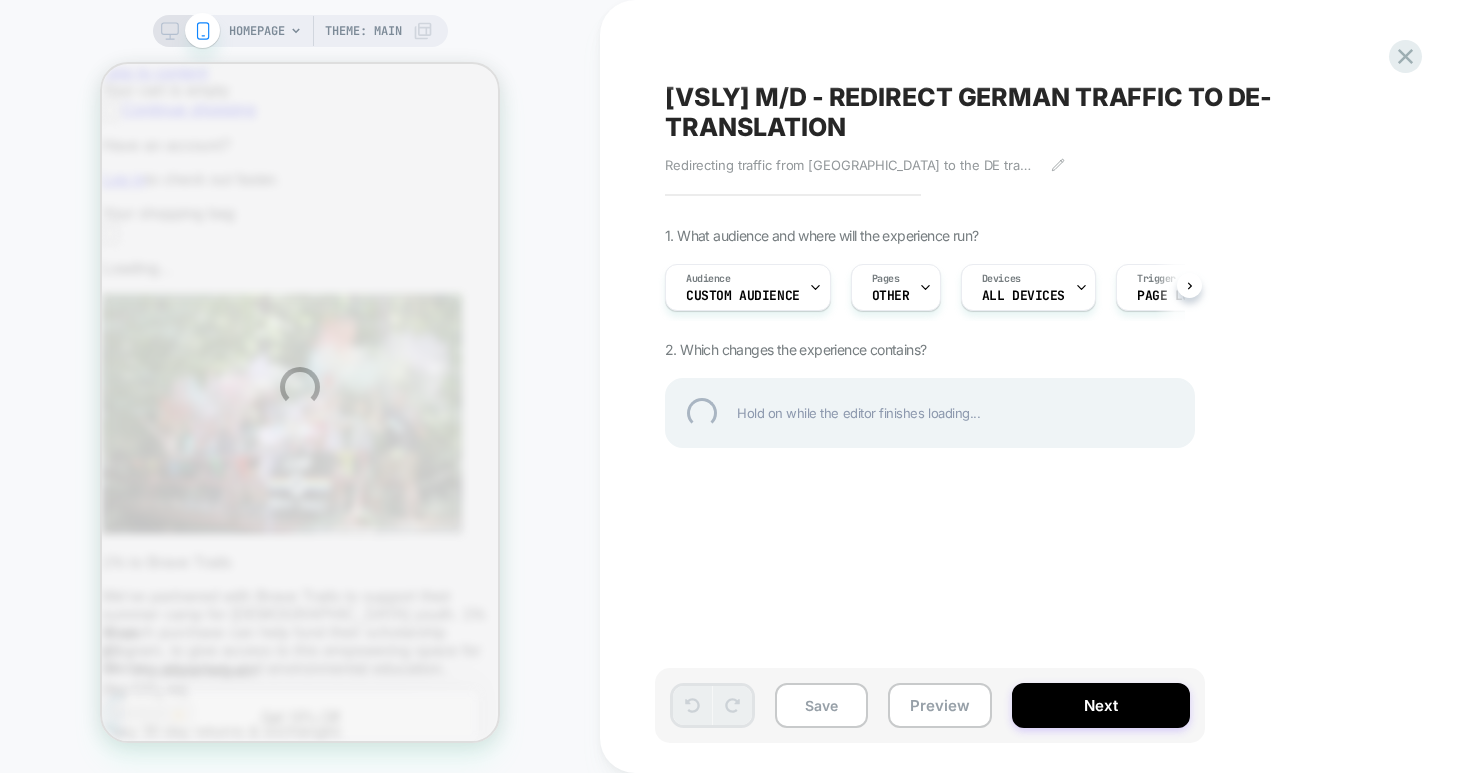 scroll, scrollTop: 0, scrollLeft: 0, axis: both 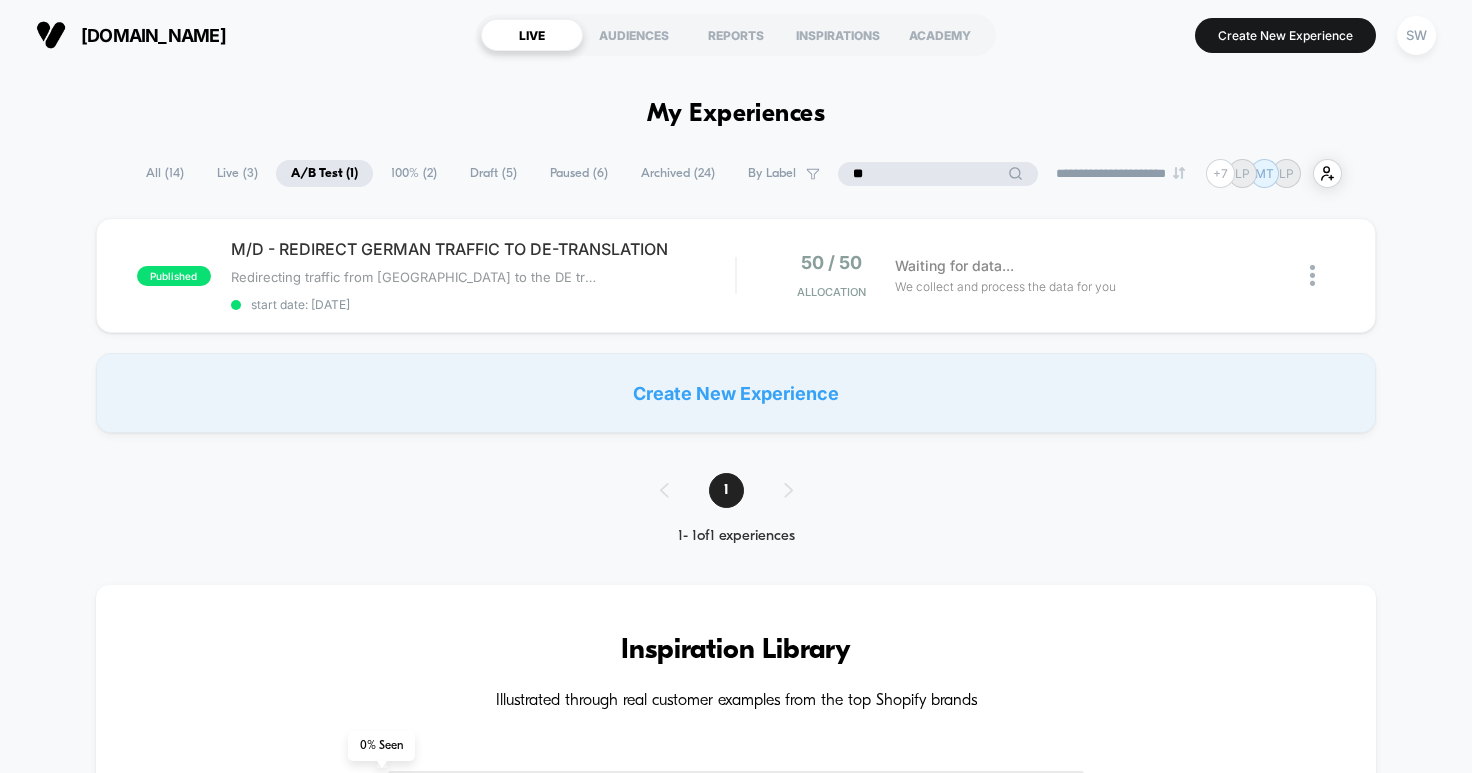click on "**" at bounding box center [938, 174] 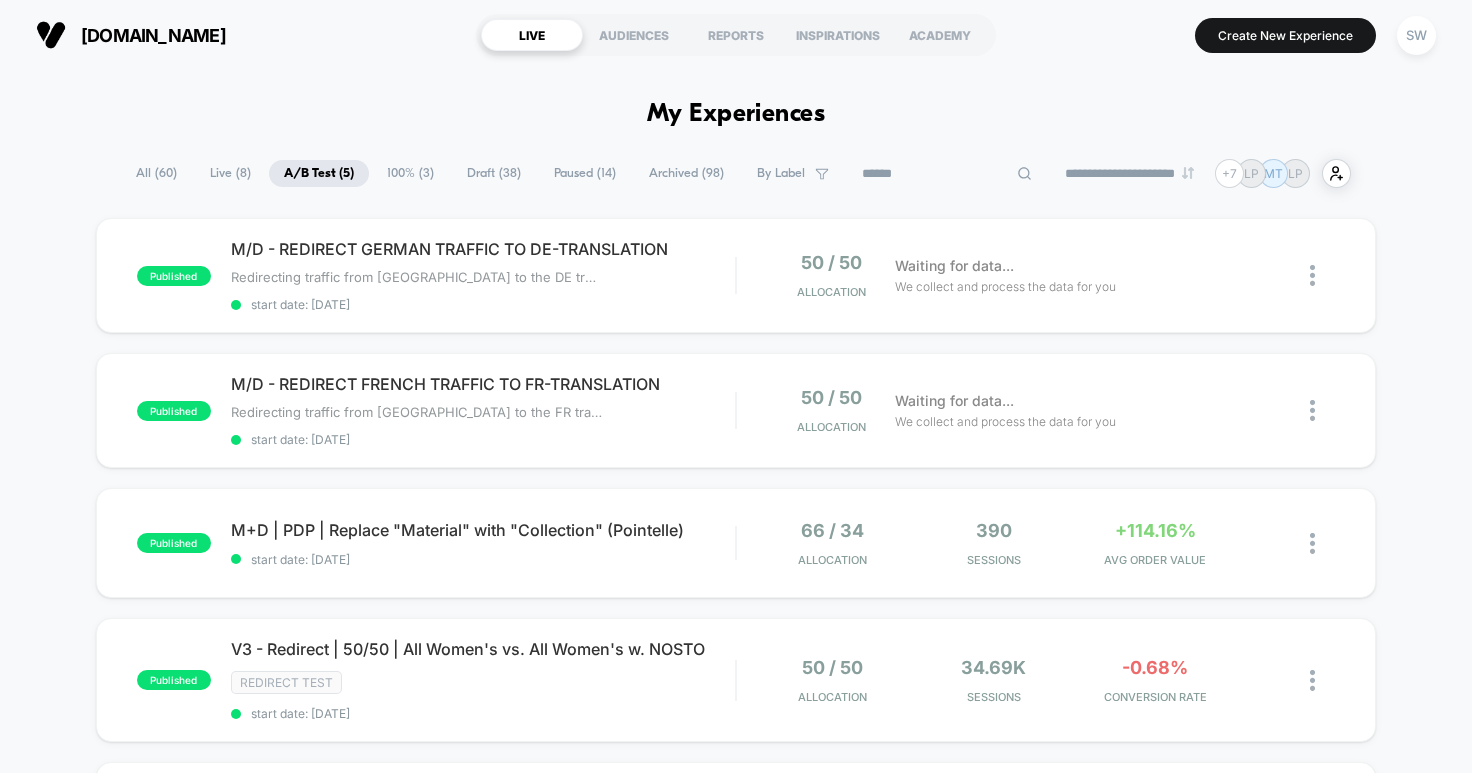 type 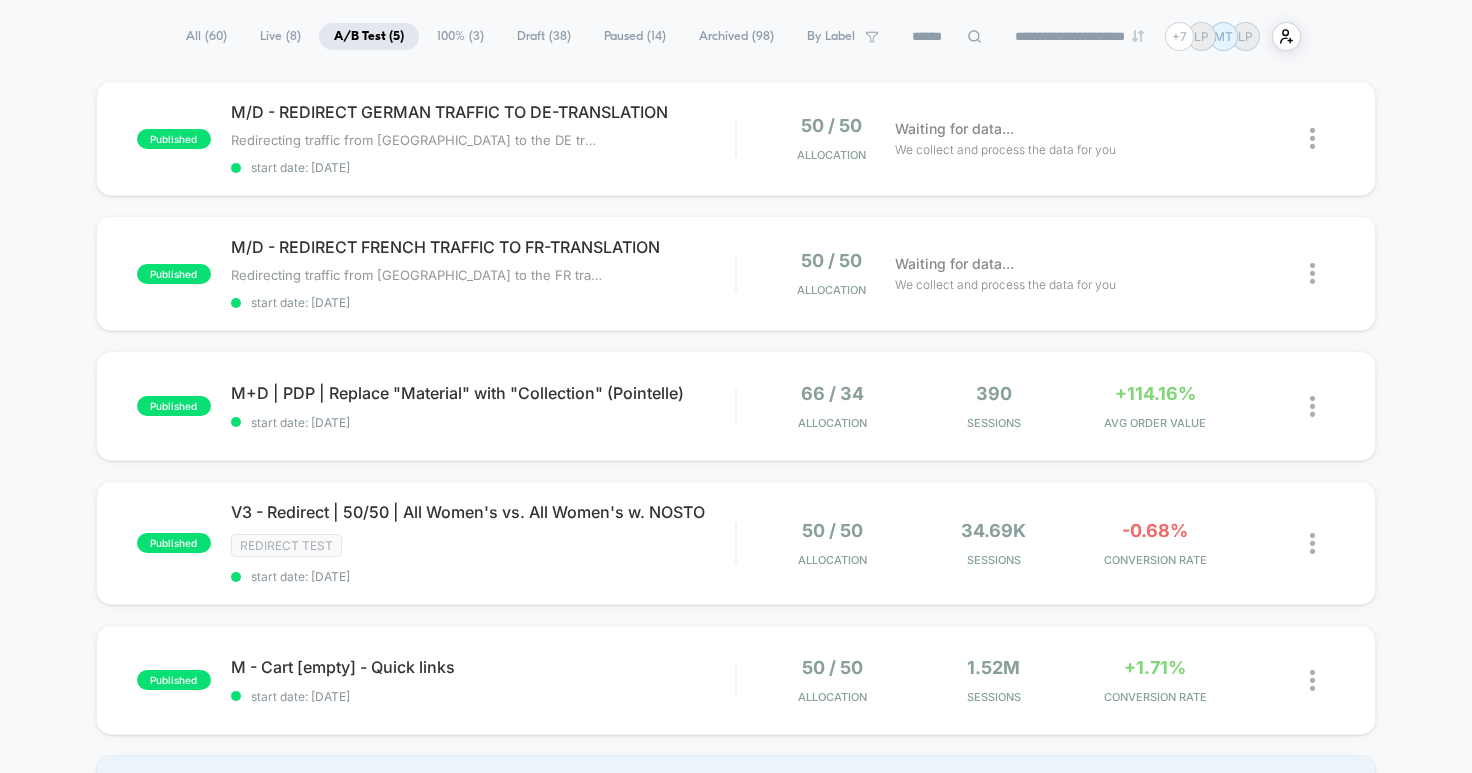 scroll, scrollTop: 138, scrollLeft: 0, axis: vertical 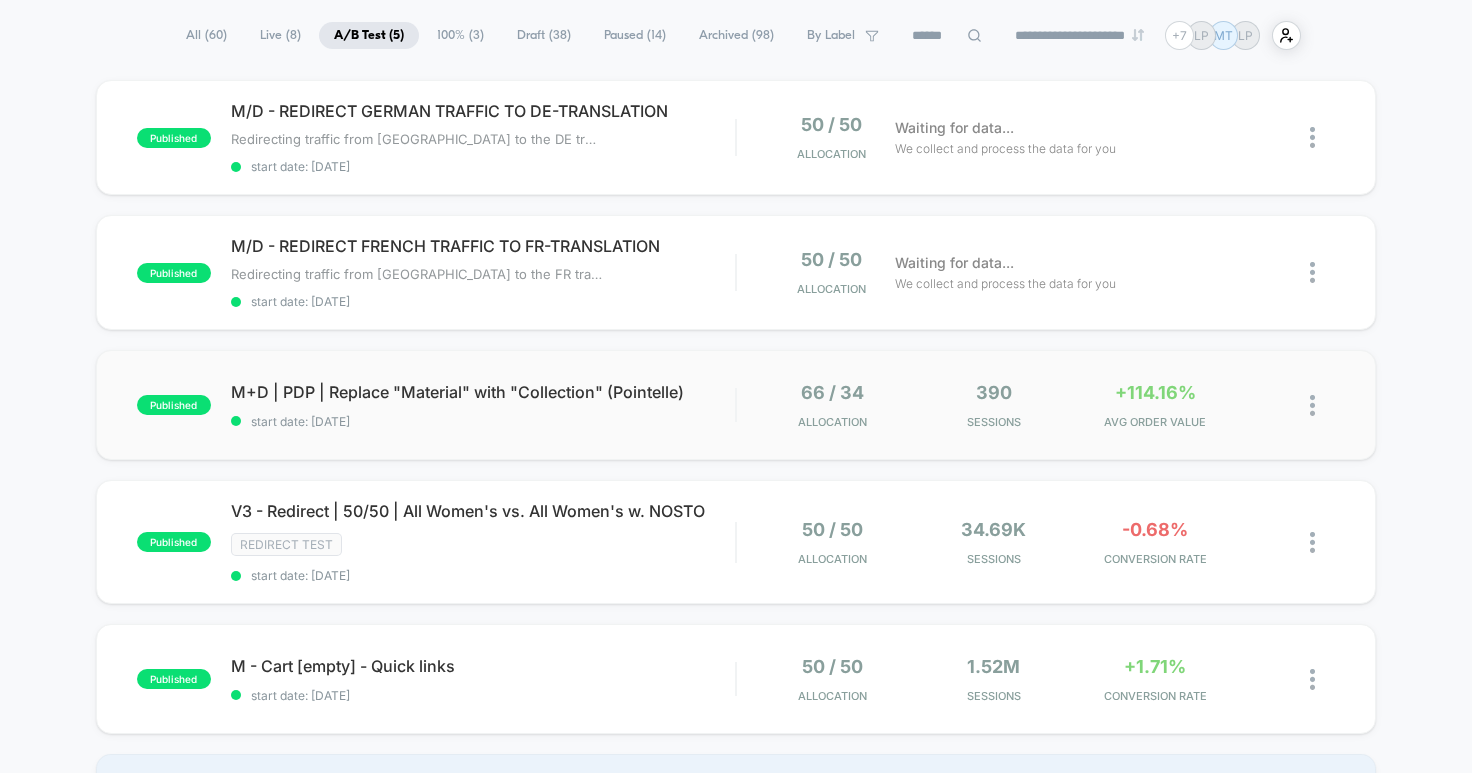 click on "published M+D | PDP | Replace "Material" with "Collection" (Pointelle) start date: 07/07/2025 66 / 34 Allocation 390 Sessions +114.16% AVG ORDER VALUE" at bounding box center [736, 405] 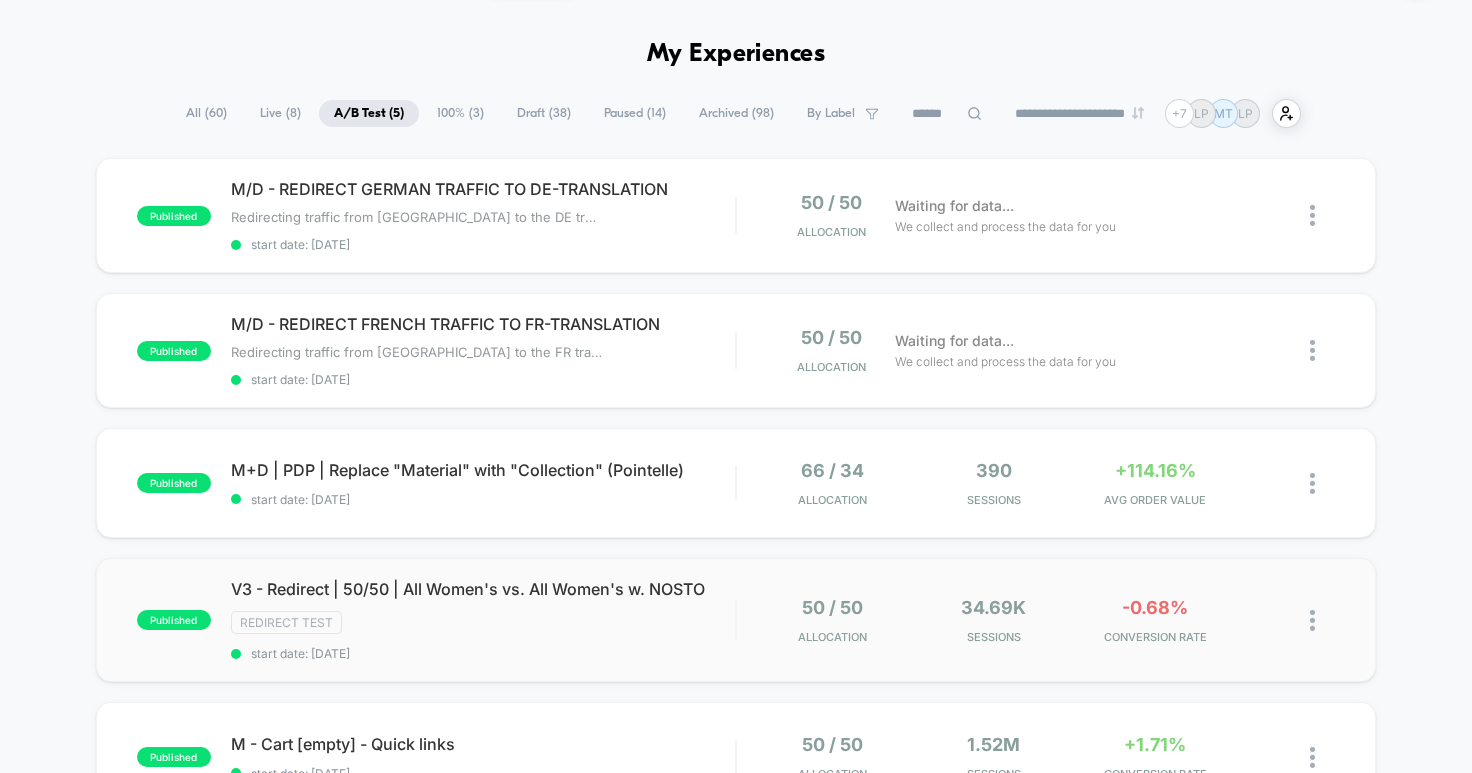 scroll, scrollTop: 0, scrollLeft: 0, axis: both 